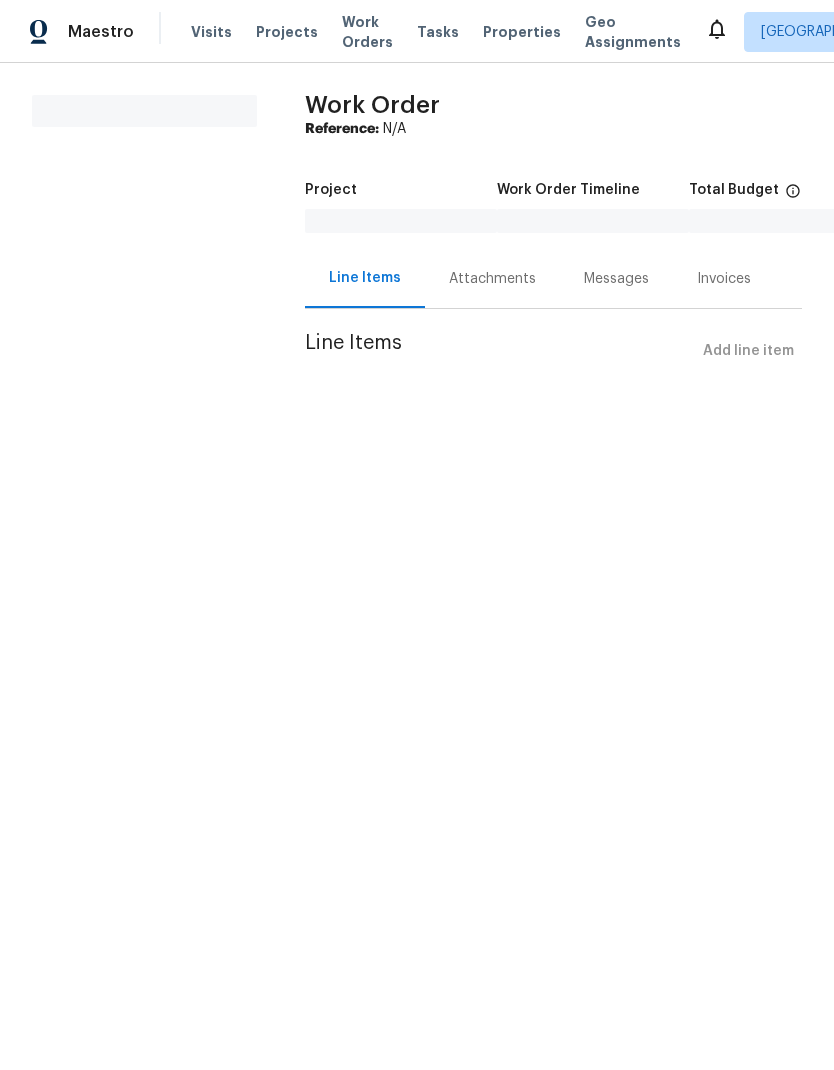scroll, scrollTop: 0, scrollLeft: 0, axis: both 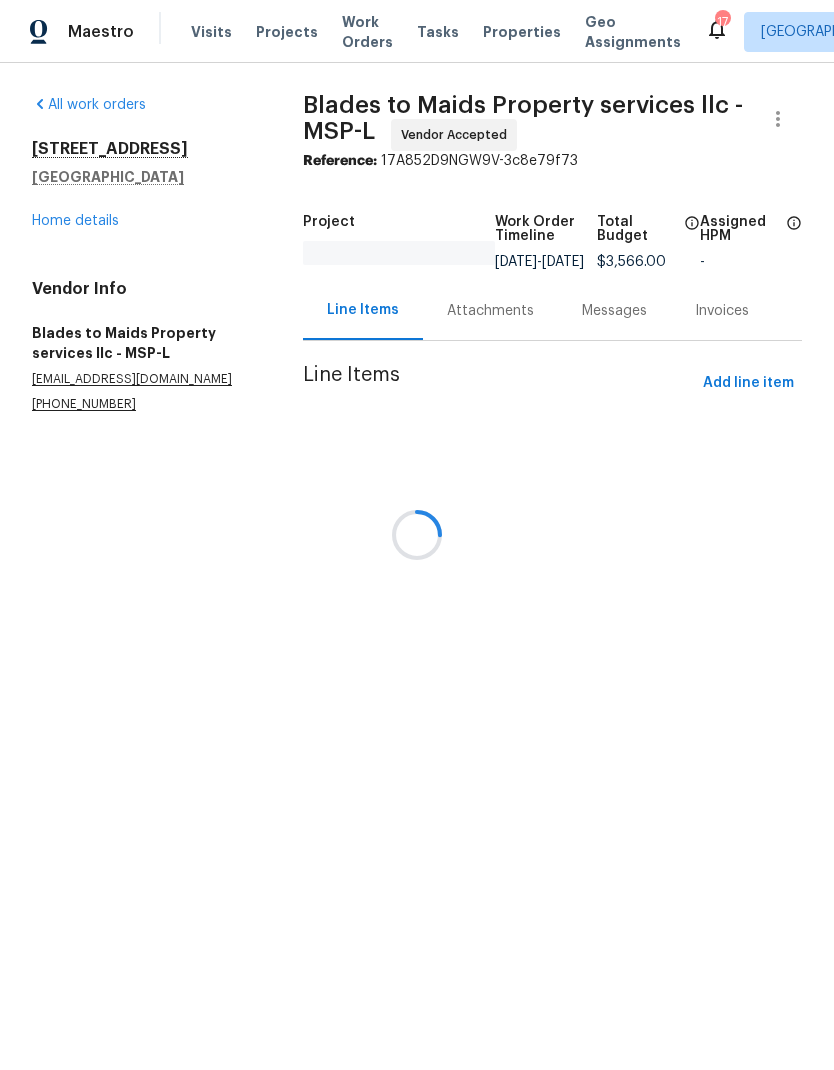 click at bounding box center [417, 535] 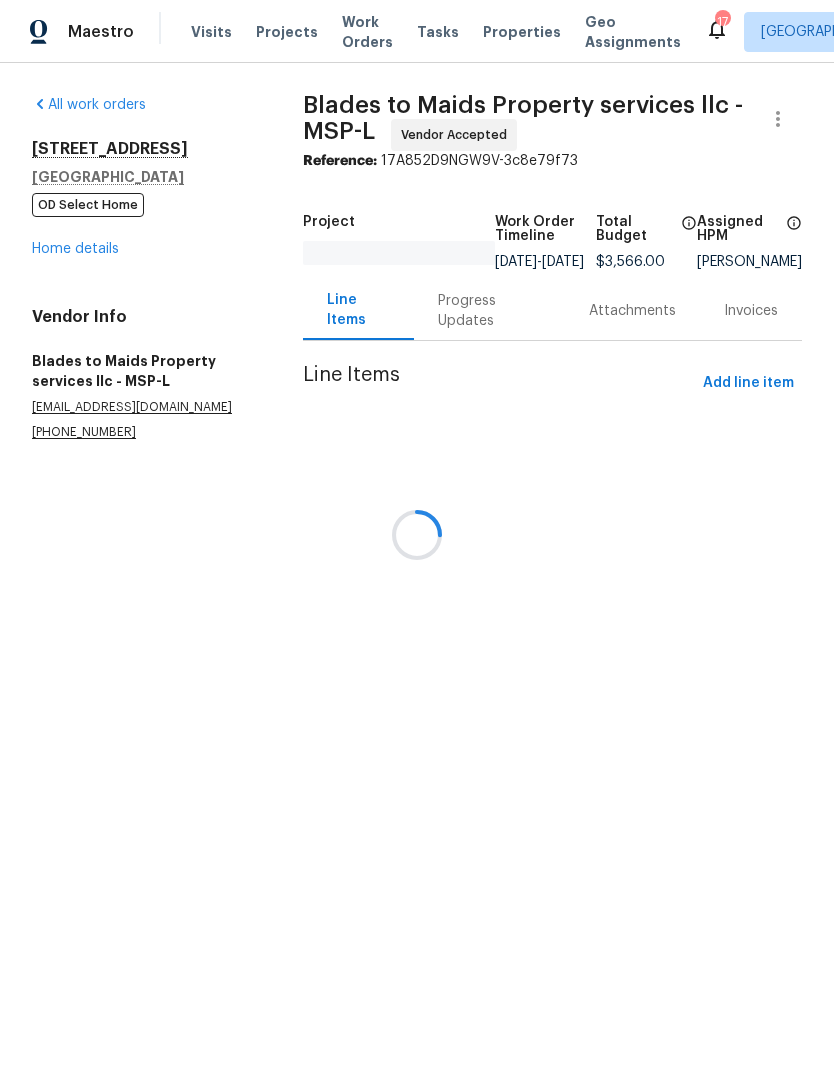 scroll, scrollTop: 0, scrollLeft: 0, axis: both 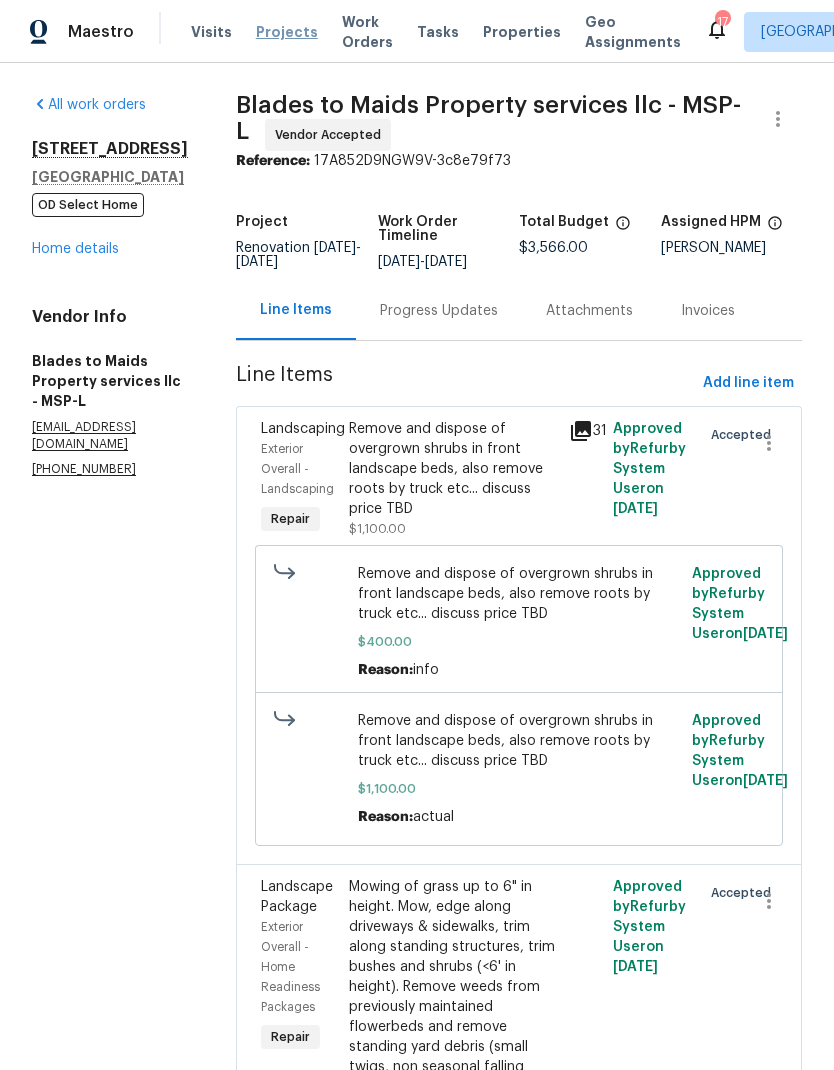 click on "Projects" at bounding box center (287, 32) 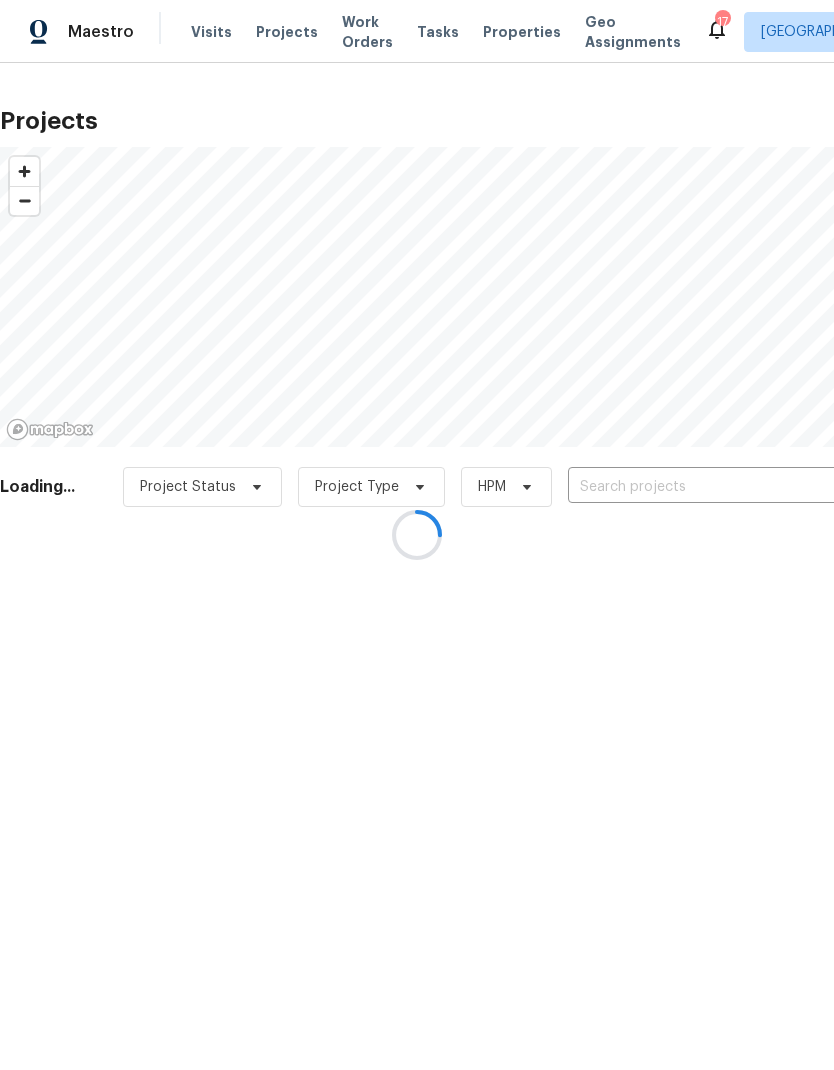 click at bounding box center [417, 535] 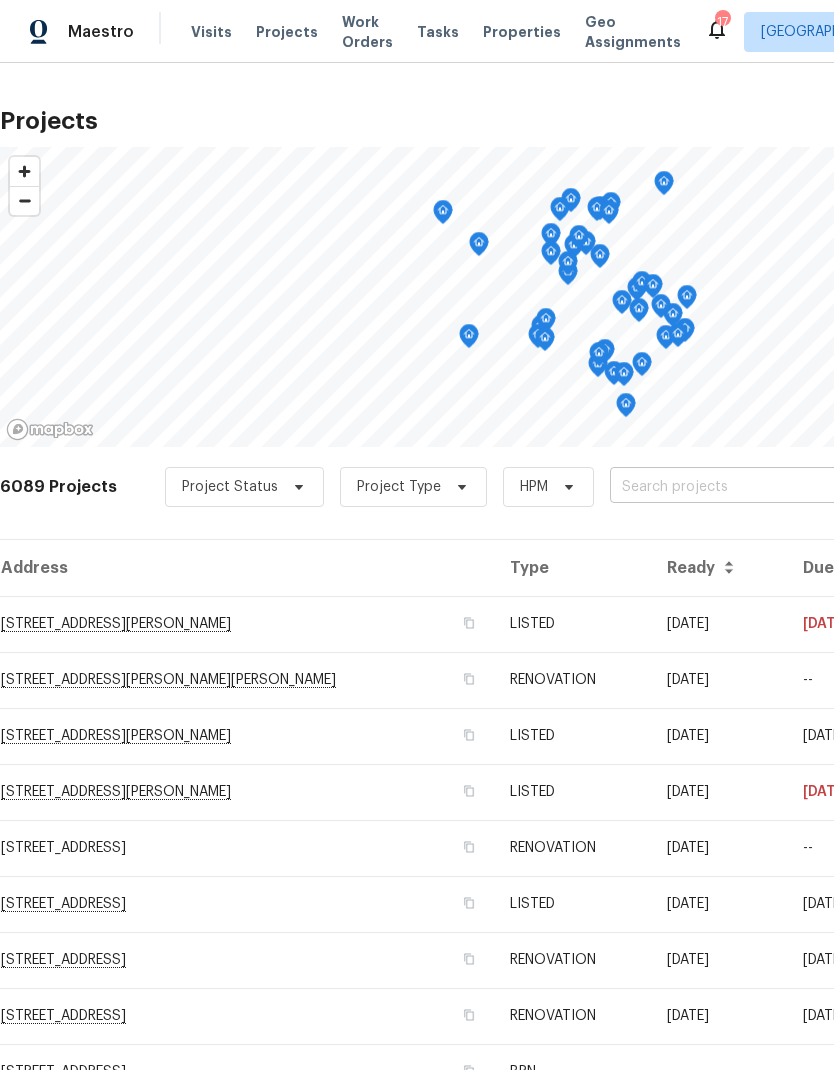 click at bounding box center [724, 487] 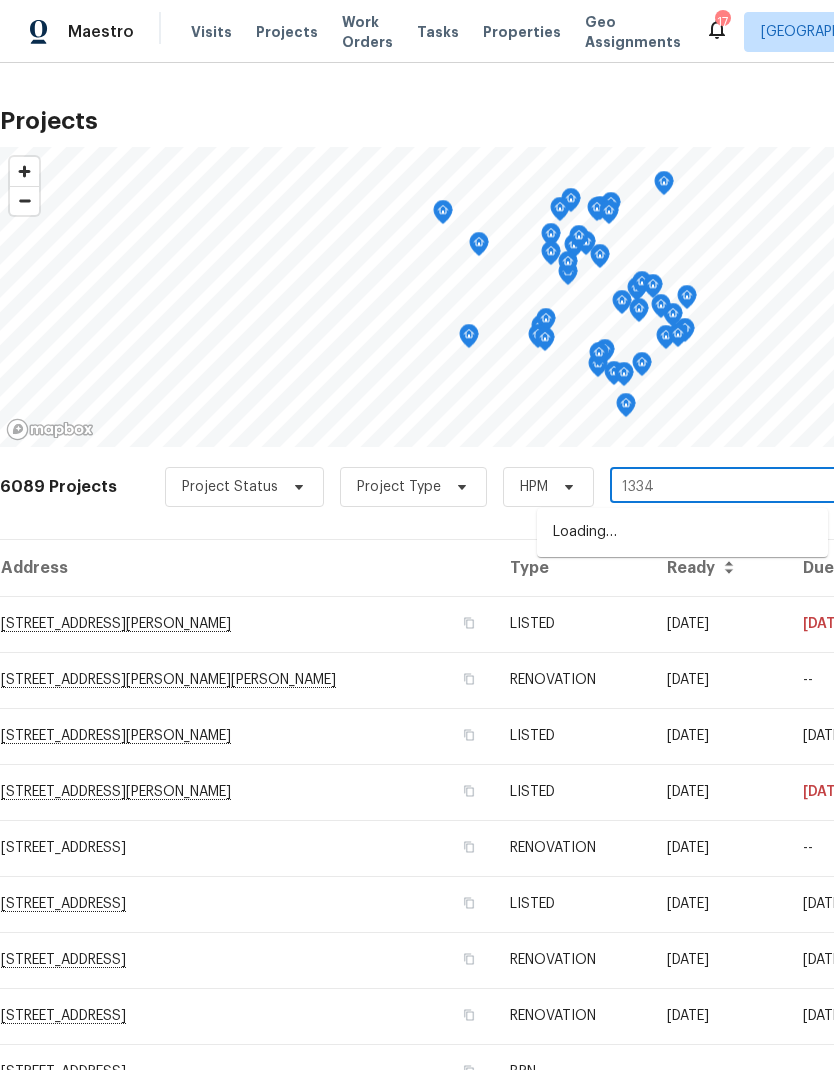 type on "13343" 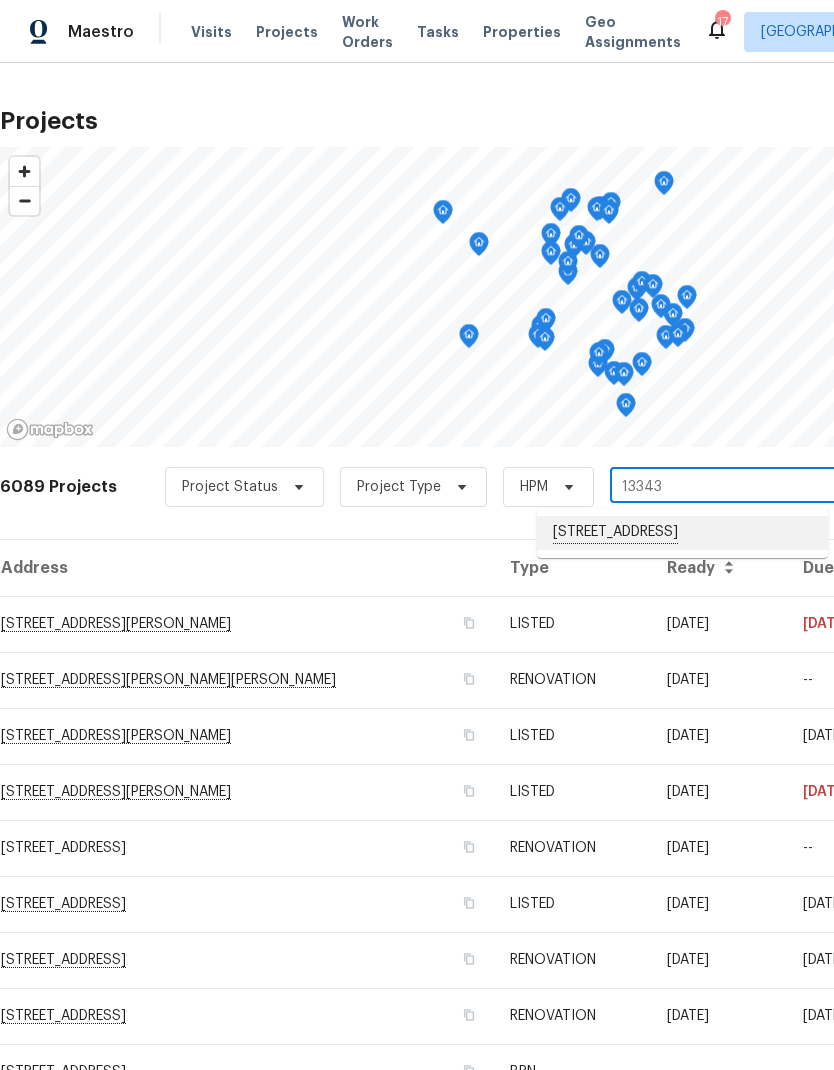 click on "[STREET_ADDRESS]" at bounding box center [682, 533] 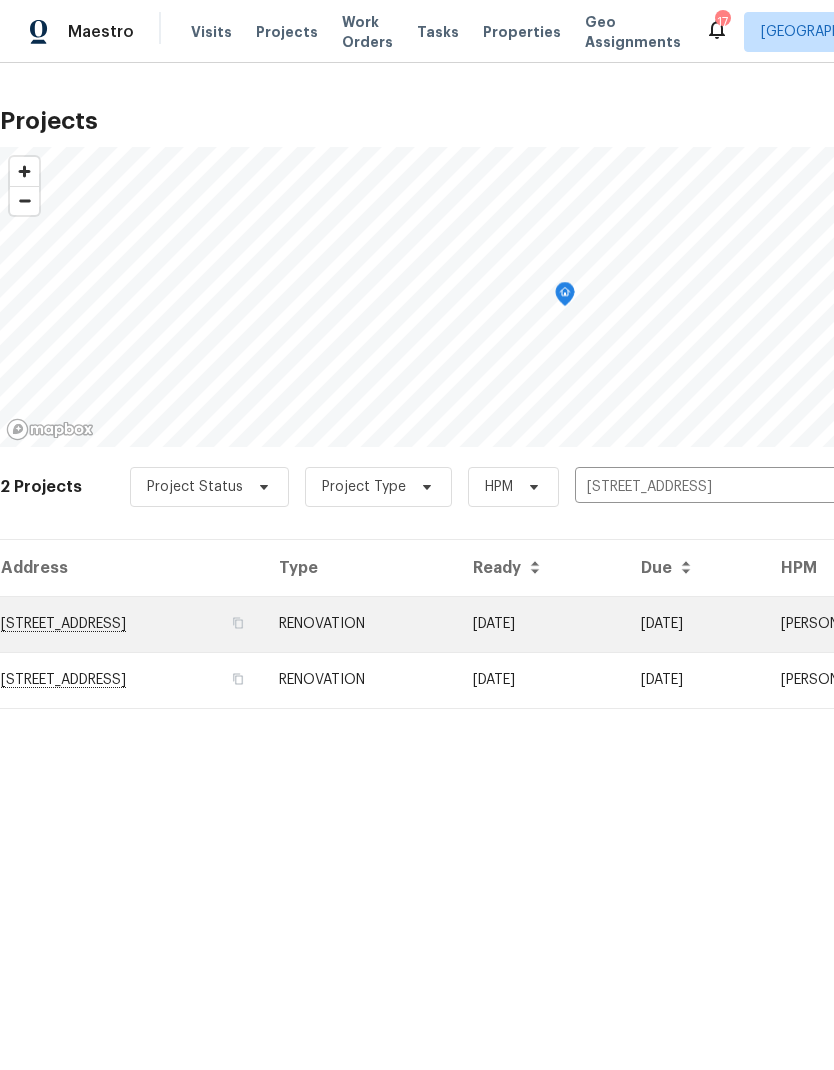 click on "[STREET_ADDRESS]" at bounding box center [131, 624] 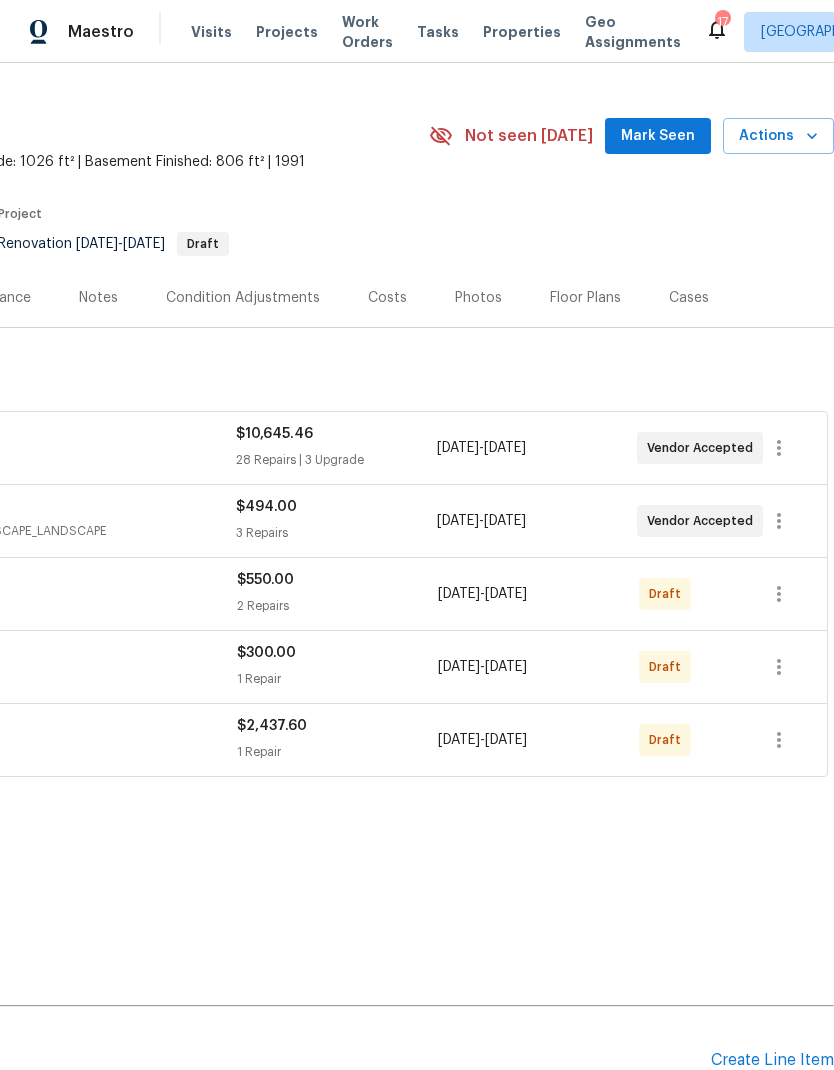 scroll, scrollTop: 36, scrollLeft: 296, axis: both 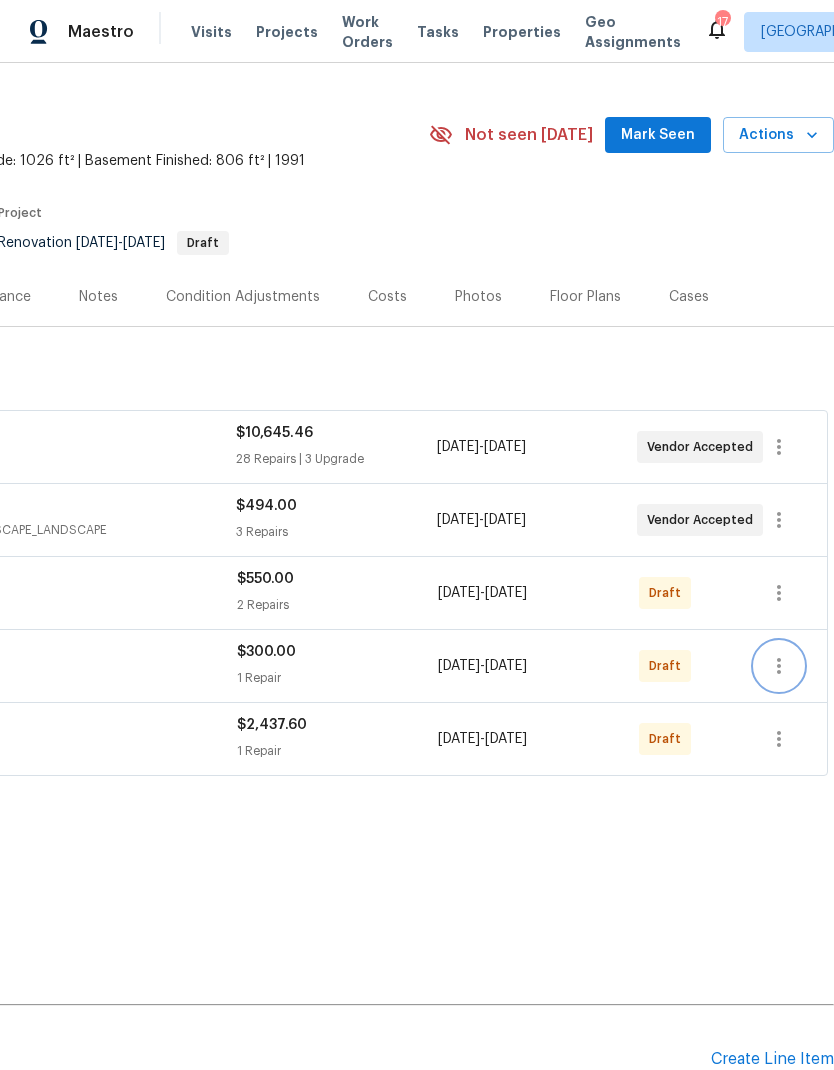 click 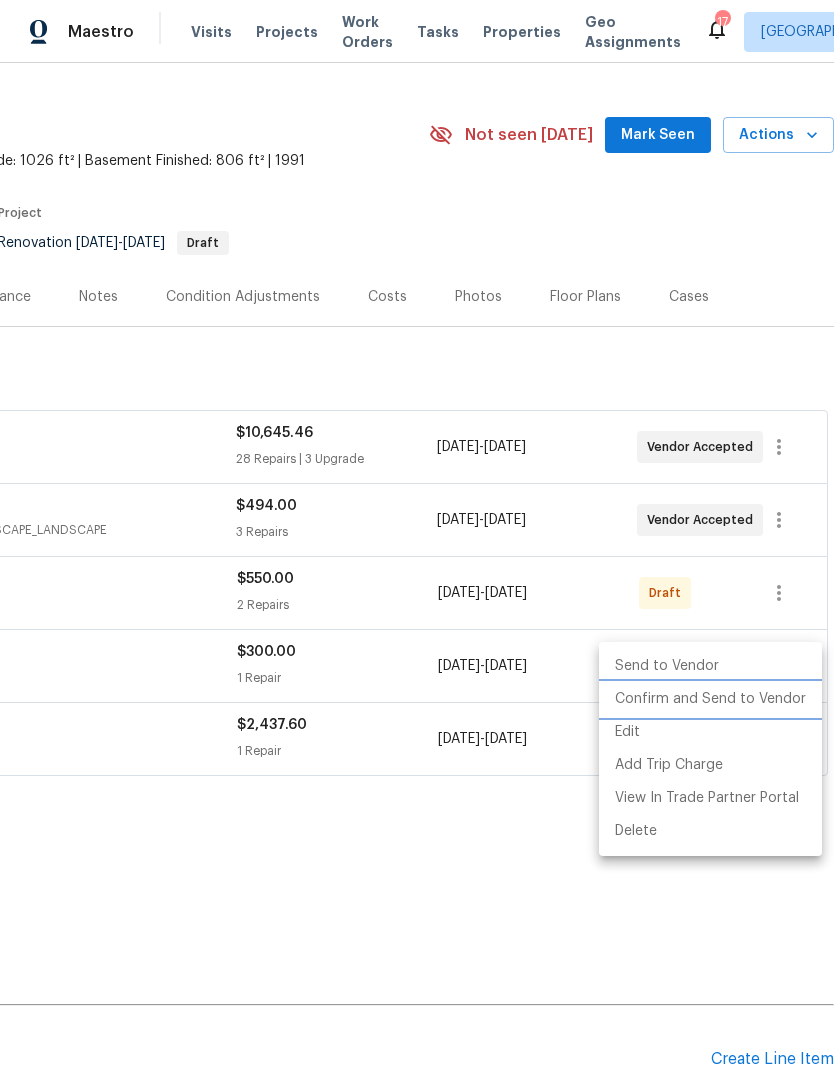 click on "Confirm and Send to Vendor" at bounding box center (710, 699) 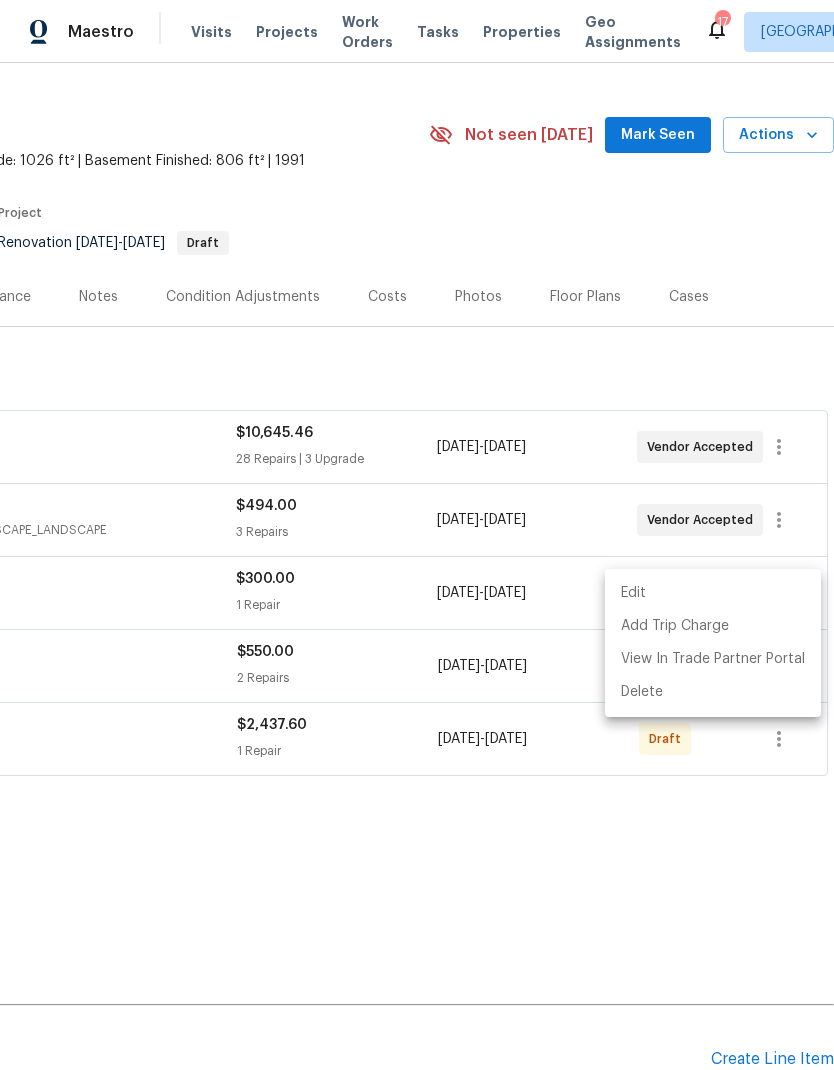 click at bounding box center (417, 535) 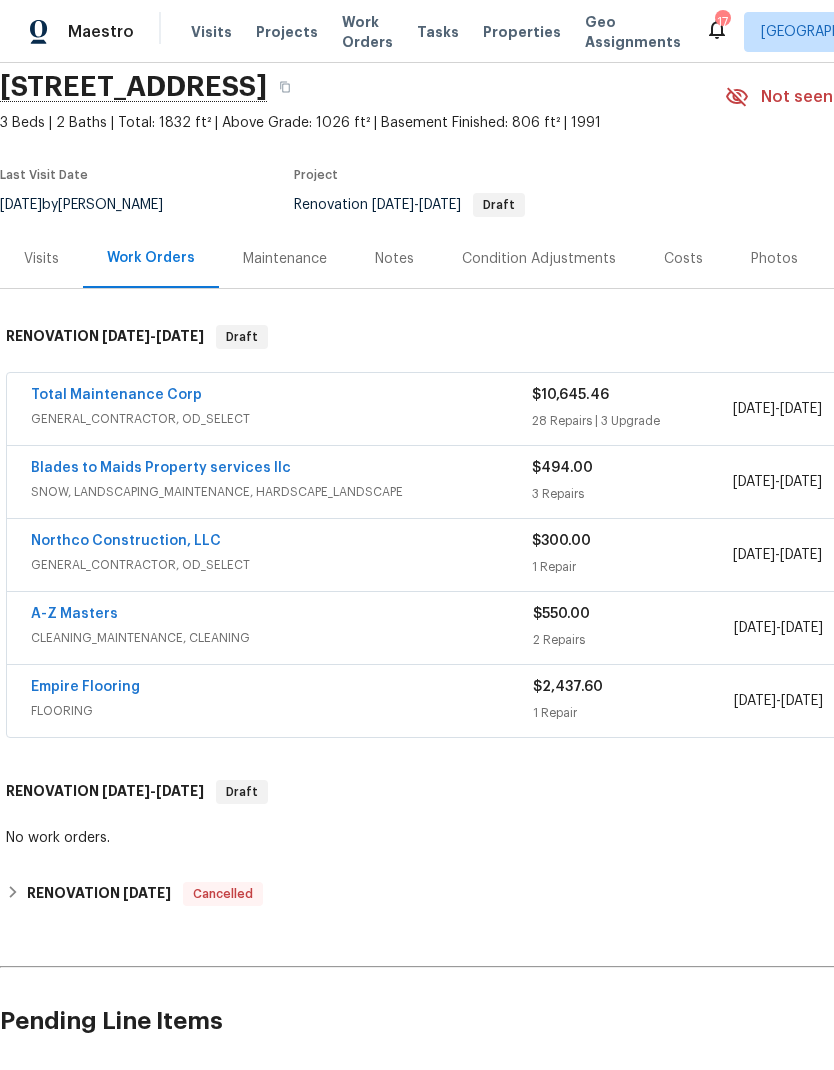 scroll, scrollTop: 75, scrollLeft: 0, axis: vertical 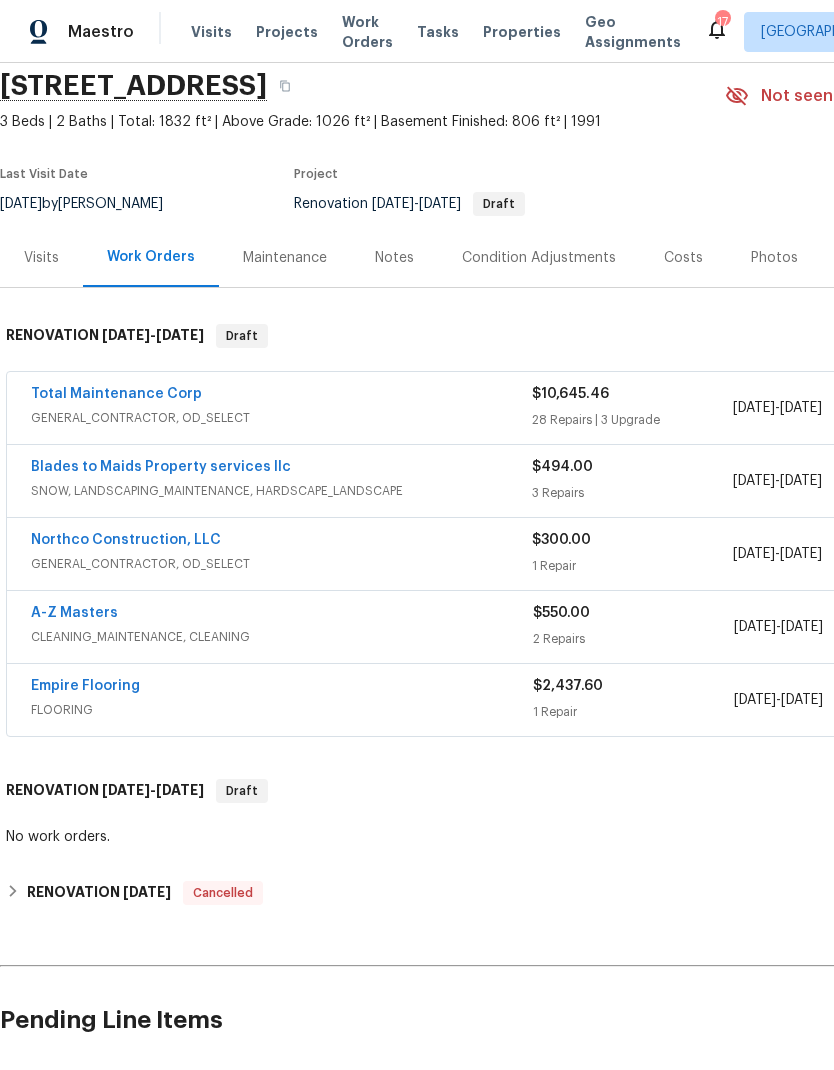 click on "Costs" at bounding box center [683, 258] 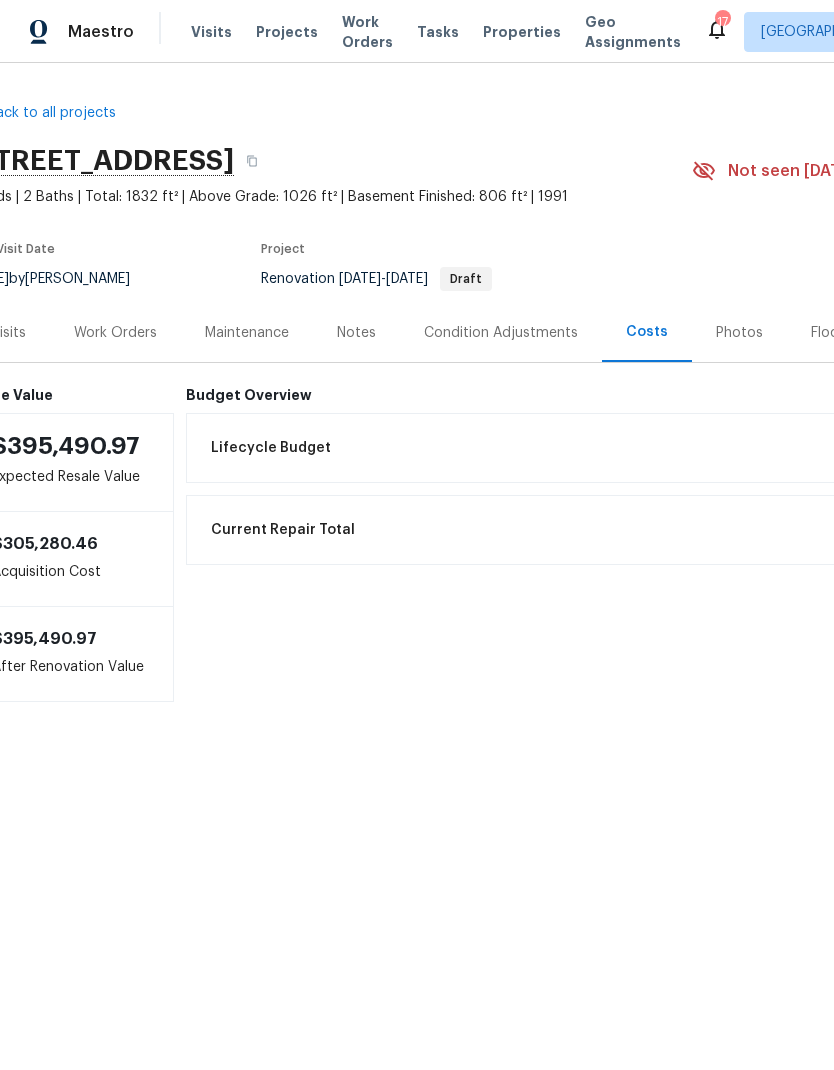 scroll, scrollTop: 0, scrollLeft: 34, axis: horizontal 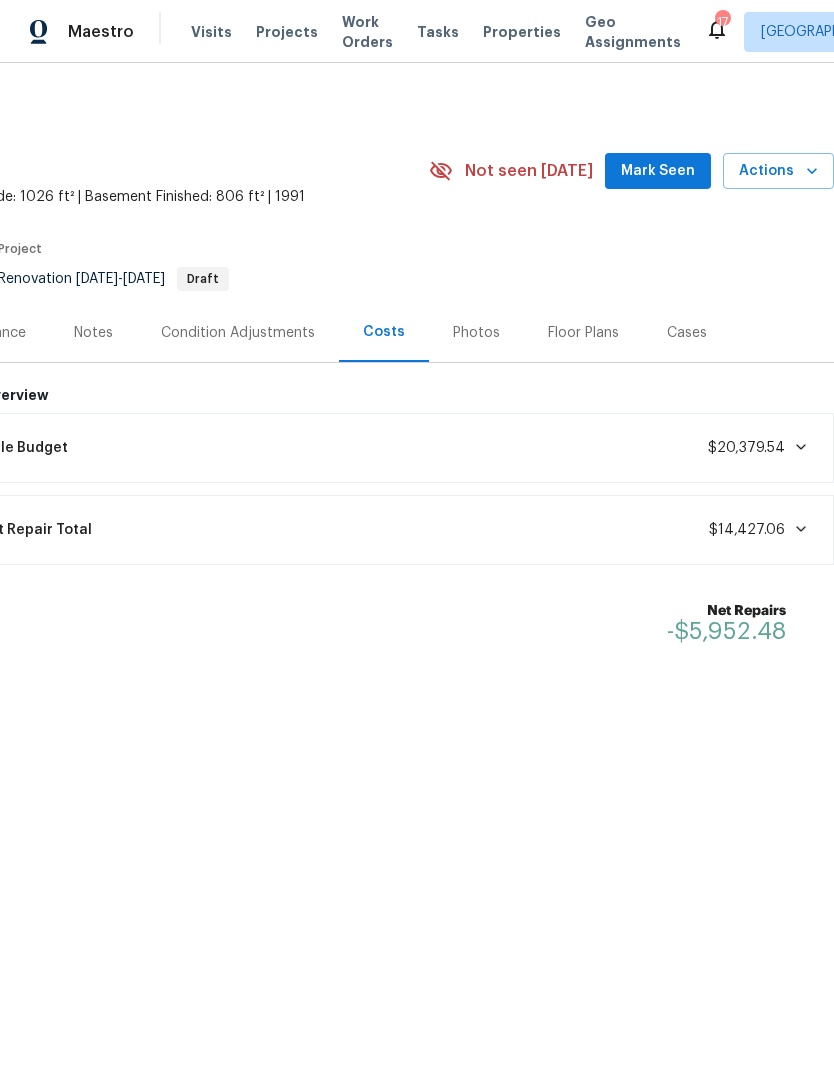 click on "Current Repair Total $14,427.06" at bounding box center (379, 530) 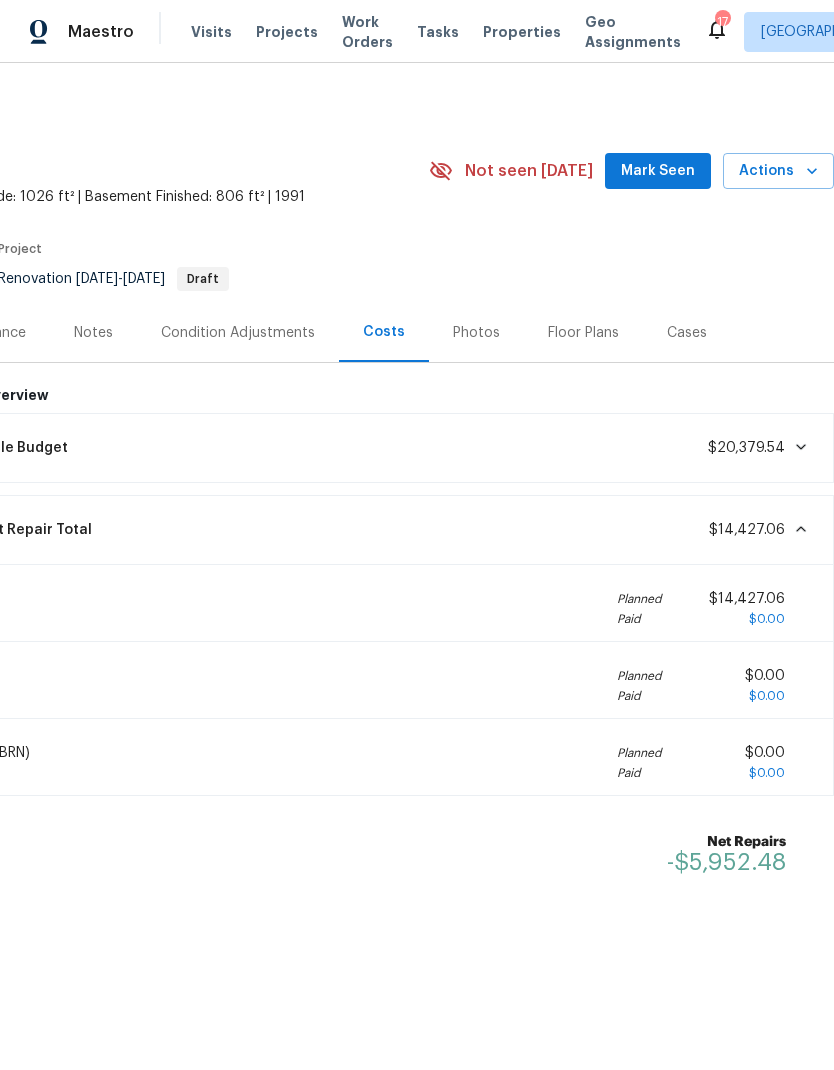 click on "Current Repair Total $14,427.06" at bounding box center (379, 530) 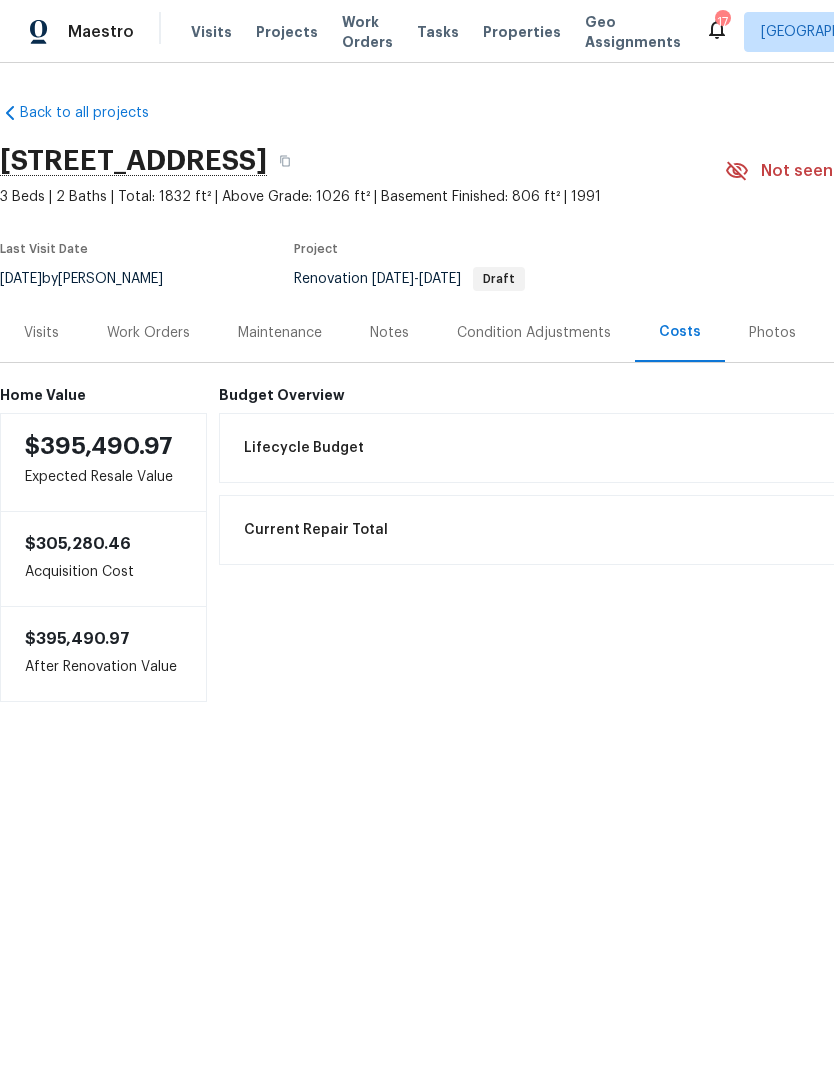 scroll, scrollTop: 0, scrollLeft: 30, axis: horizontal 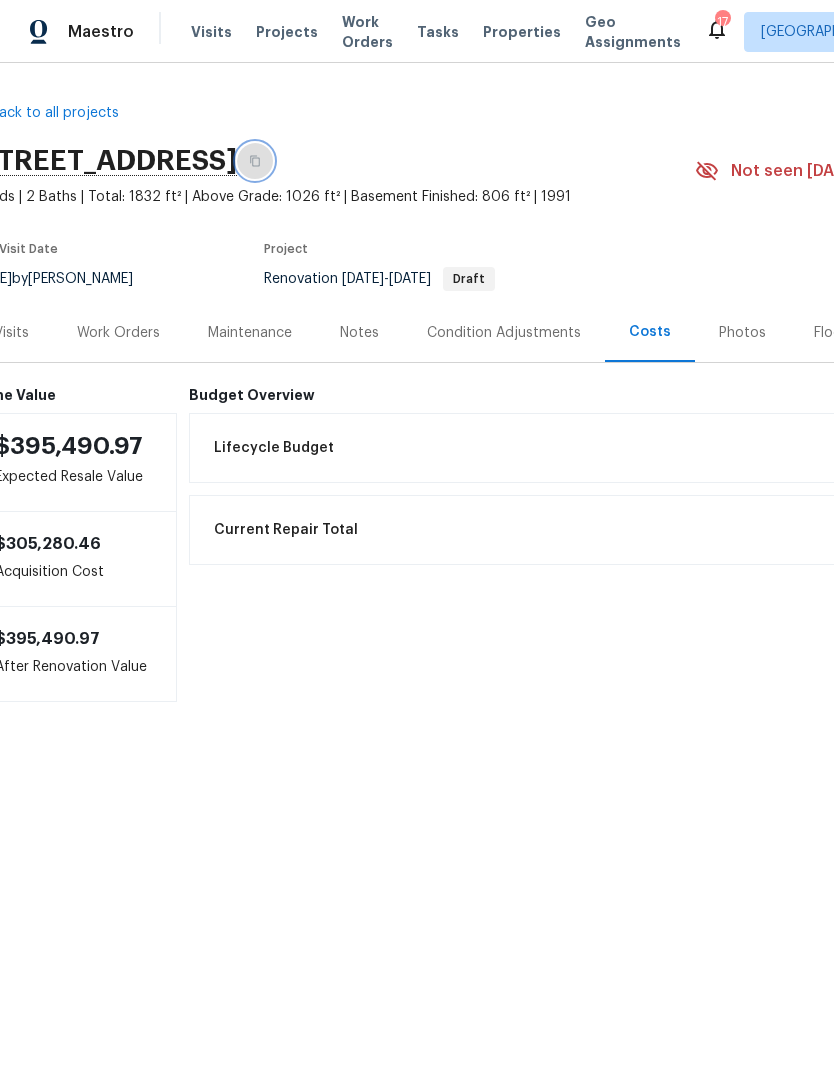 click at bounding box center [255, 161] 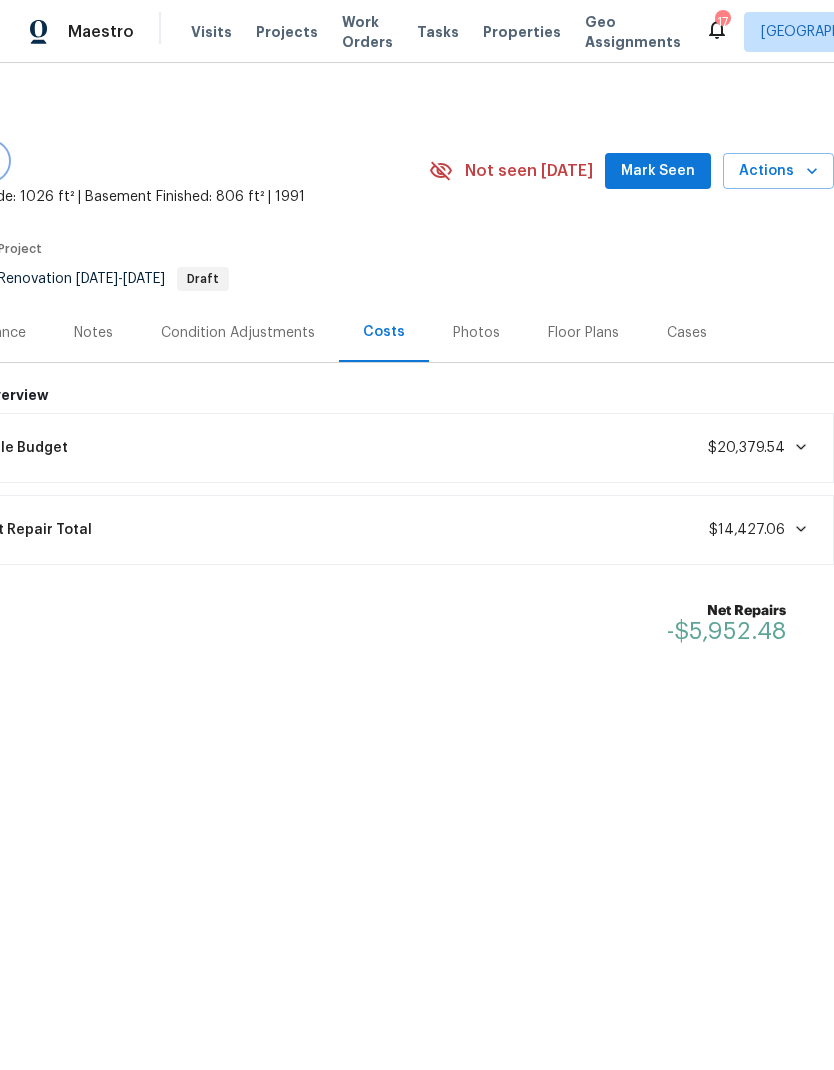 scroll, scrollTop: 0, scrollLeft: 296, axis: horizontal 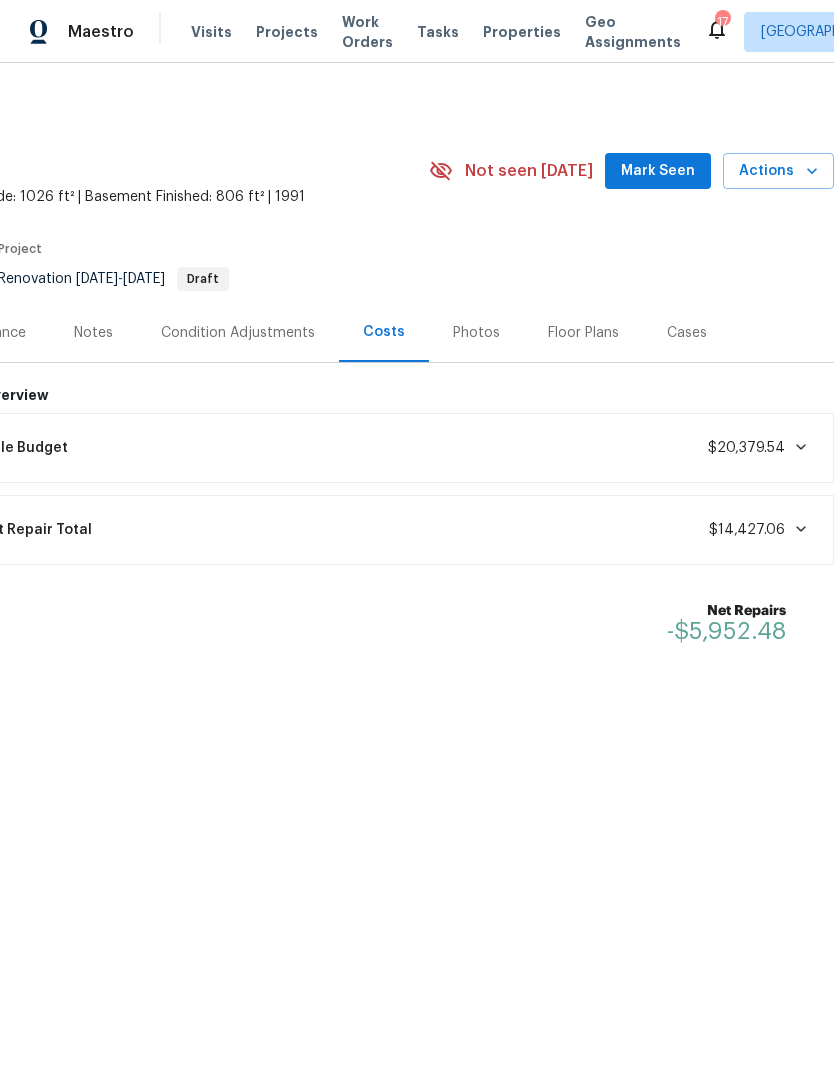 click on "Floor Plans" at bounding box center [583, 333] 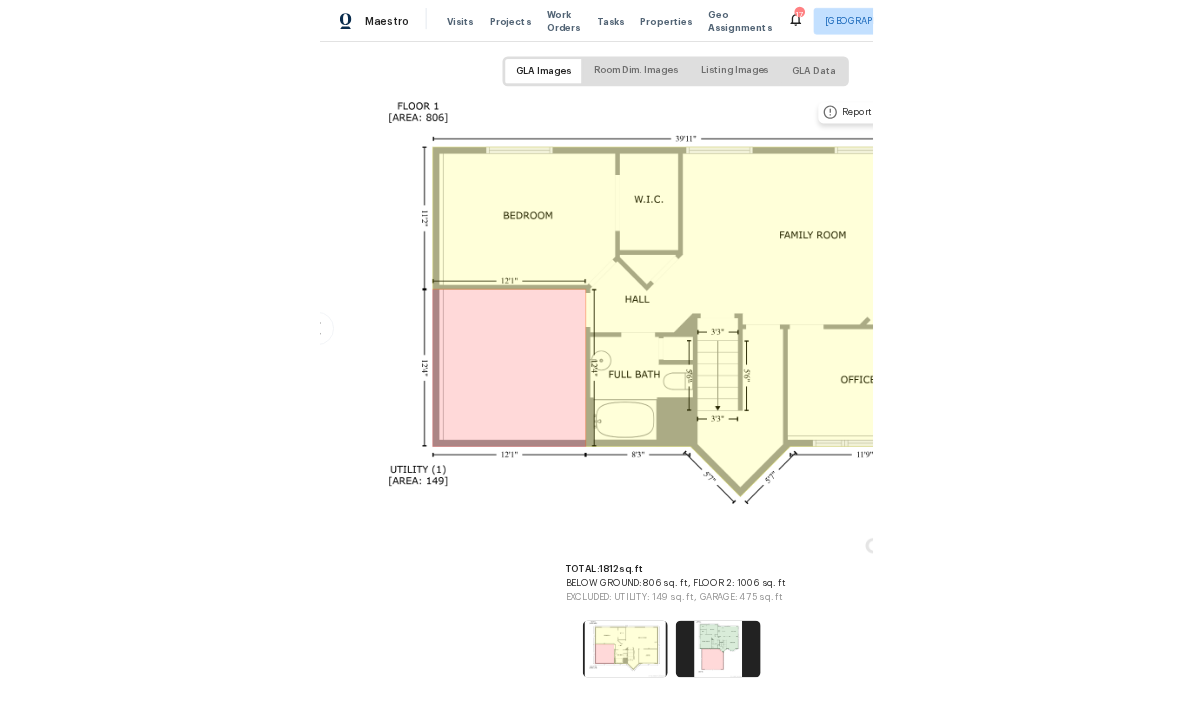 scroll, scrollTop: 302, scrollLeft: 30, axis: both 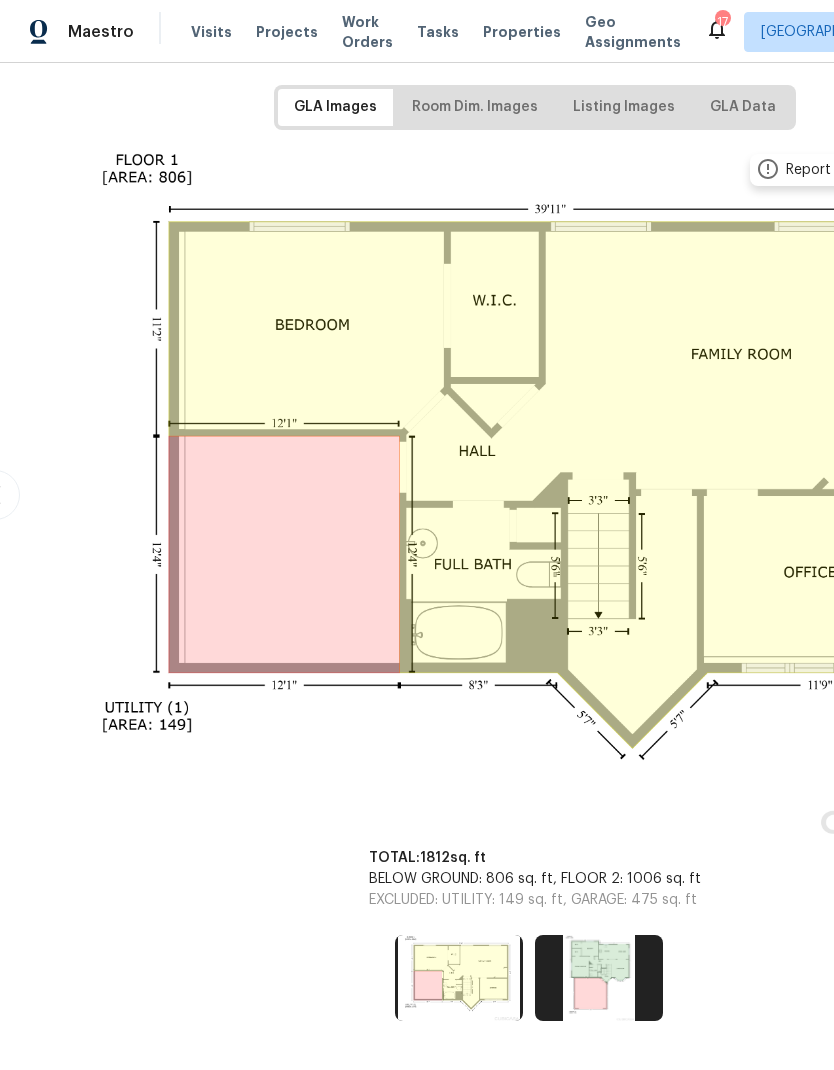 click on "EXCLUDED:   UTILITY: 149 sq. ft, GARAGE: 475 sq. ft" at bounding box center (535, 900) 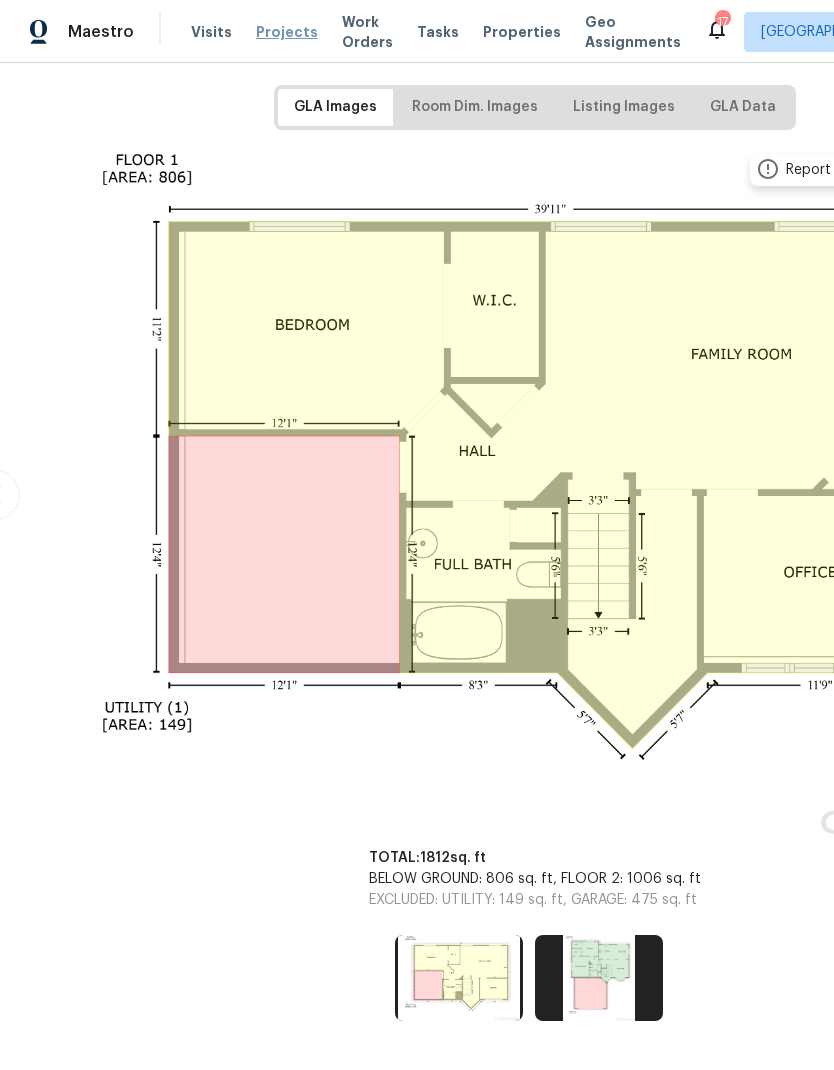 click on "Projects" at bounding box center (287, 32) 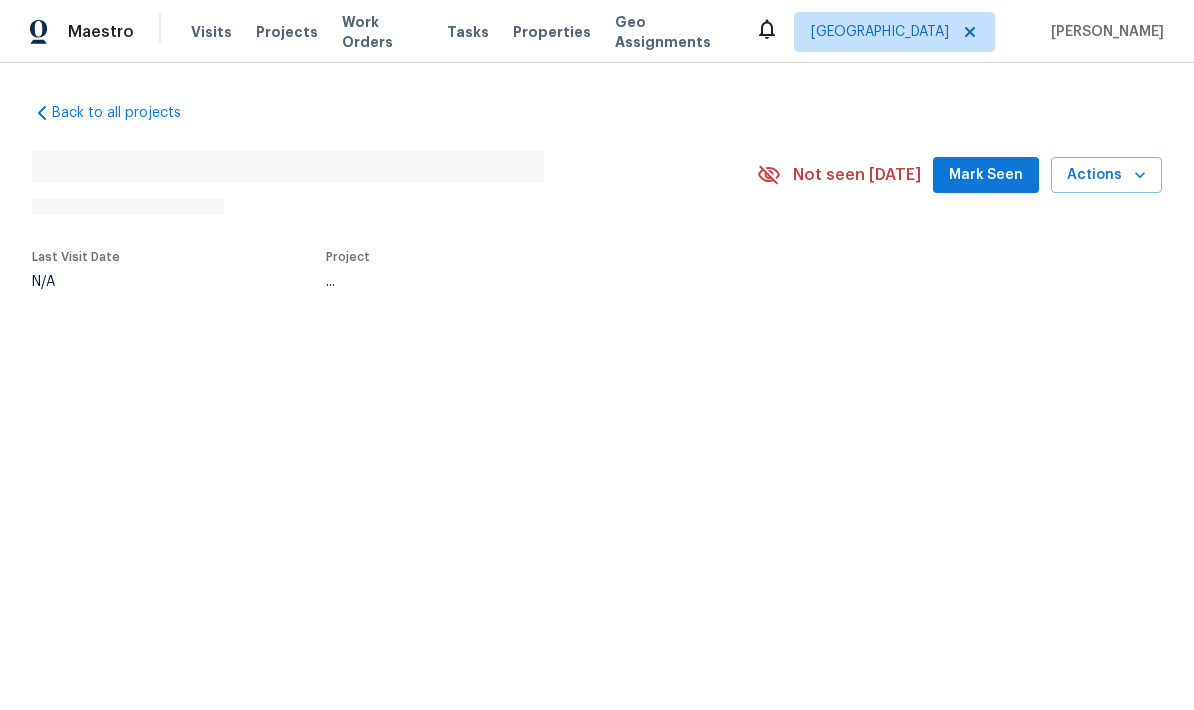 scroll, scrollTop: 0, scrollLeft: 0, axis: both 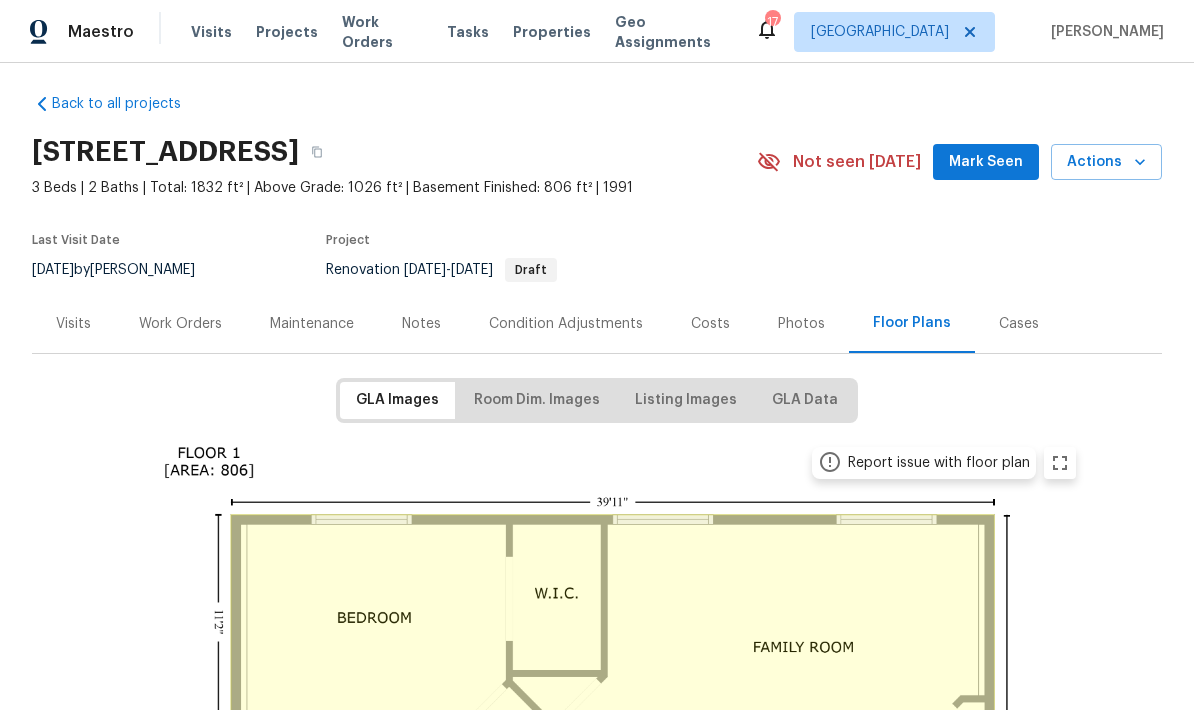 click on "Work Orders" at bounding box center [180, 324] 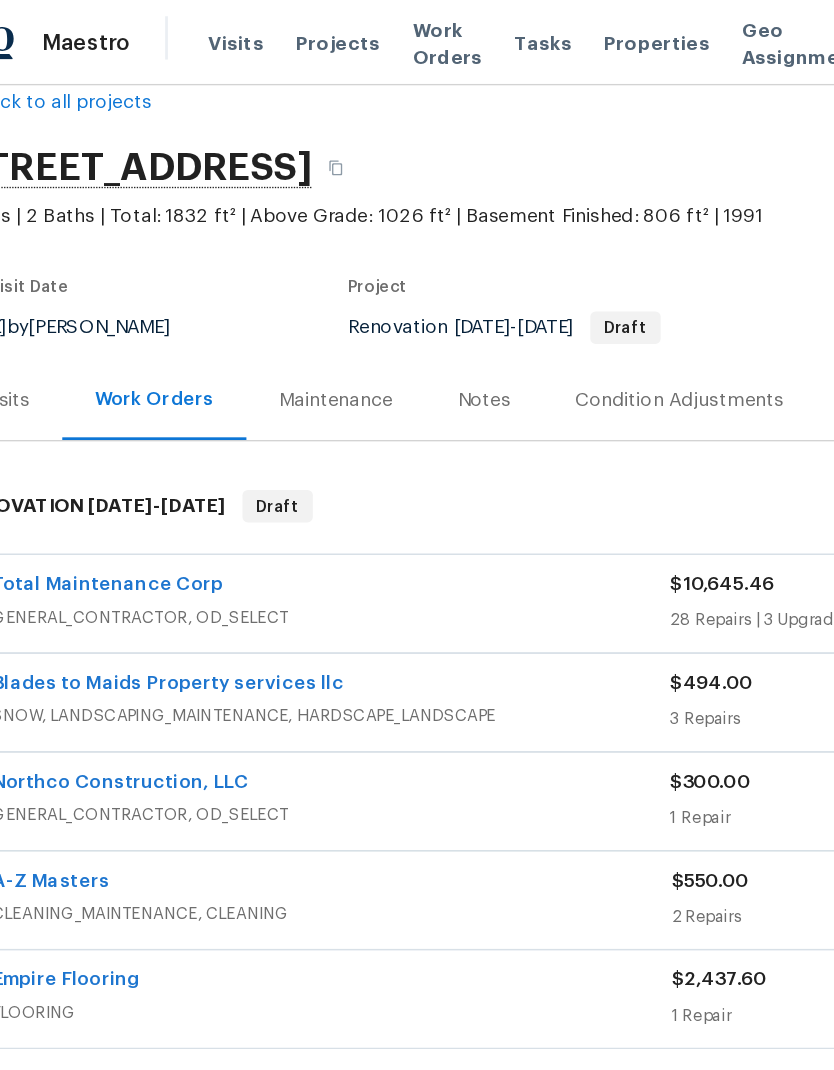scroll, scrollTop: 37, scrollLeft: 0, axis: vertical 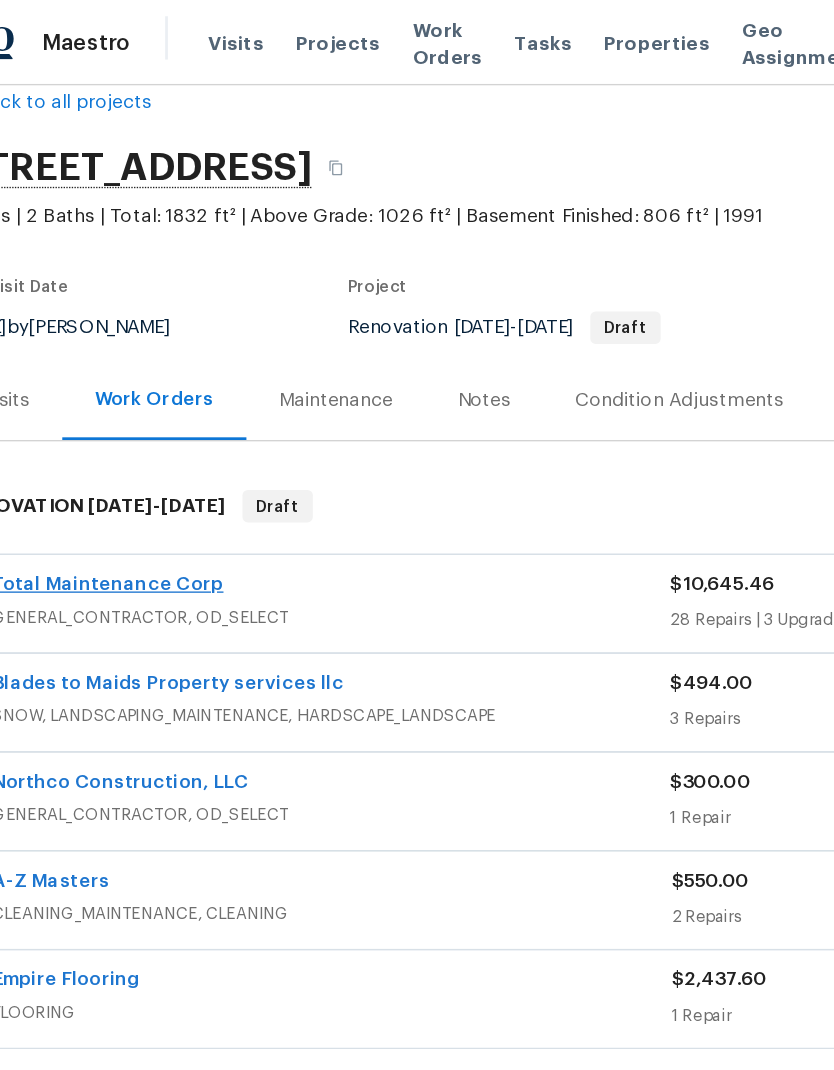 click on "Total Maintenance Corp" at bounding box center (116, 432) 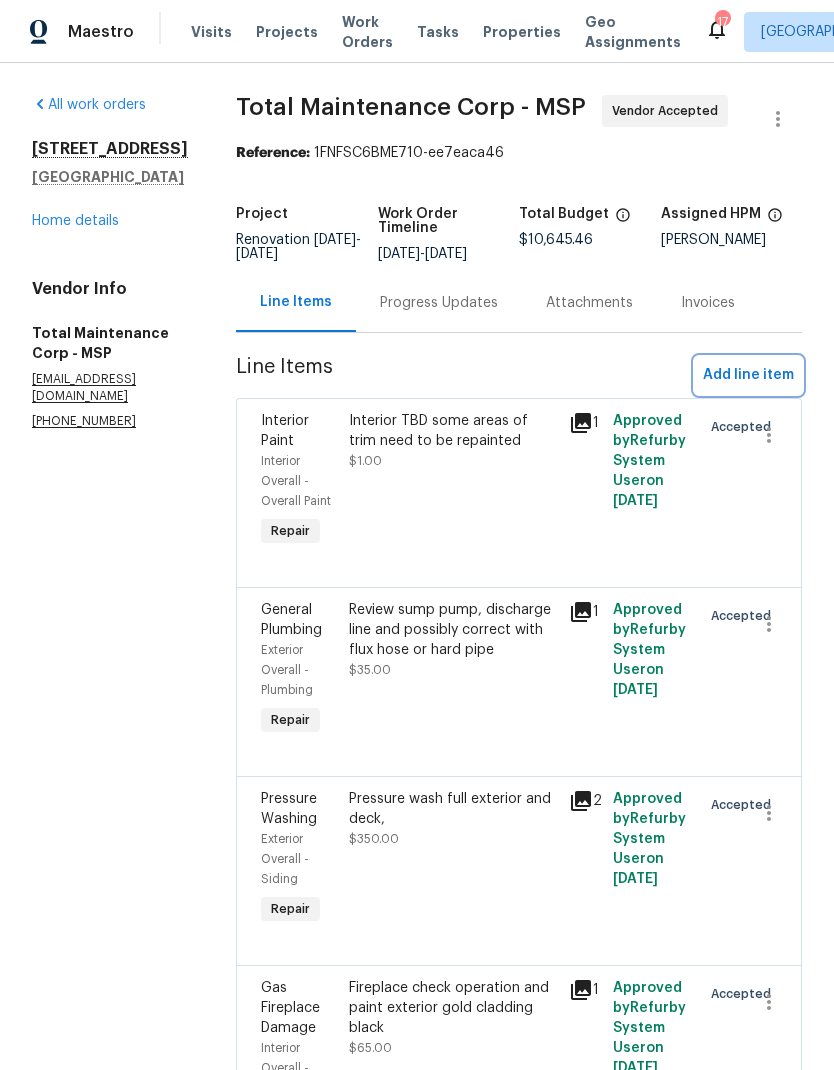 click on "Add line item" at bounding box center (748, 375) 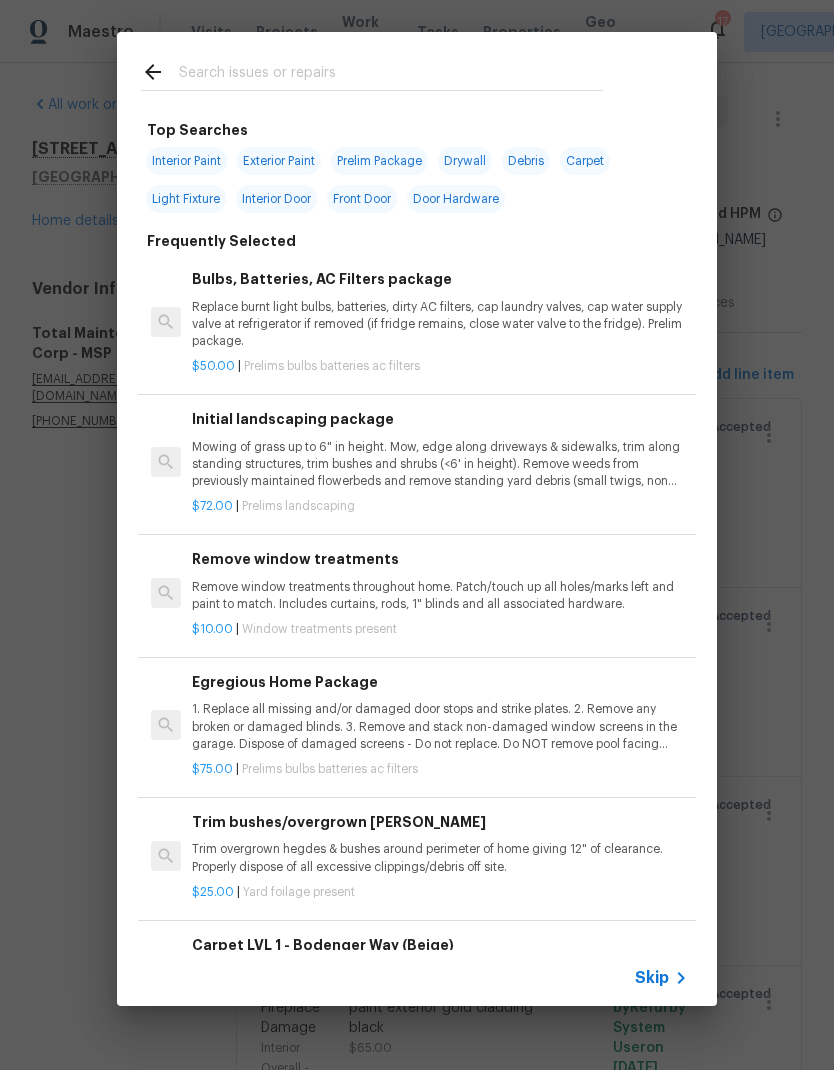 click at bounding box center [391, 75] 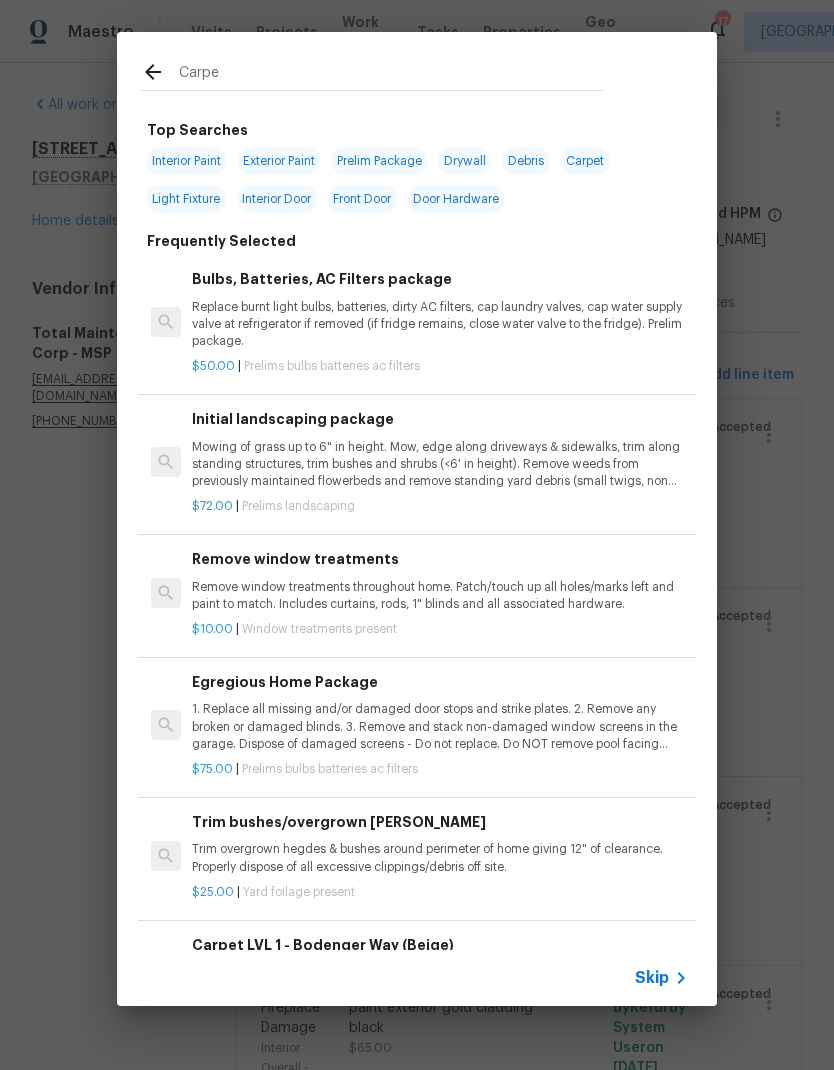 type on "Carpet" 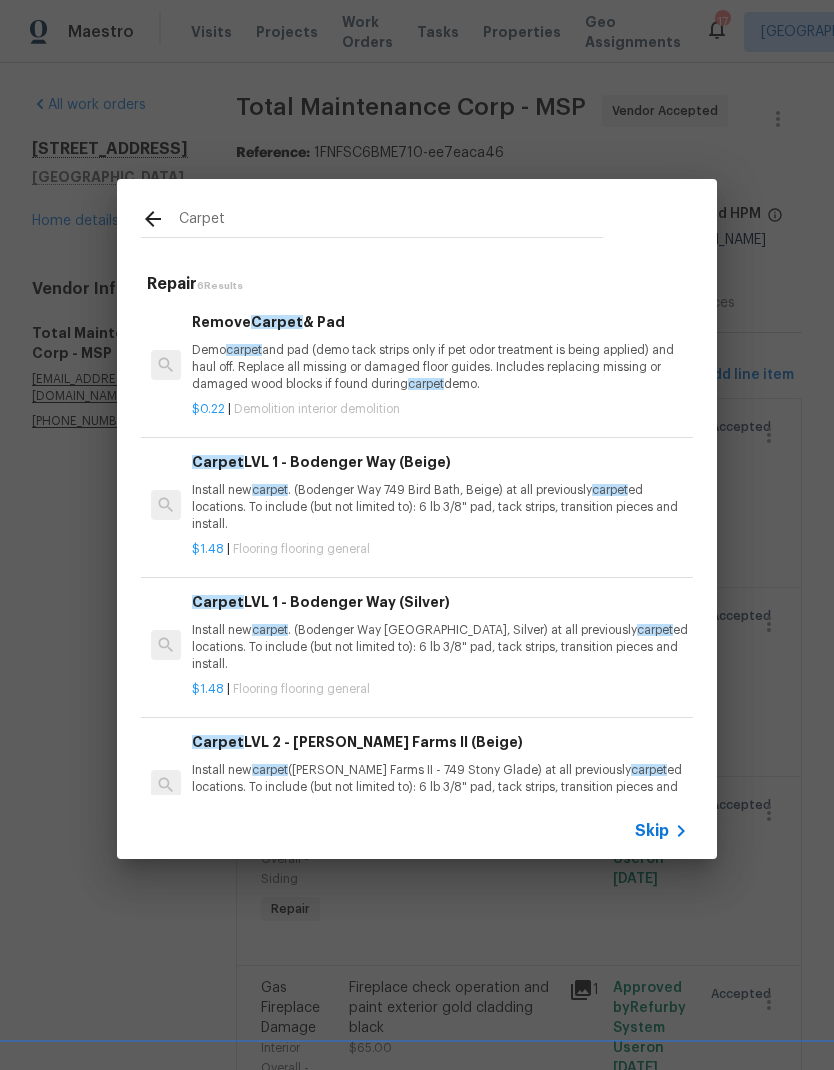 click on "Demo  carpet  and pad (demo tack strips only if pet odor treatment is being applied) and haul off. Replace all missing or damaged floor guides. Includes replacing missing or damaged wood blocks if found during  carpet  demo." at bounding box center (440, 367) 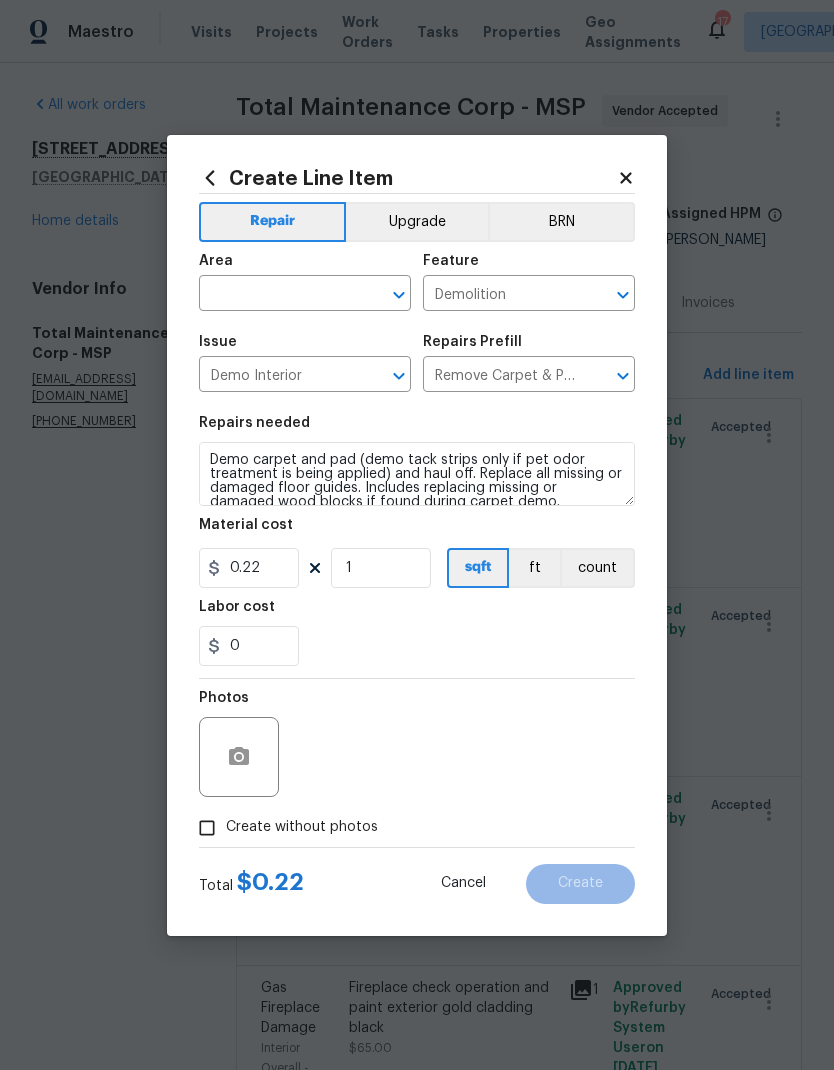 click on "Issue Demo Interior ​ Repairs Prefill Remove Carpet & Pad $0.22 ​" at bounding box center (417, 363) 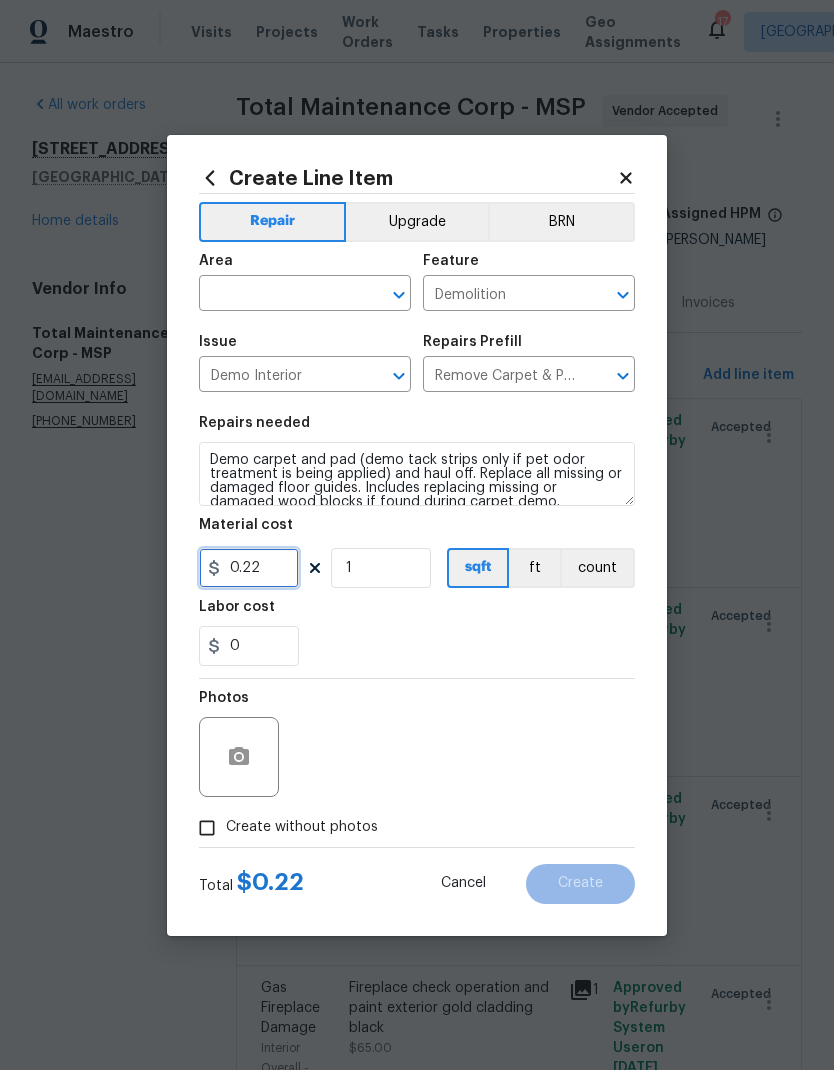 click on "0.22" at bounding box center (249, 568) 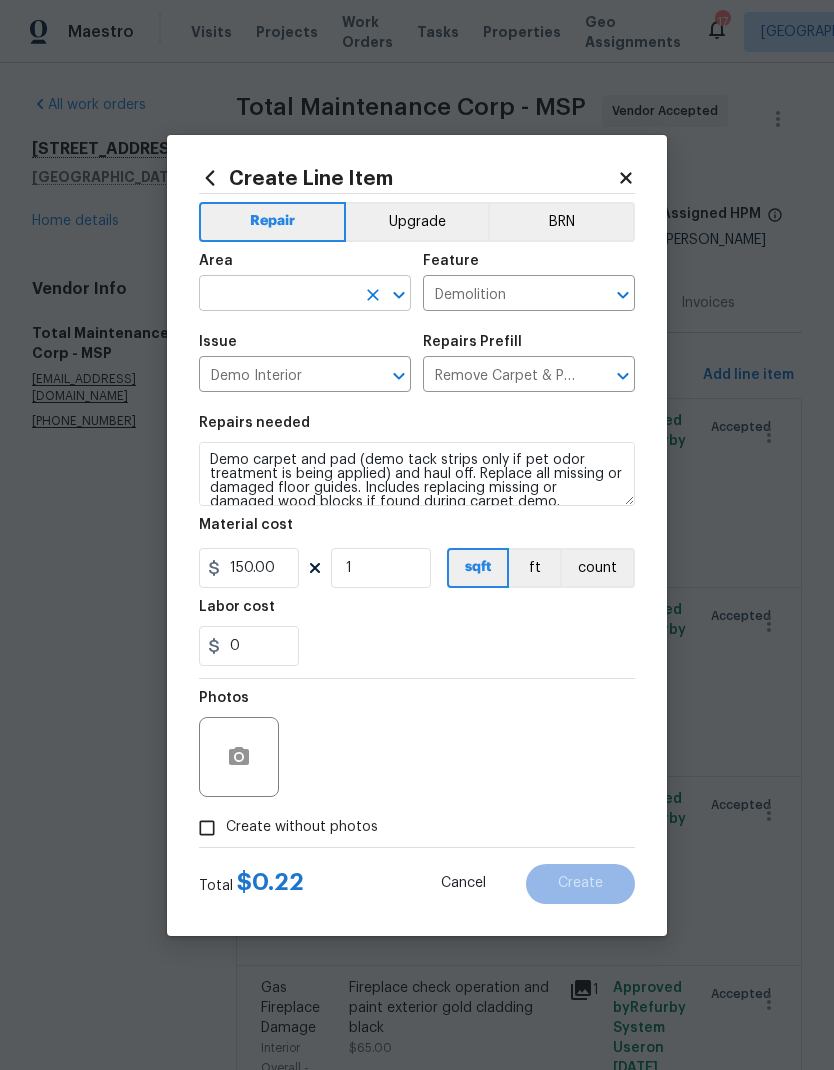 click at bounding box center (277, 295) 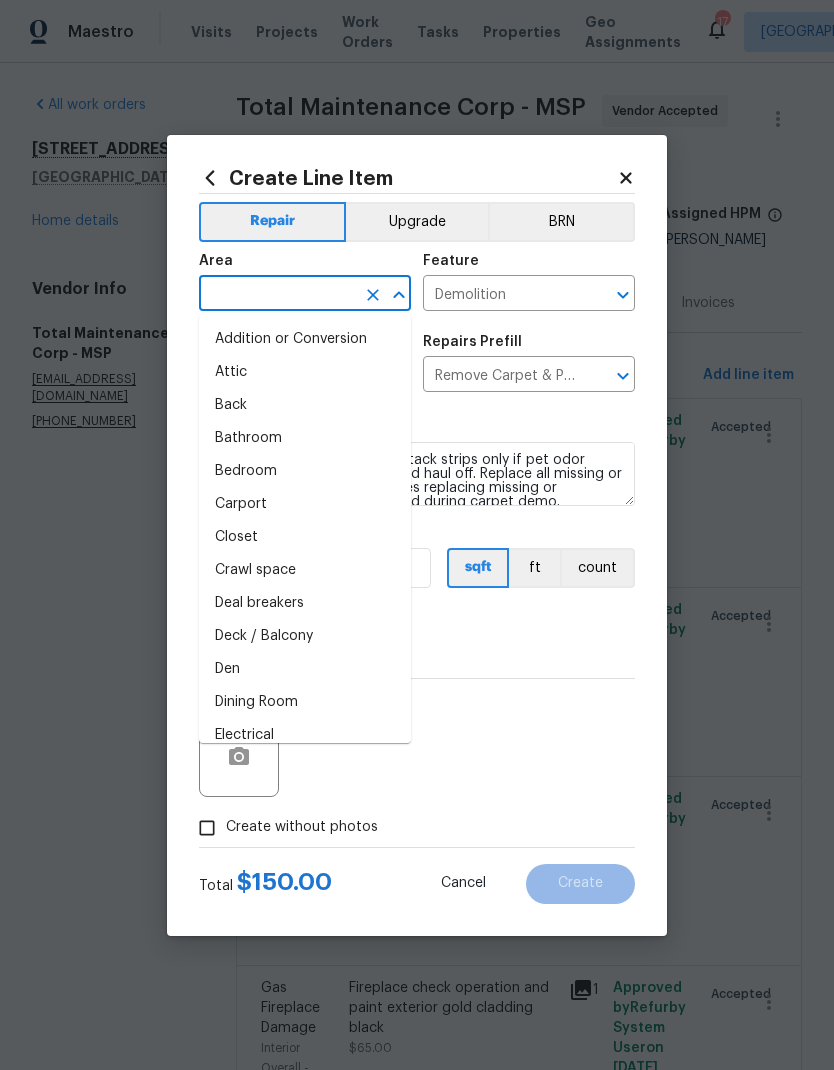 type on "150" 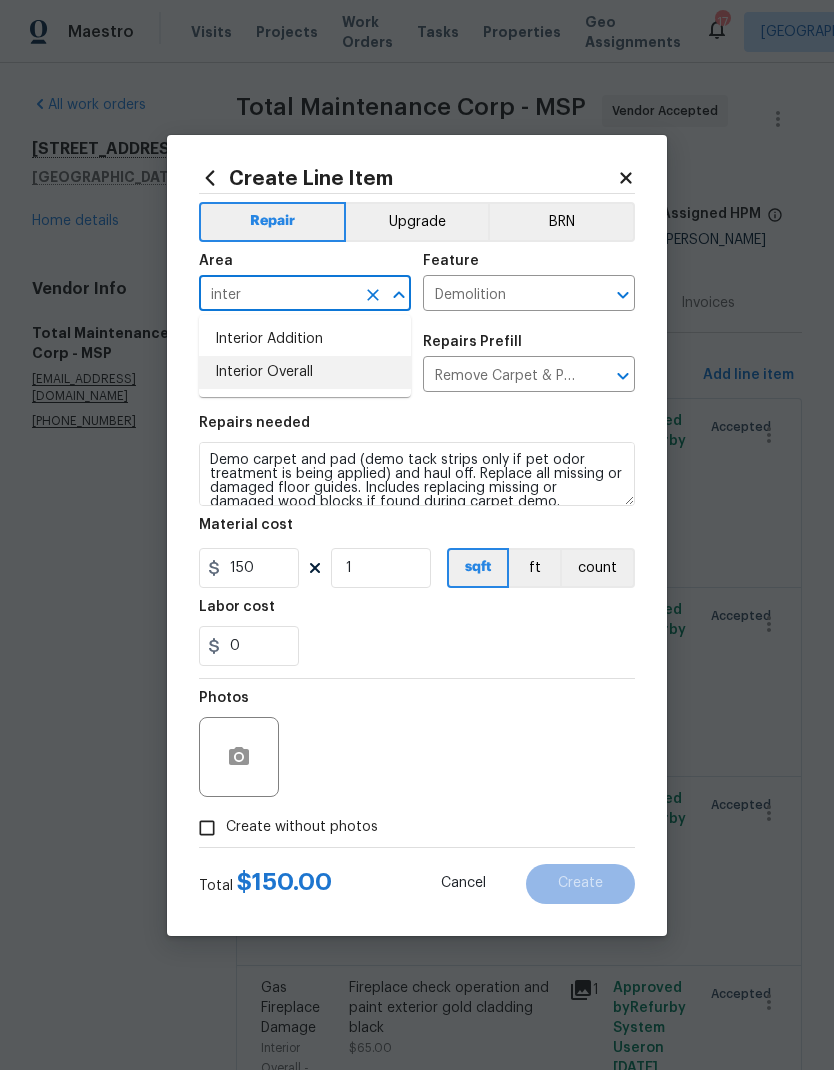 click on "Interior Overall" at bounding box center [305, 372] 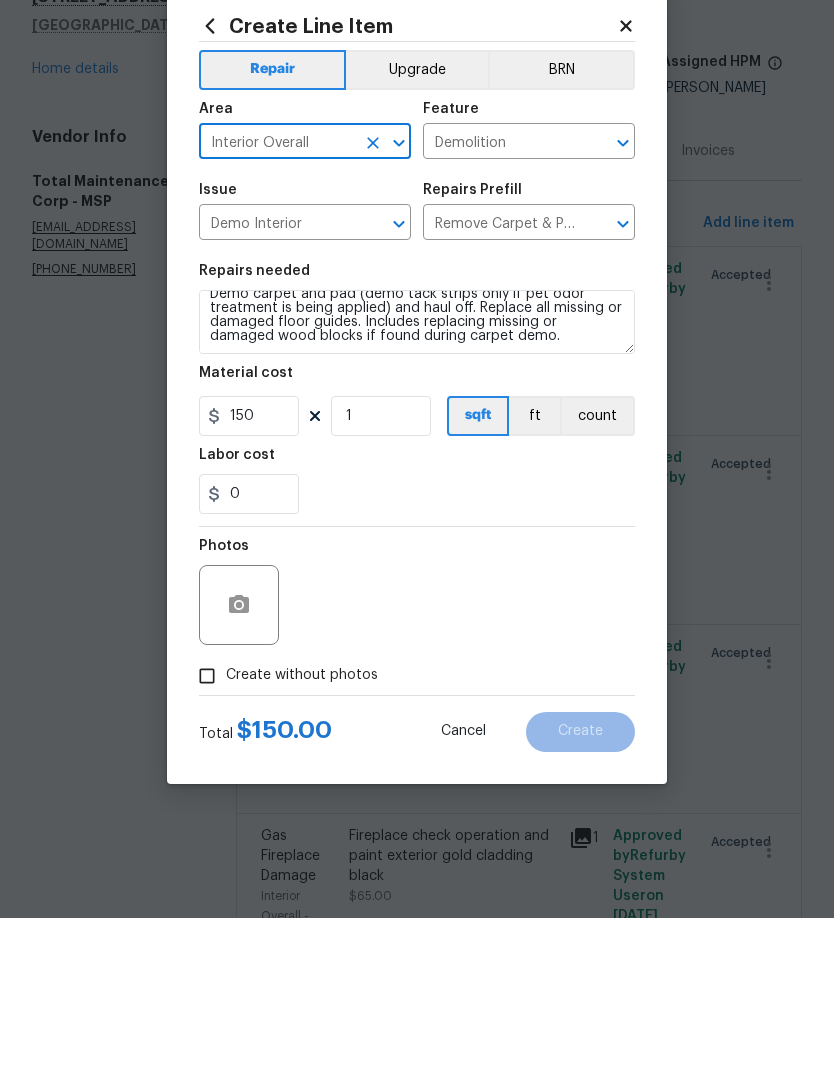 scroll, scrollTop: 14, scrollLeft: 0, axis: vertical 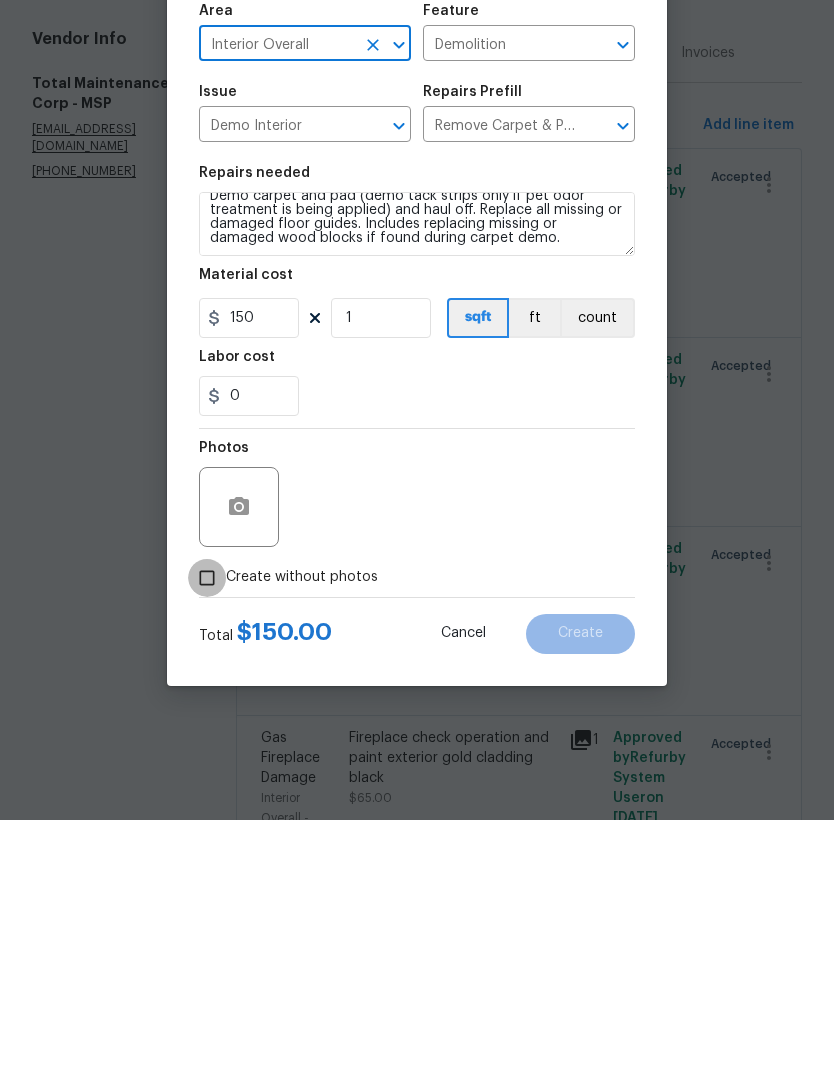 click on "Create without photos" at bounding box center (207, 828) 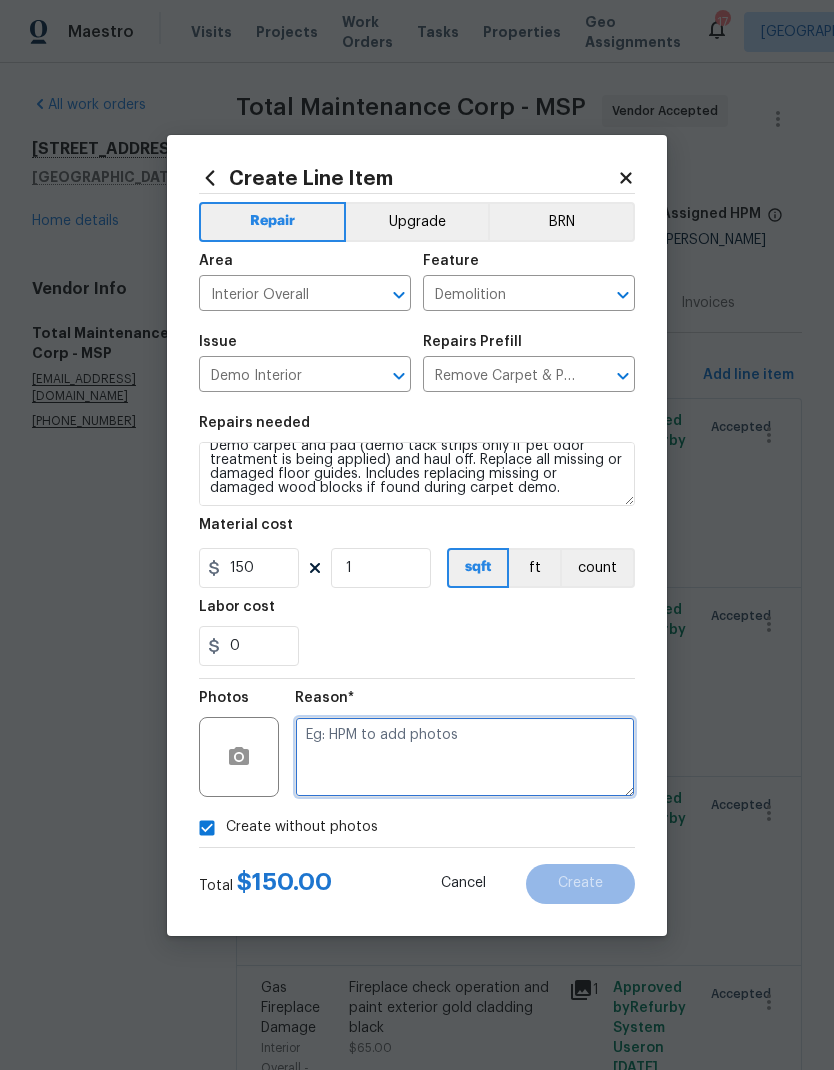 click at bounding box center [465, 757] 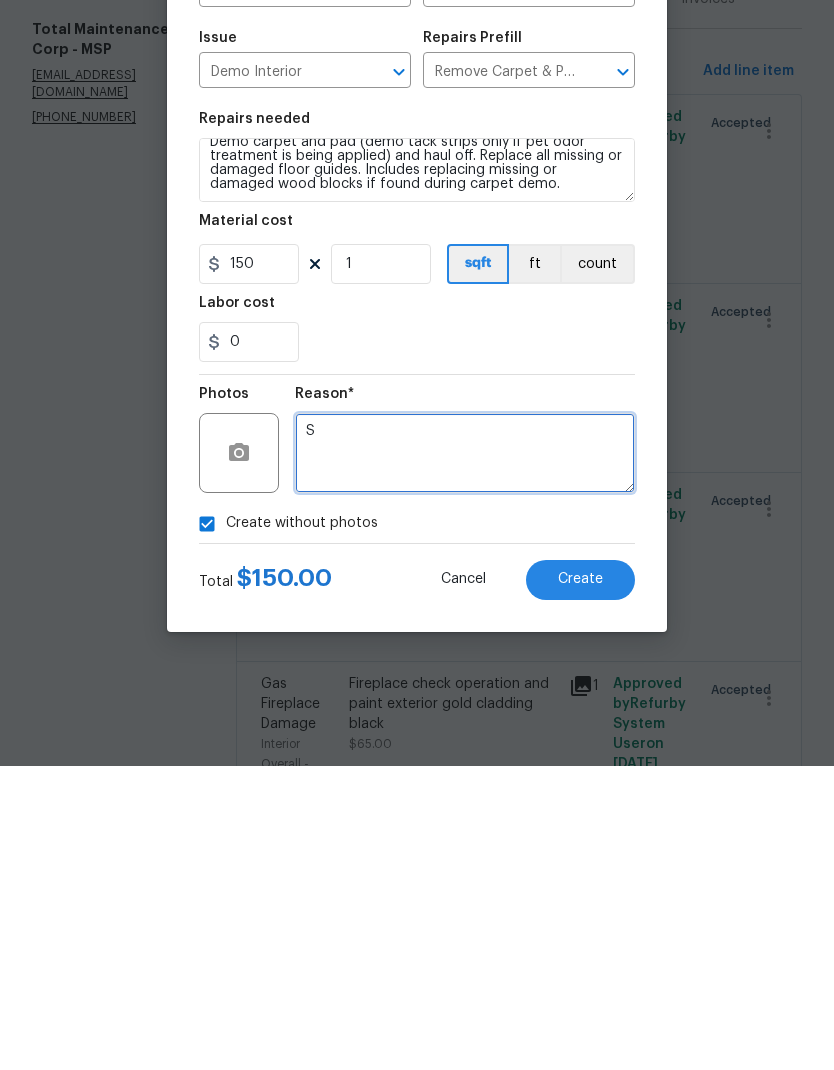 type on "S" 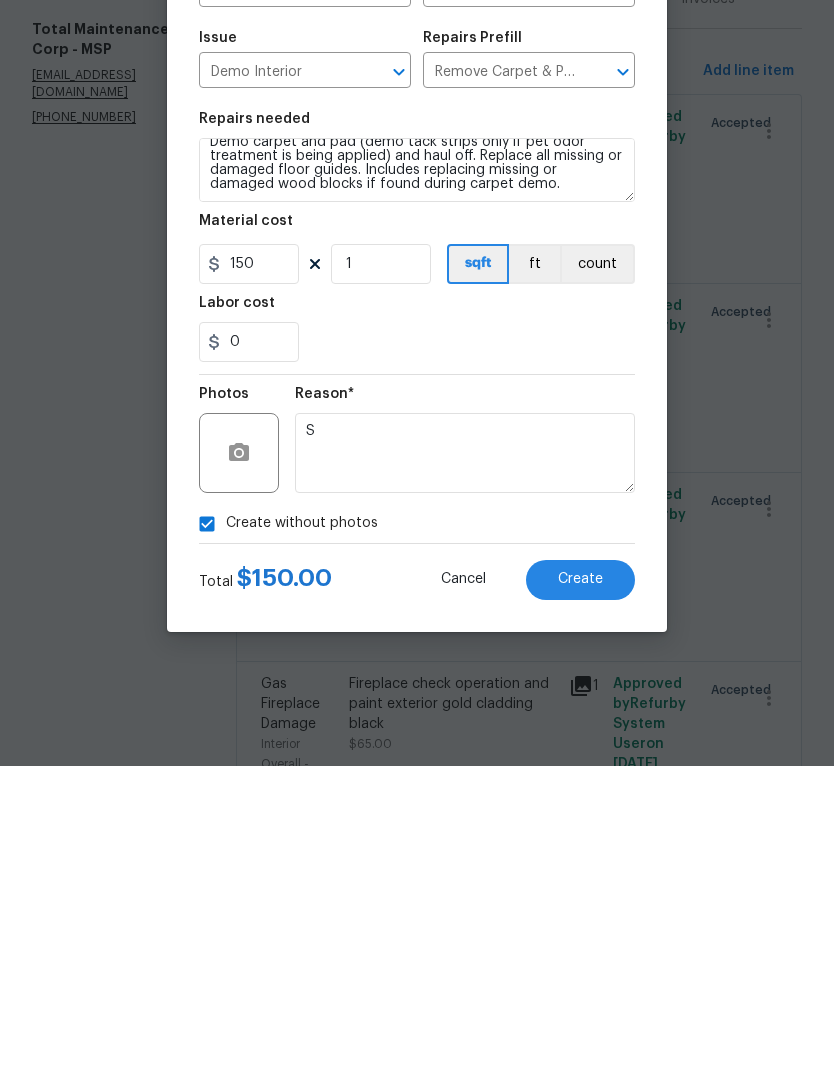 click at bounding box center (417, 847) 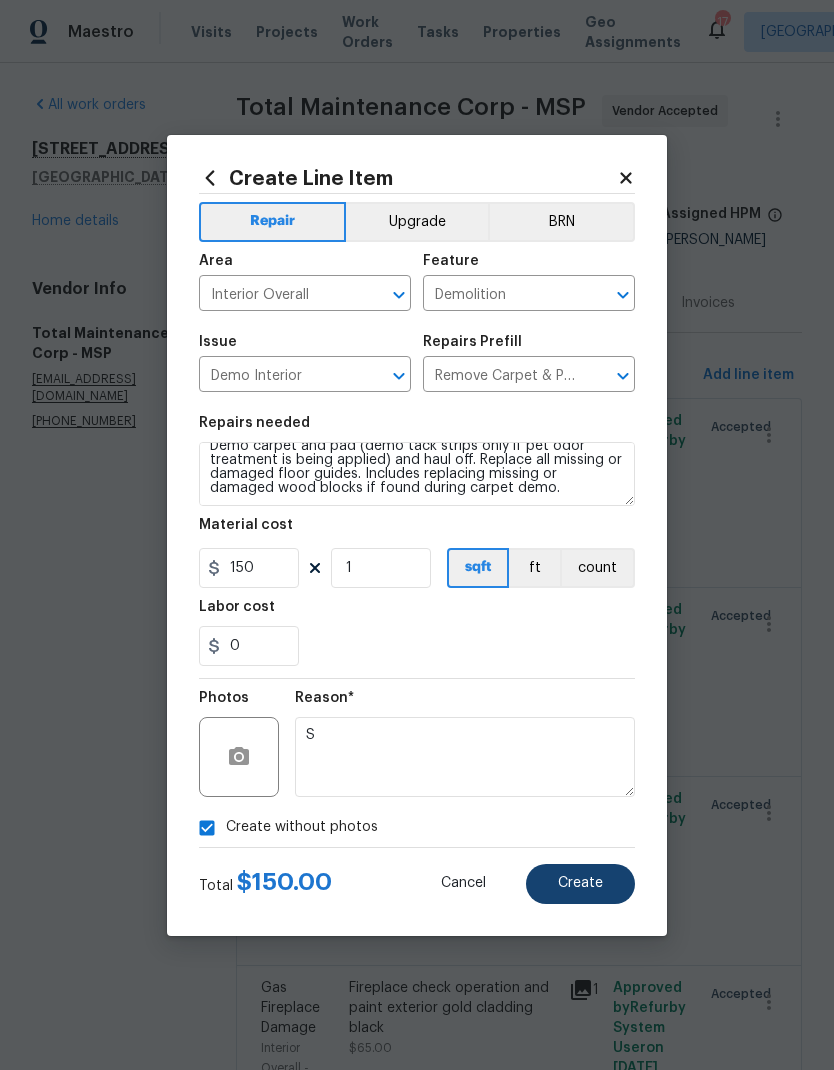 click on "Create" at bounding box center [580, 884] 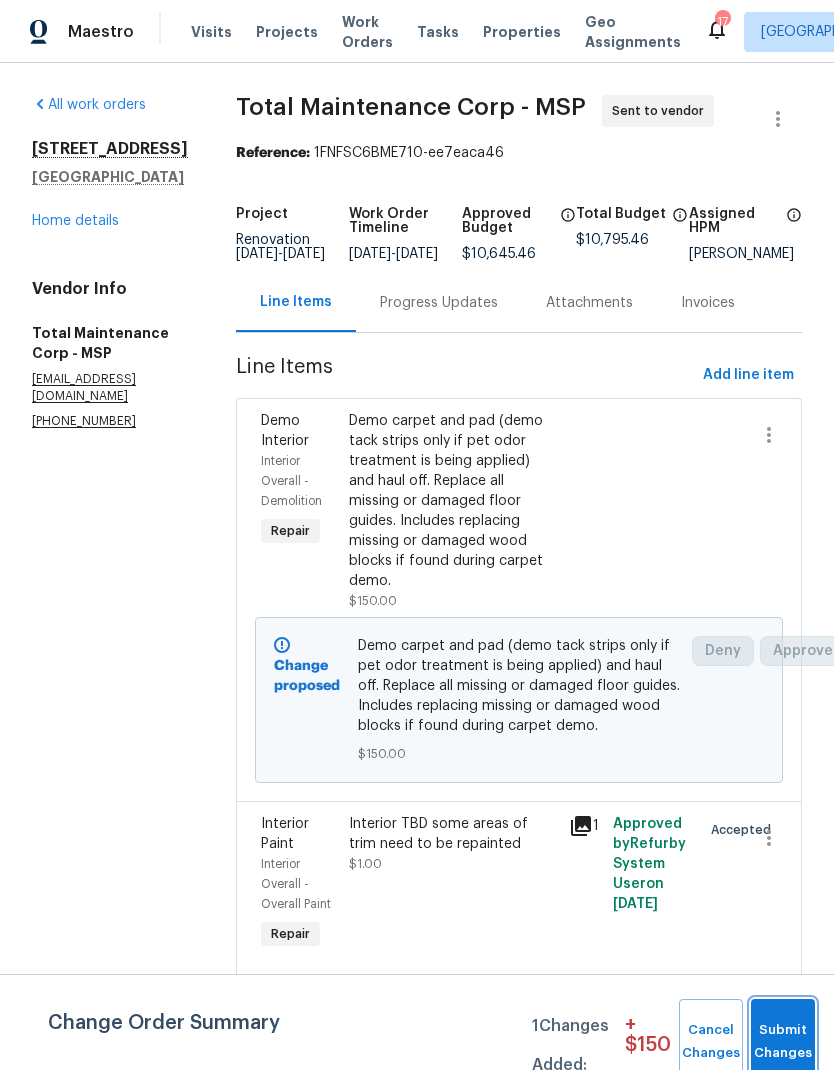 click on "Submit Changes" at bounding box center (783, 1042) 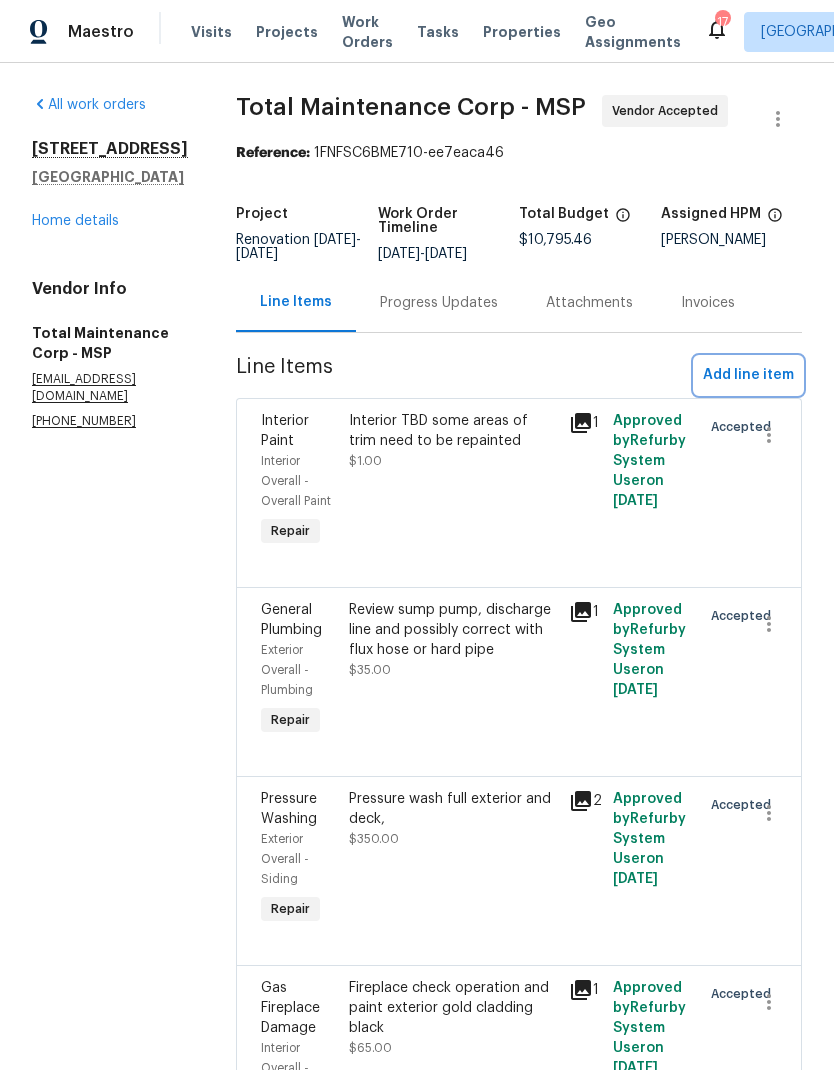 click on "Add line item" at bounding box center [748, 375] 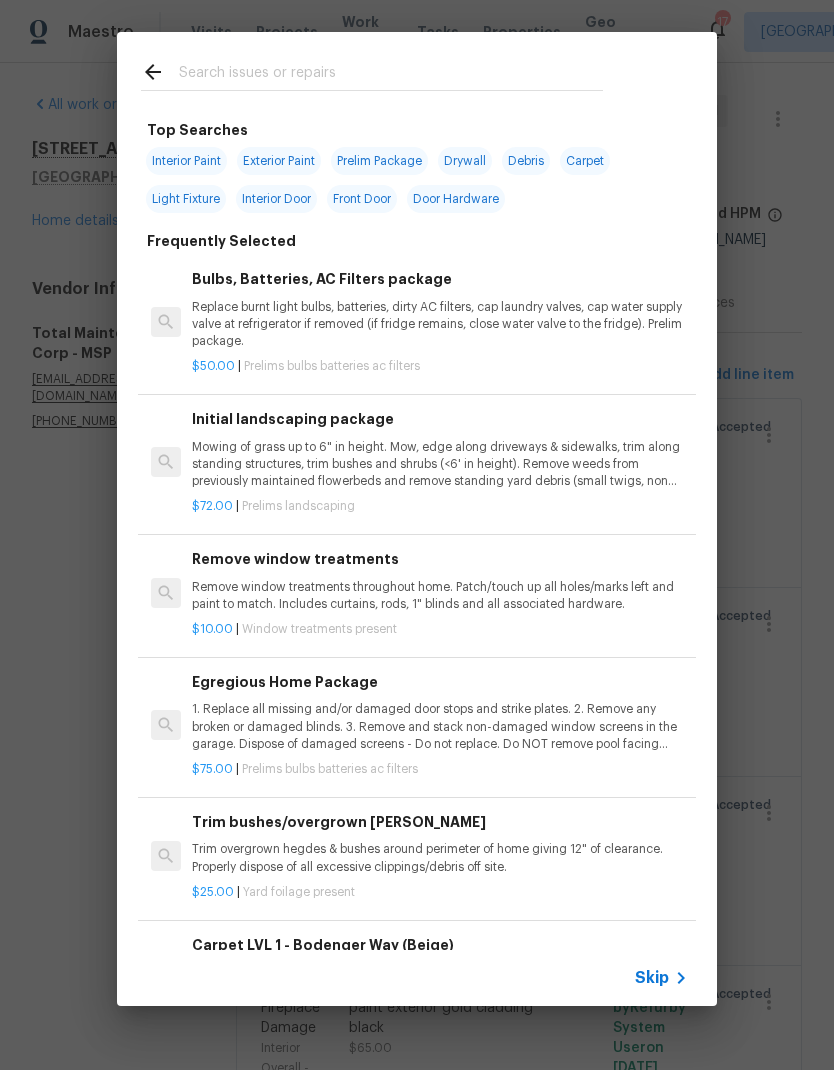 click at bounding box center [372, 71] 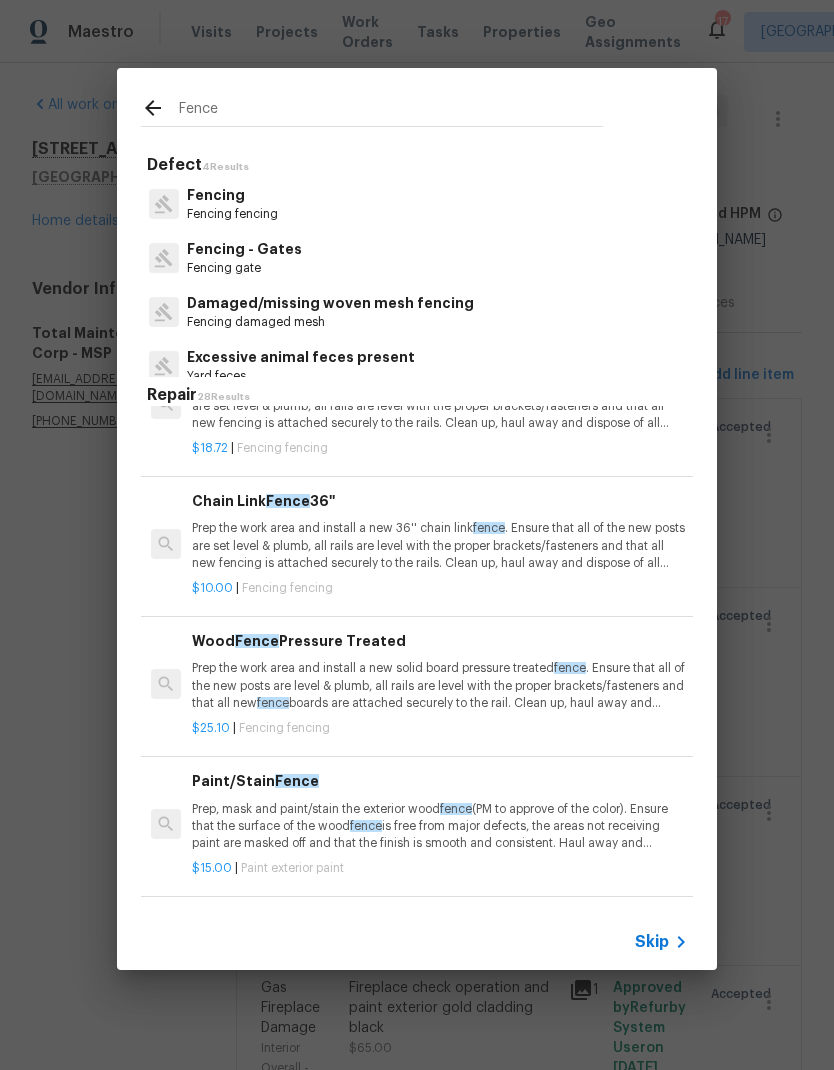 scroll, scrollTop: 353, scrollLeft: 0, axis: vertical 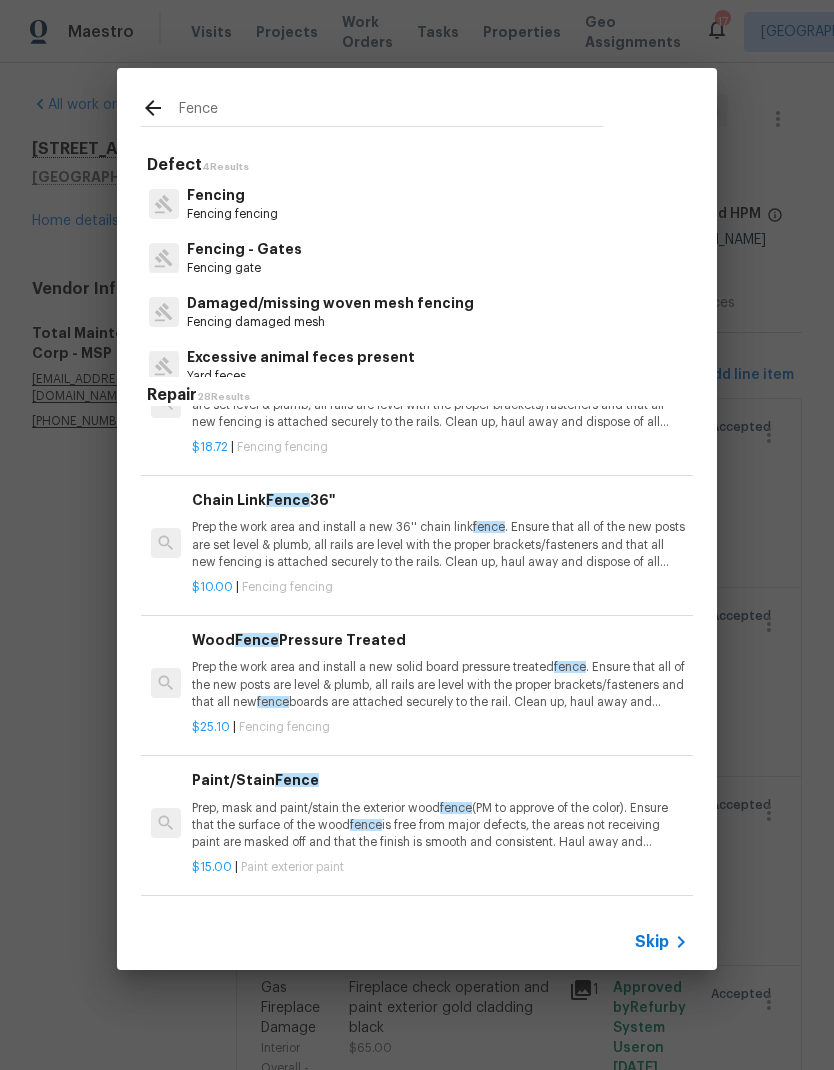type on "Fence" 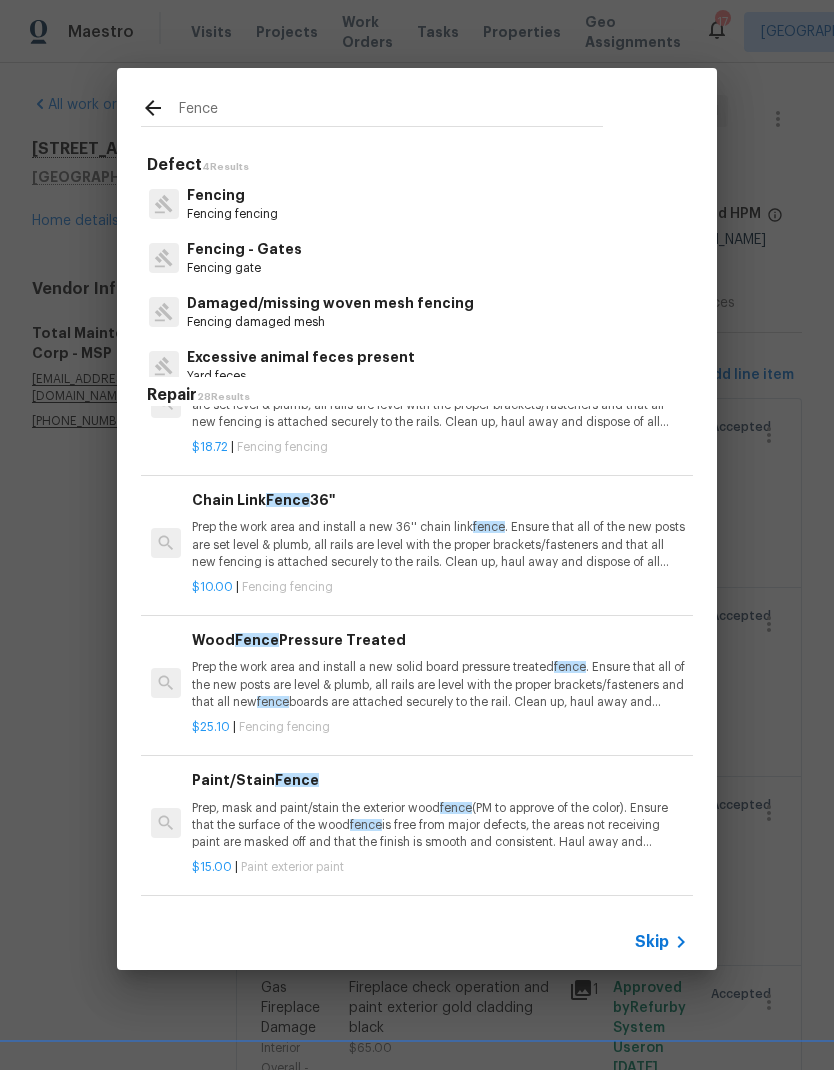 click on "Fencing Fencing fencing" at bounding box center [417, 204] 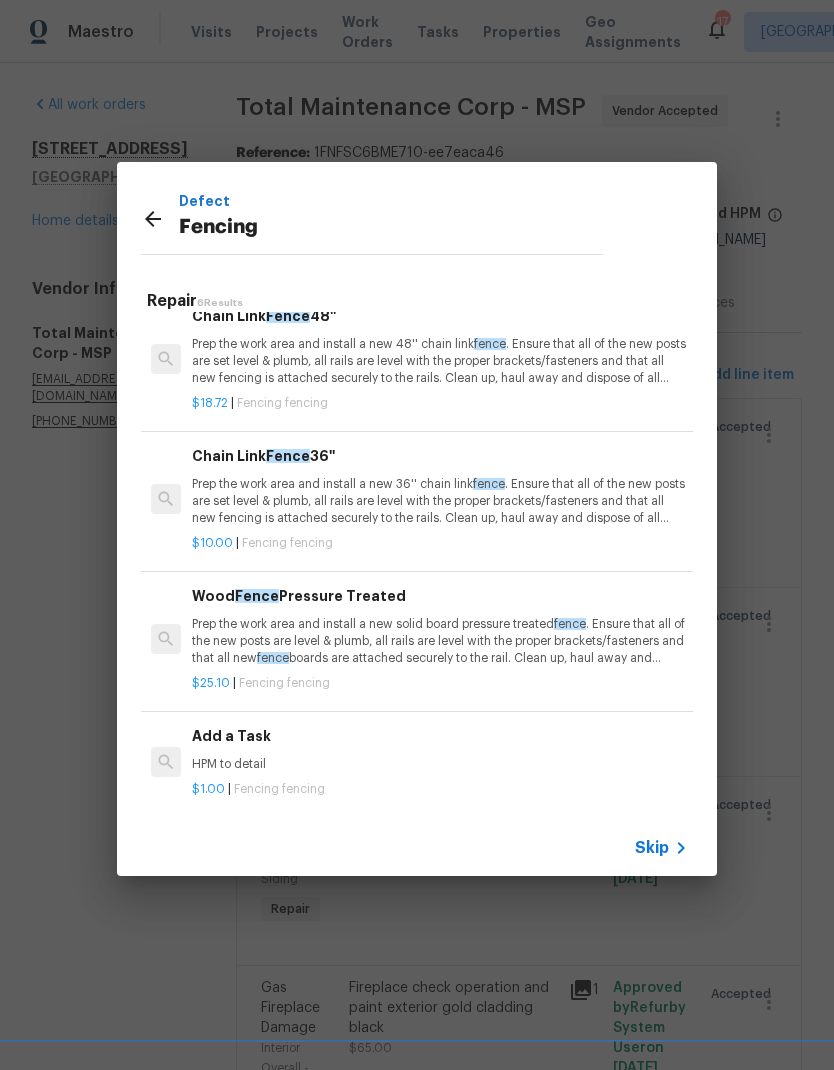 click on "Add a Task HPM to detail" at bounding box center (440, 749) 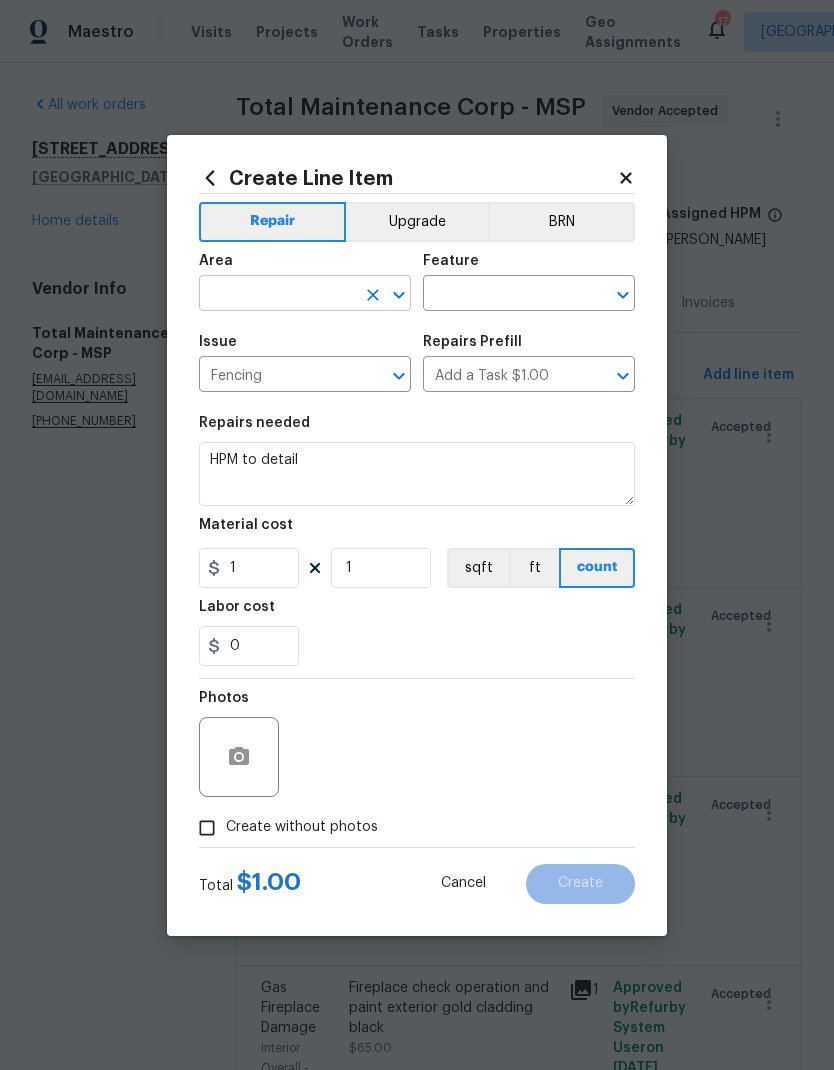 click at bounding box center (277, 295) 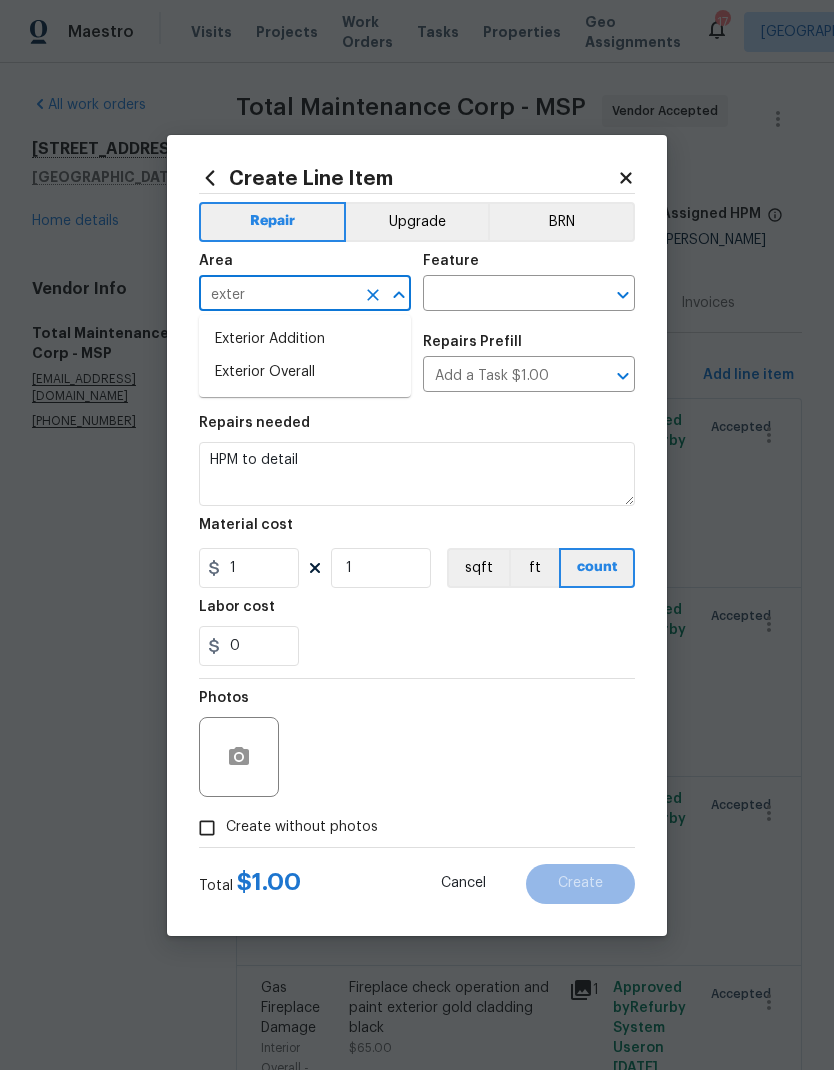 click on "Exterior Overall" at bounding box center (305, 372) 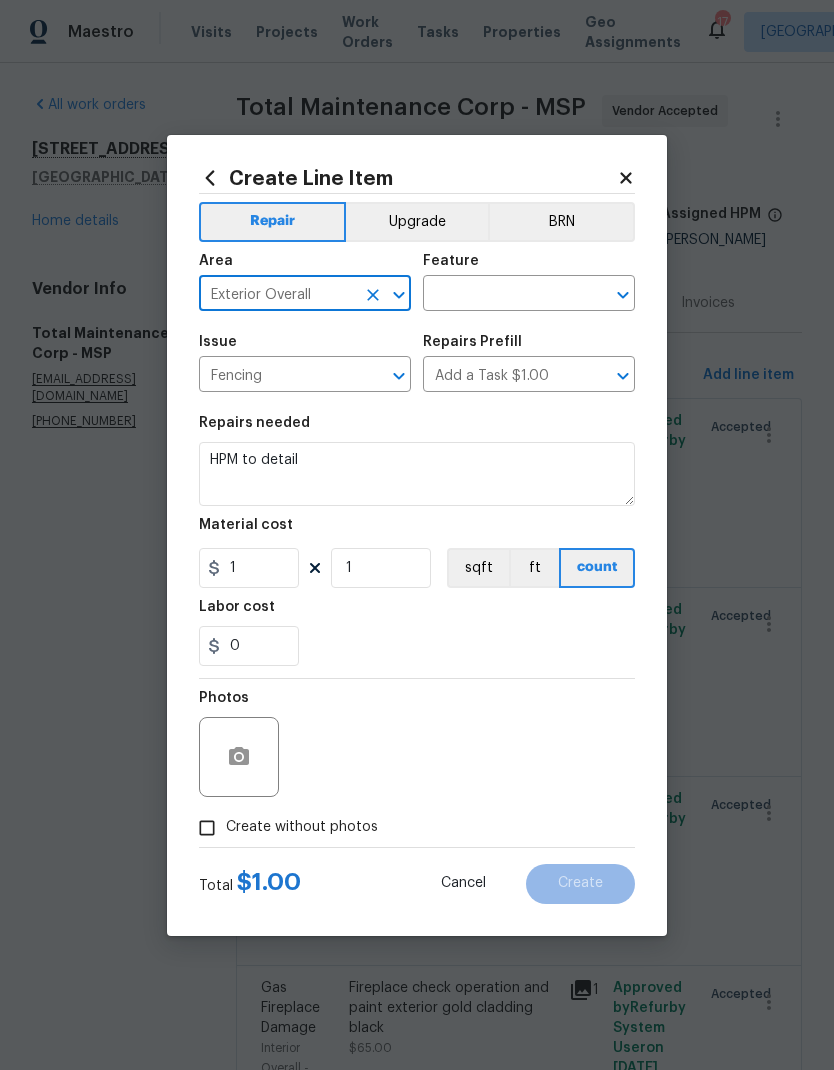 click on "HPM to detail" at bounding box center (417, 474) 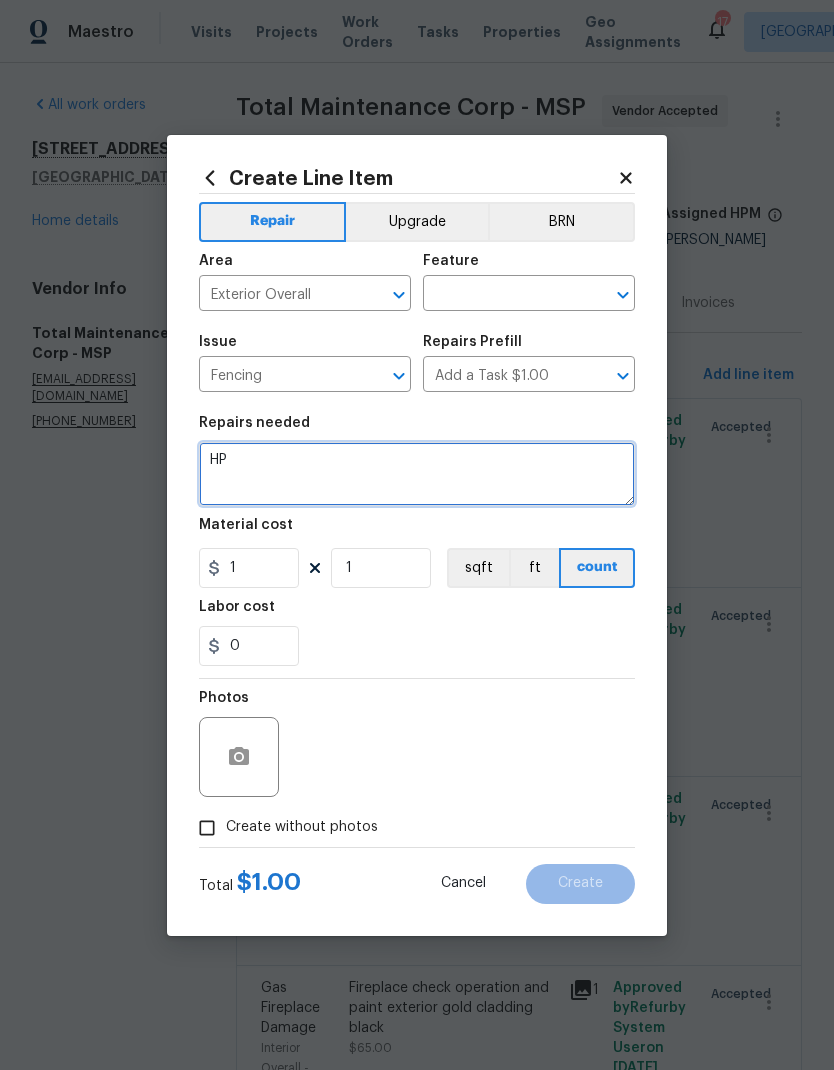type on "H" 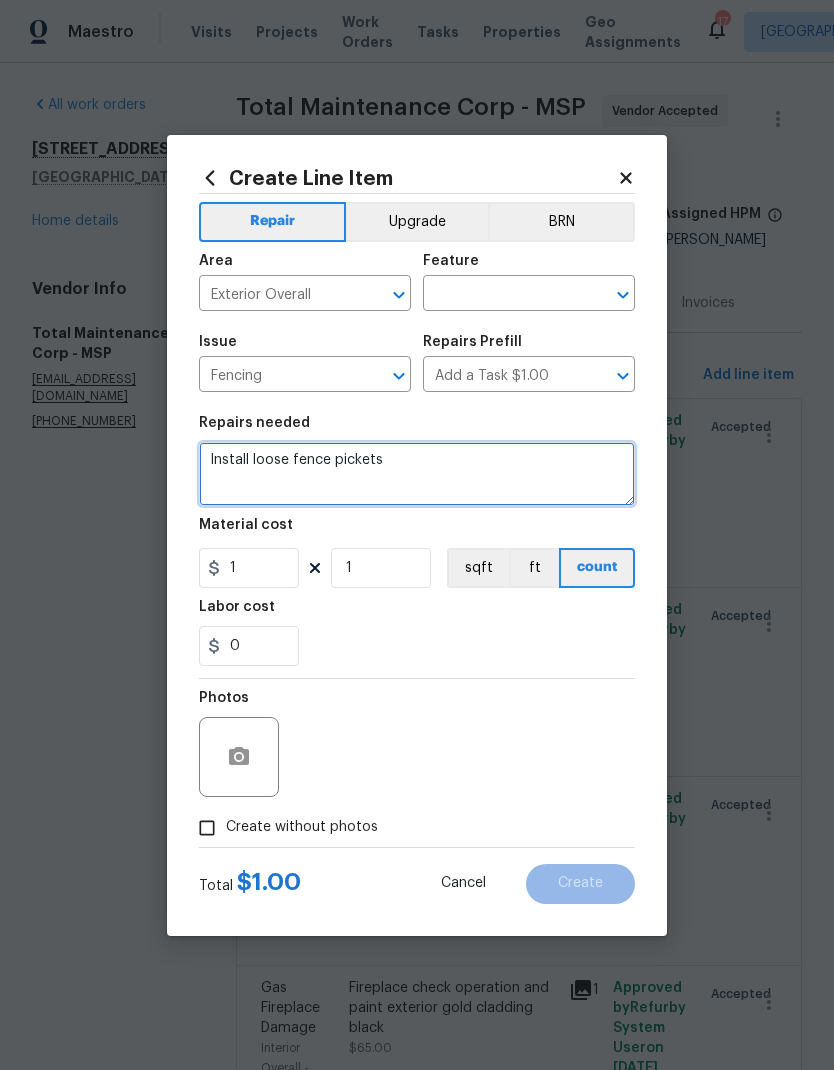 type on "Install loose fence pickets" 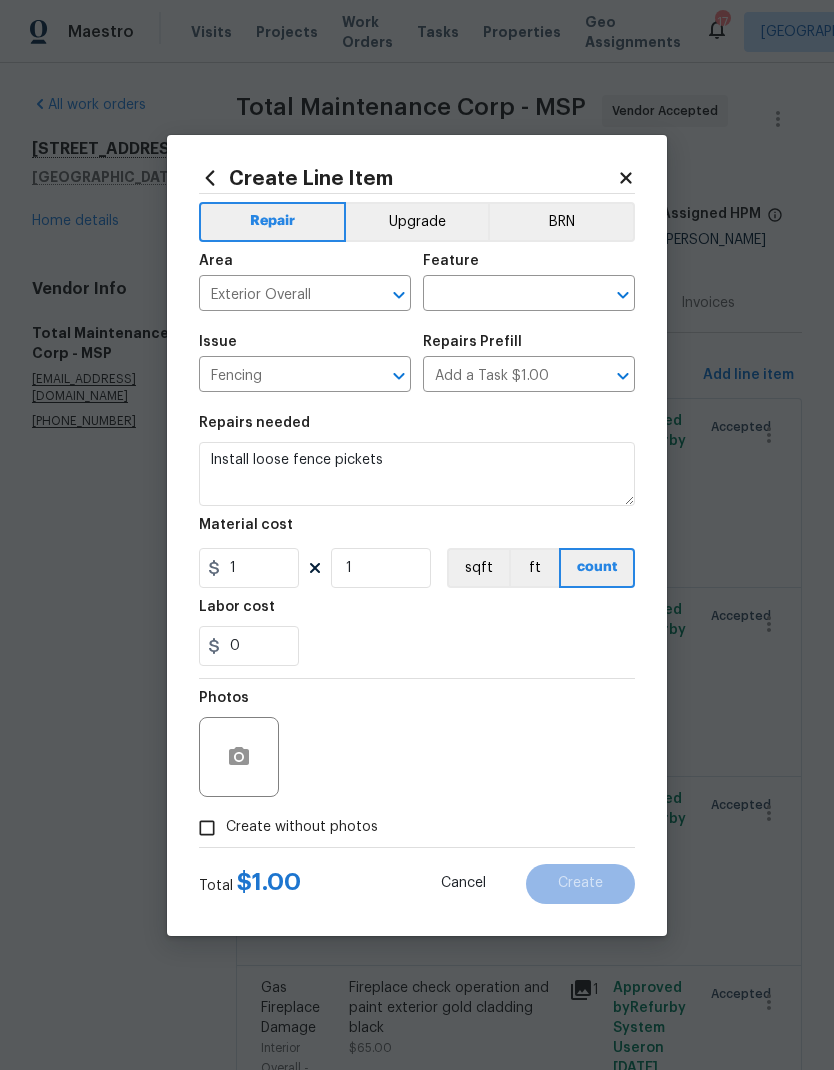 click on "Labor cost" at bounding box center (417, 613) 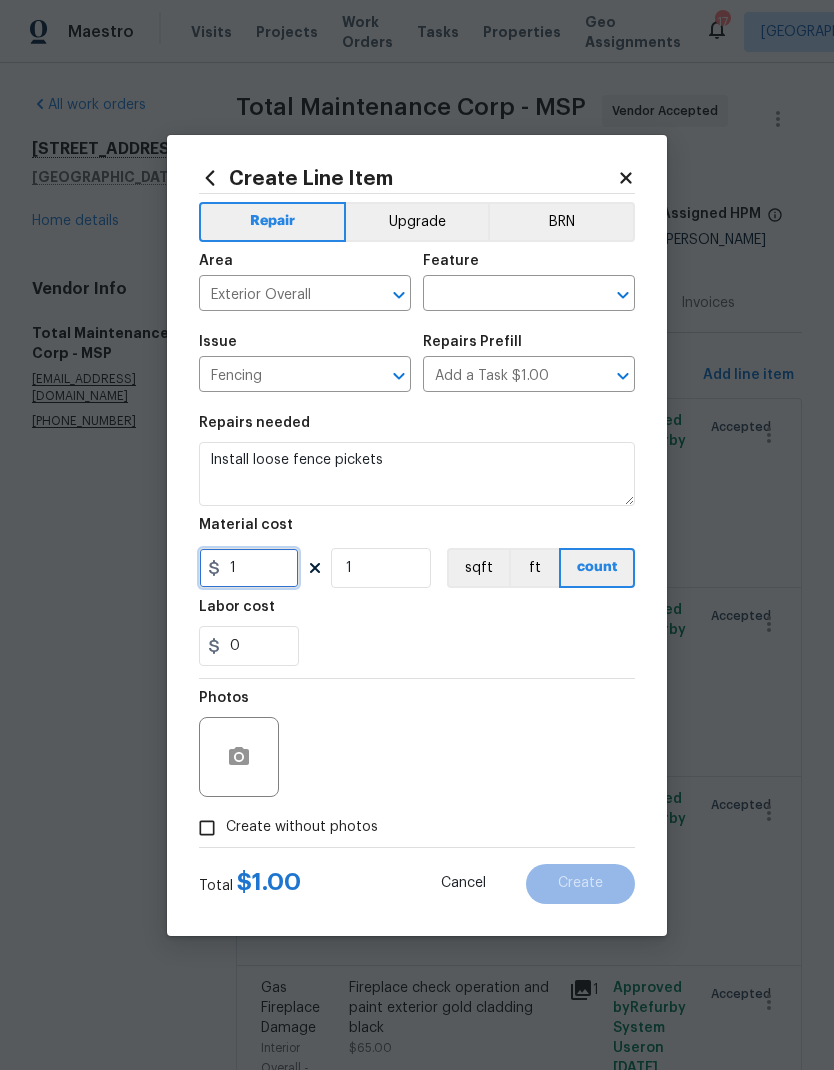 click on "1" at bounding box center (249, 568) 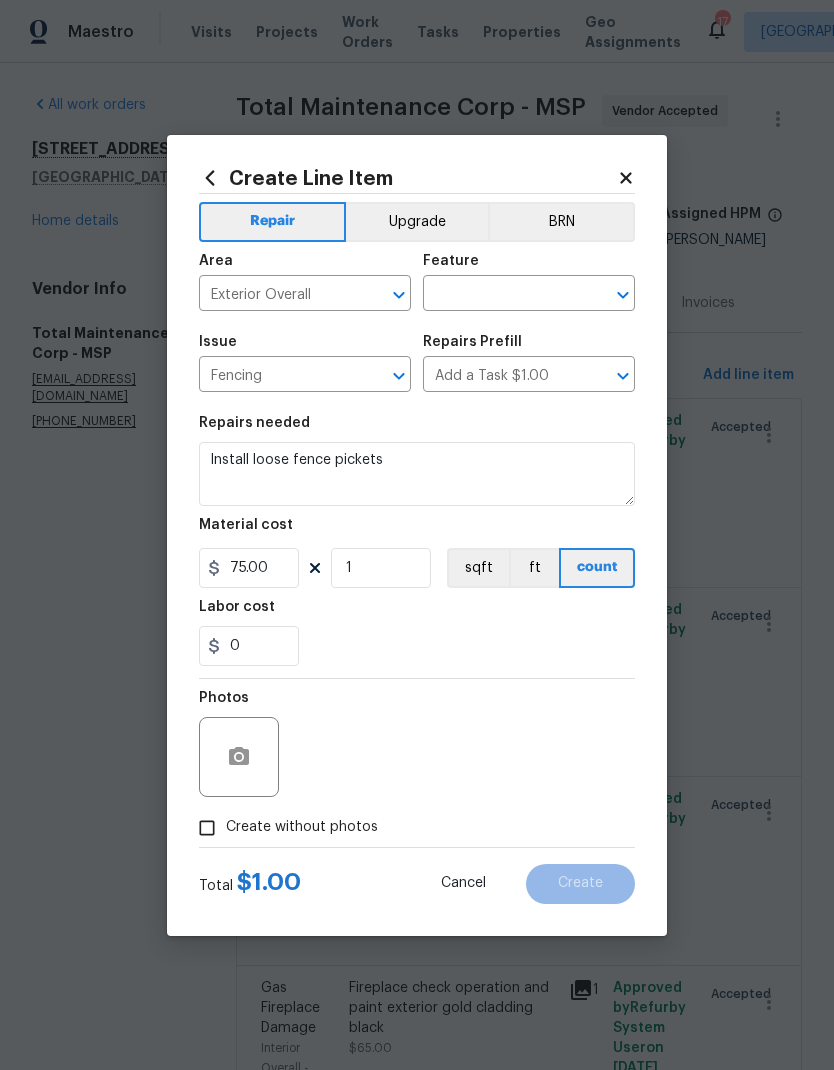 click on "0" at bounding box center (417, 646) 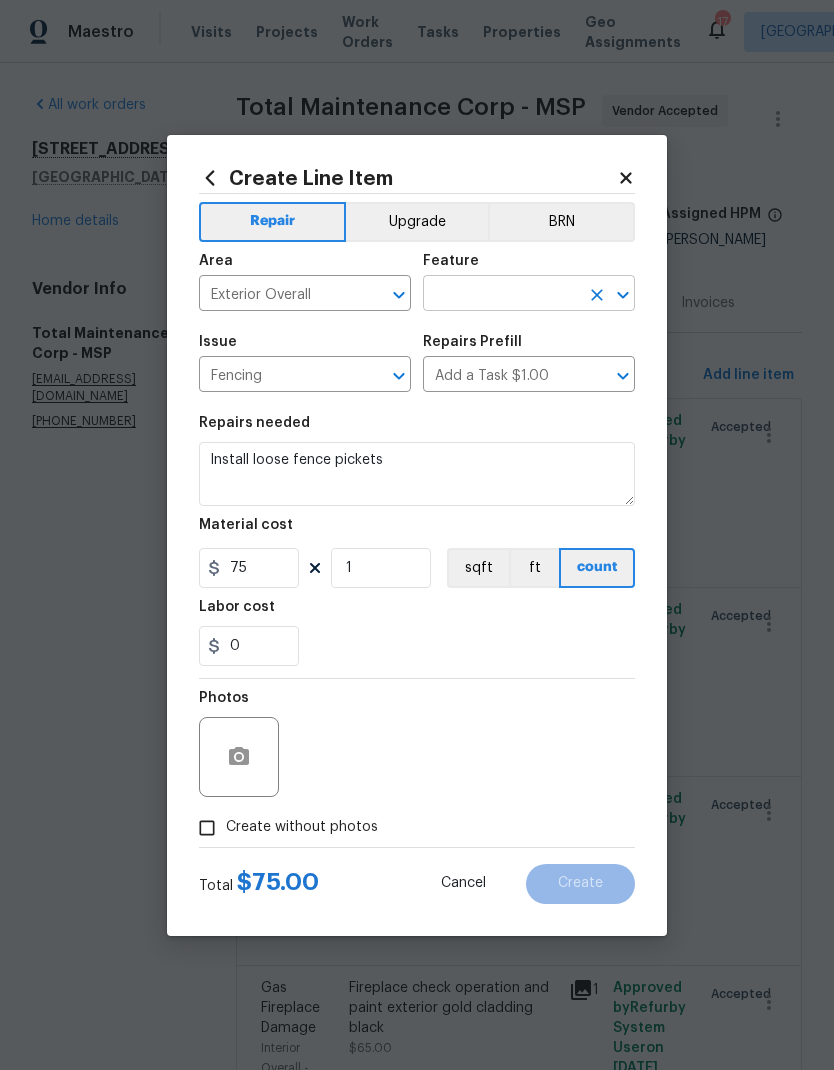 click at bounding box center [501, 295] 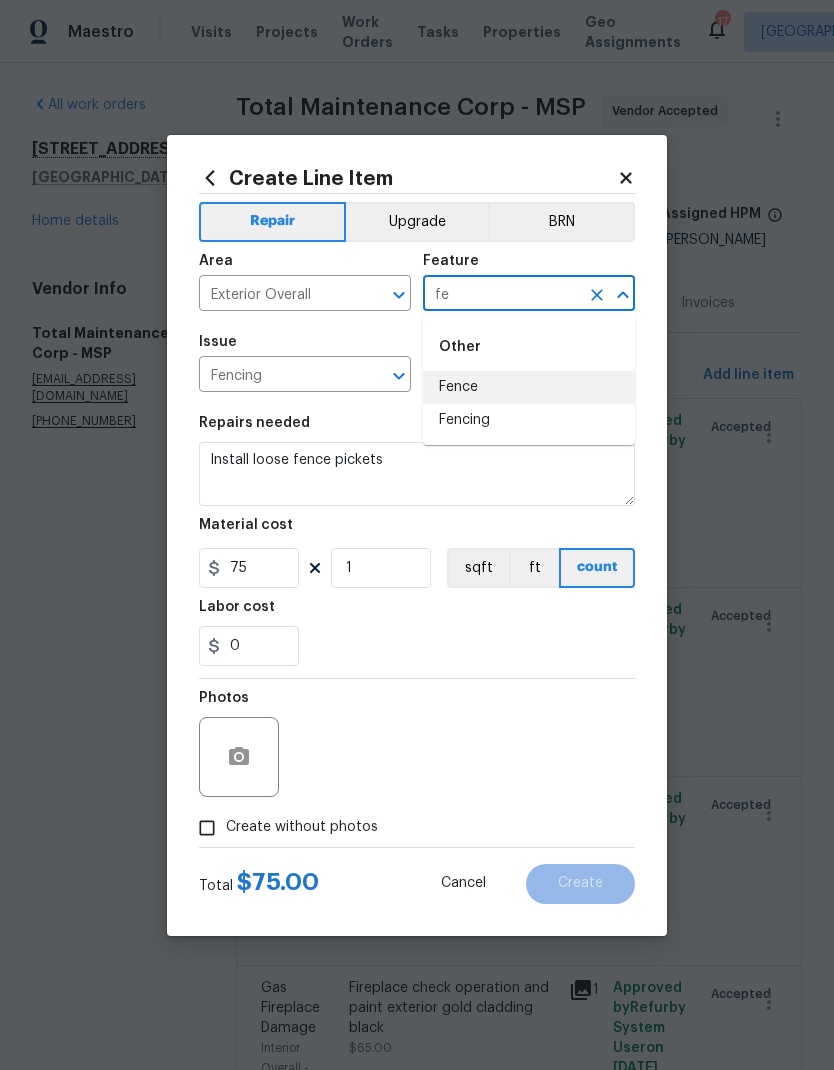 click on "Fence" at bounding box center [529, 387] 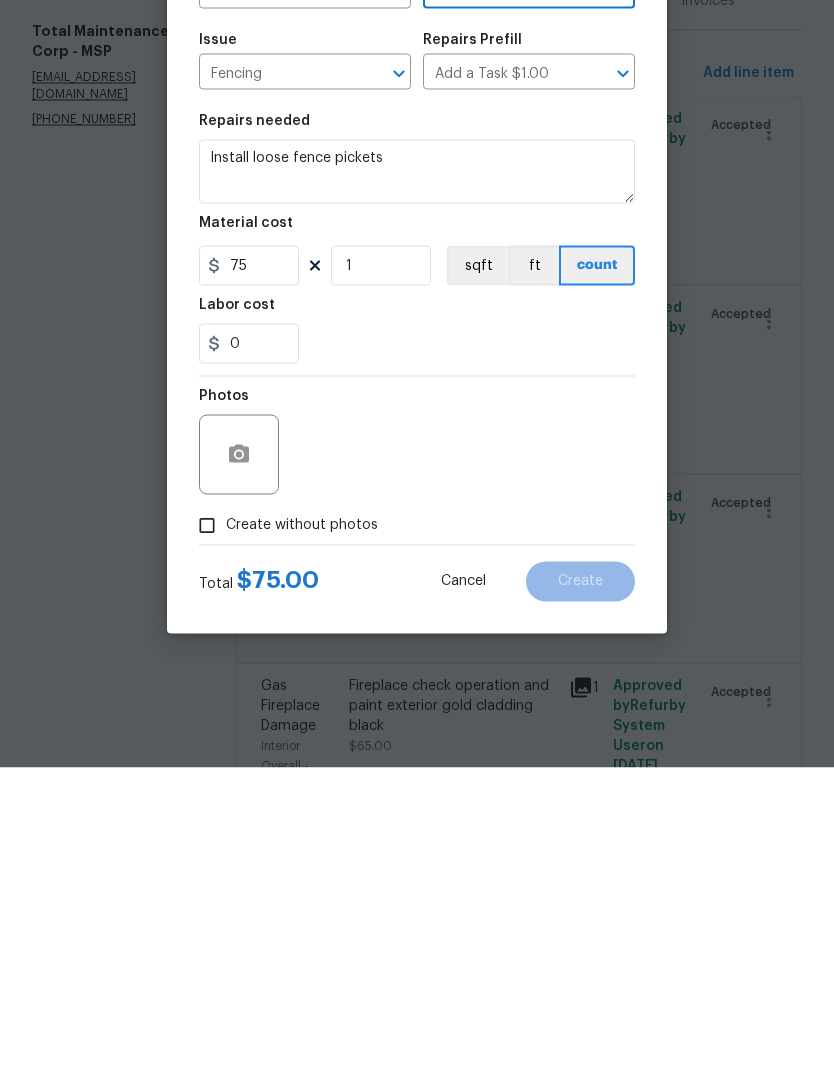click on "Create without photos" at bounding box center [283, 828] 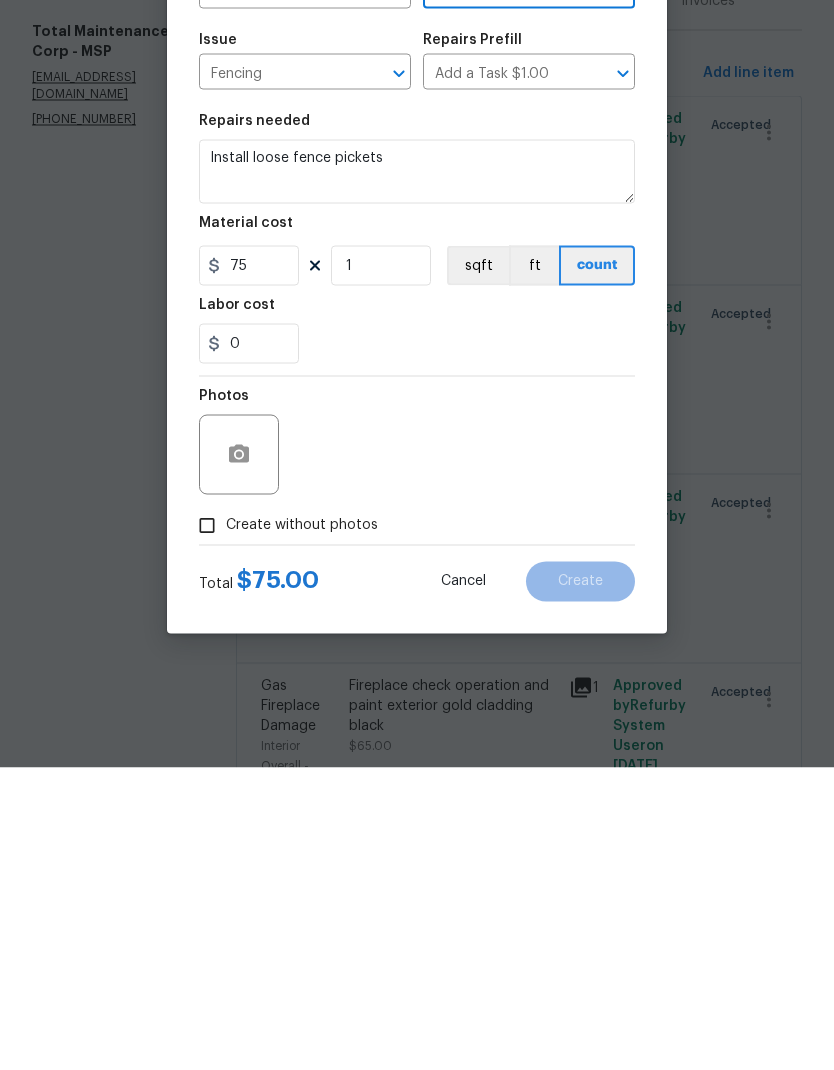 click on "Create without photos" at bounding box center [207, 828] 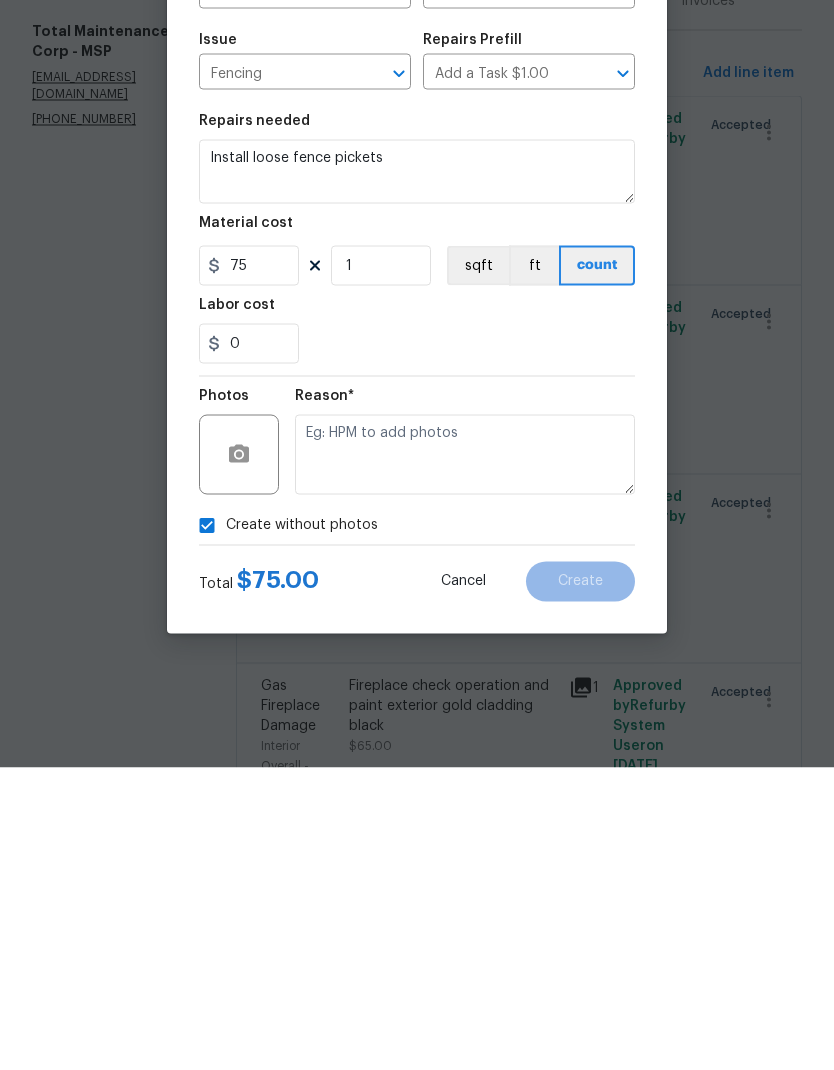 scroll, scrollTop: 80, scrollLeft: 0, axis: vertical 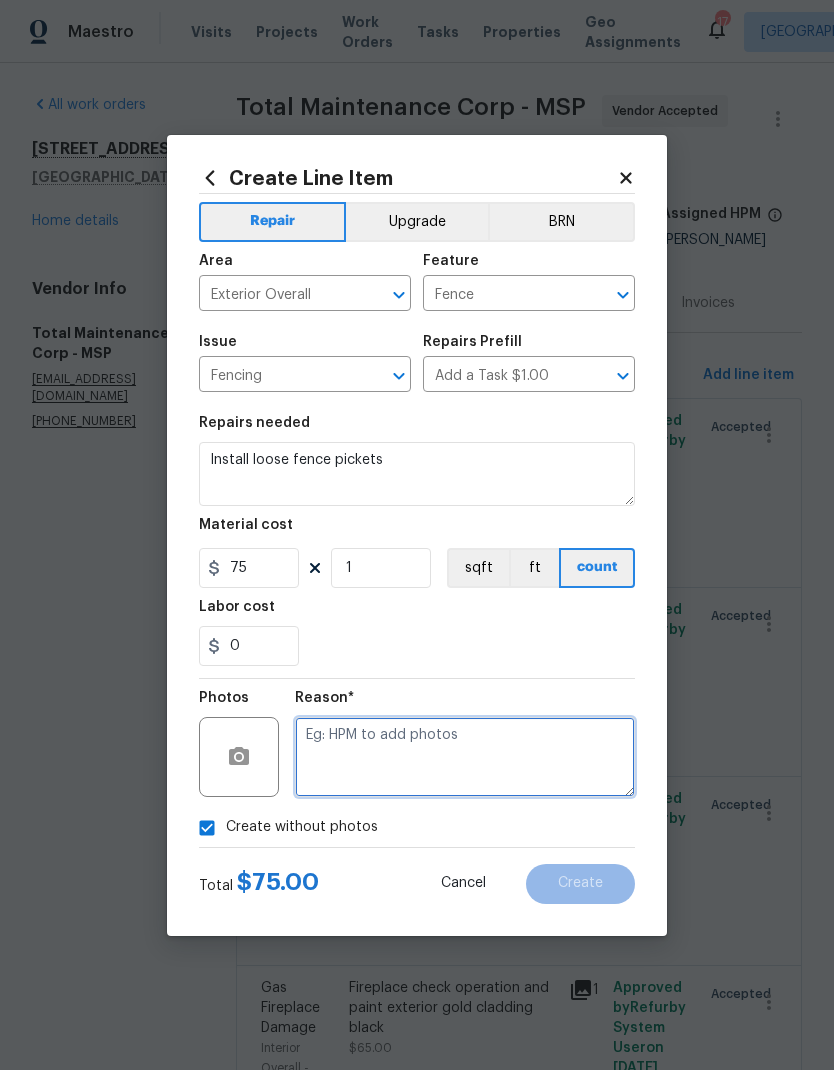 click at bounding box center [465, 757] 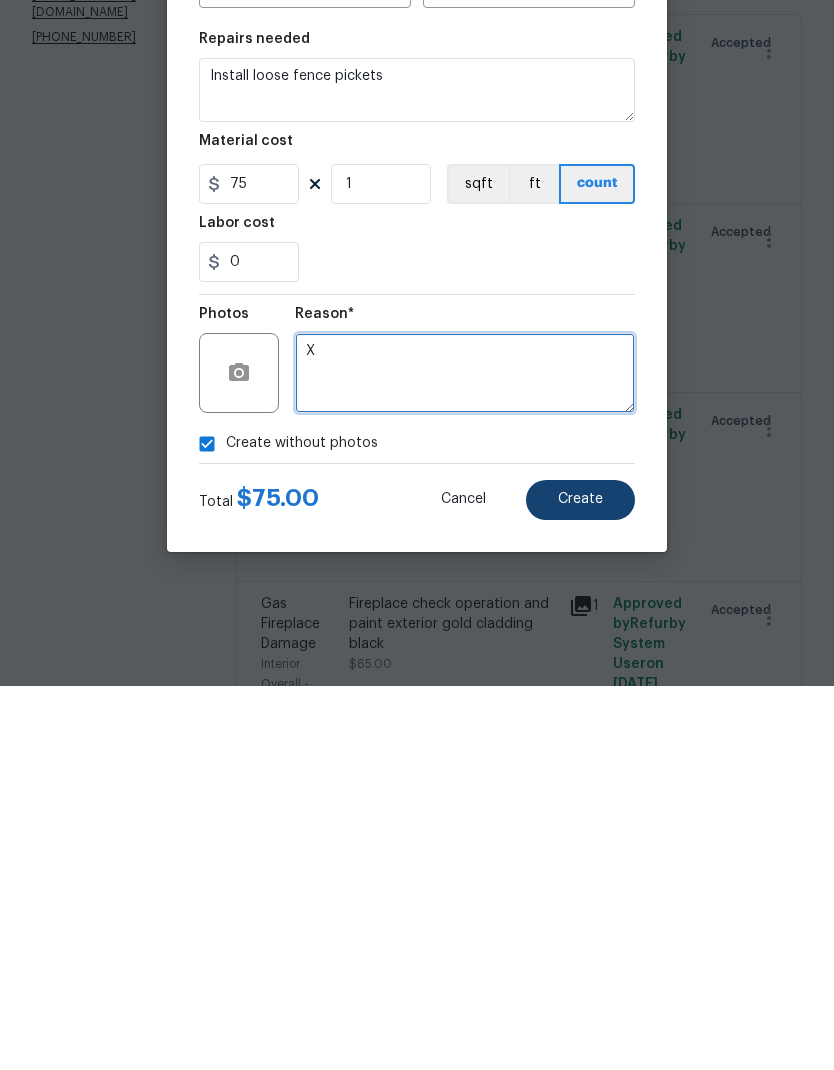 type on "X" 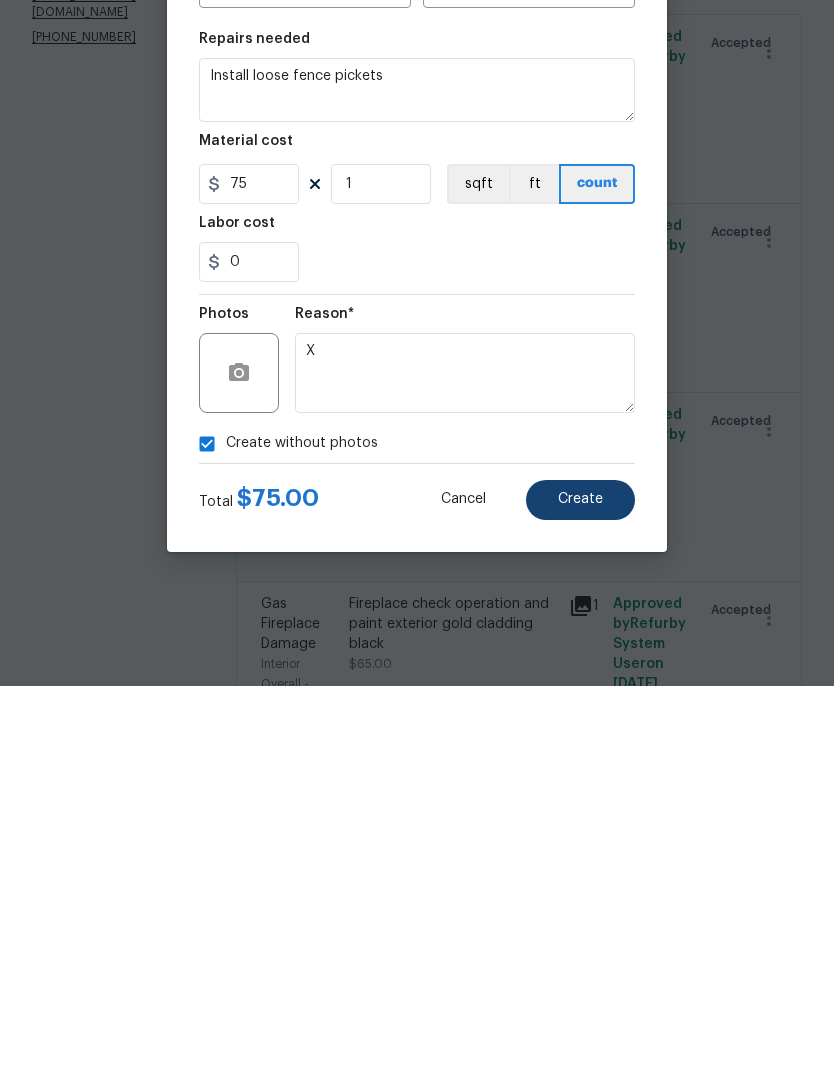 click on "Create" at bounding box center [580, 883] 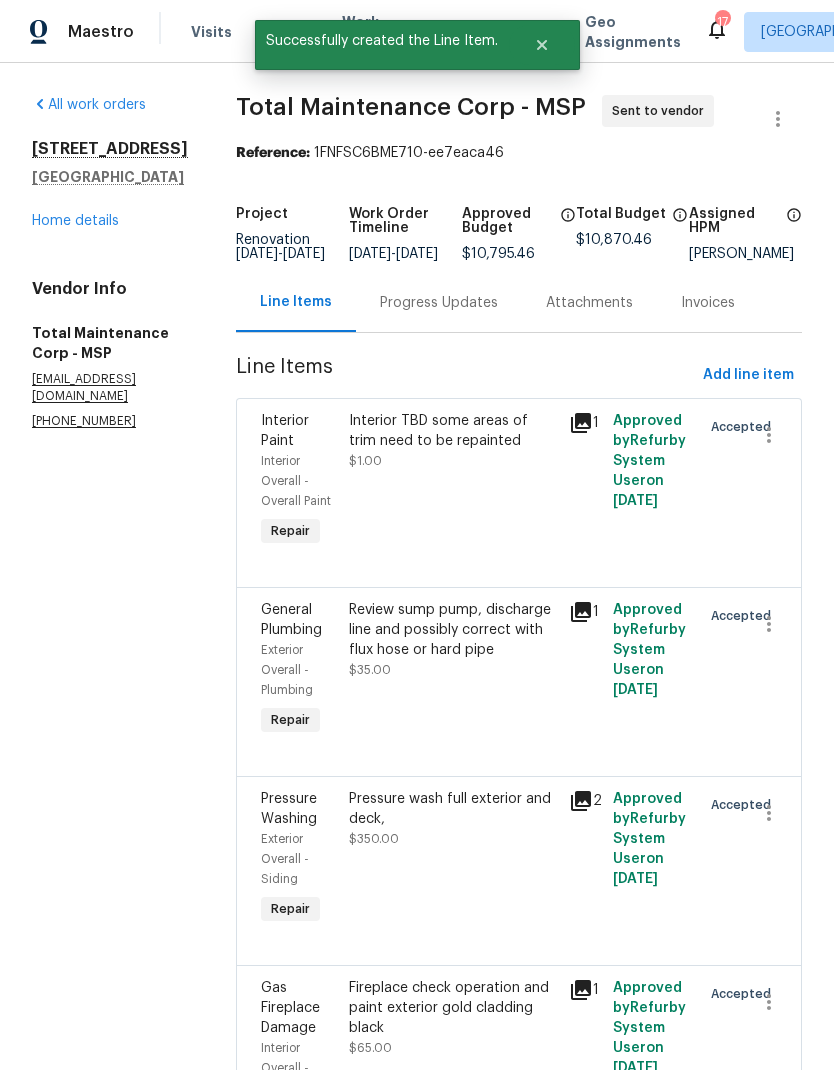 scroll, scrollTop: 0, scrollLeft: 0, axis: both 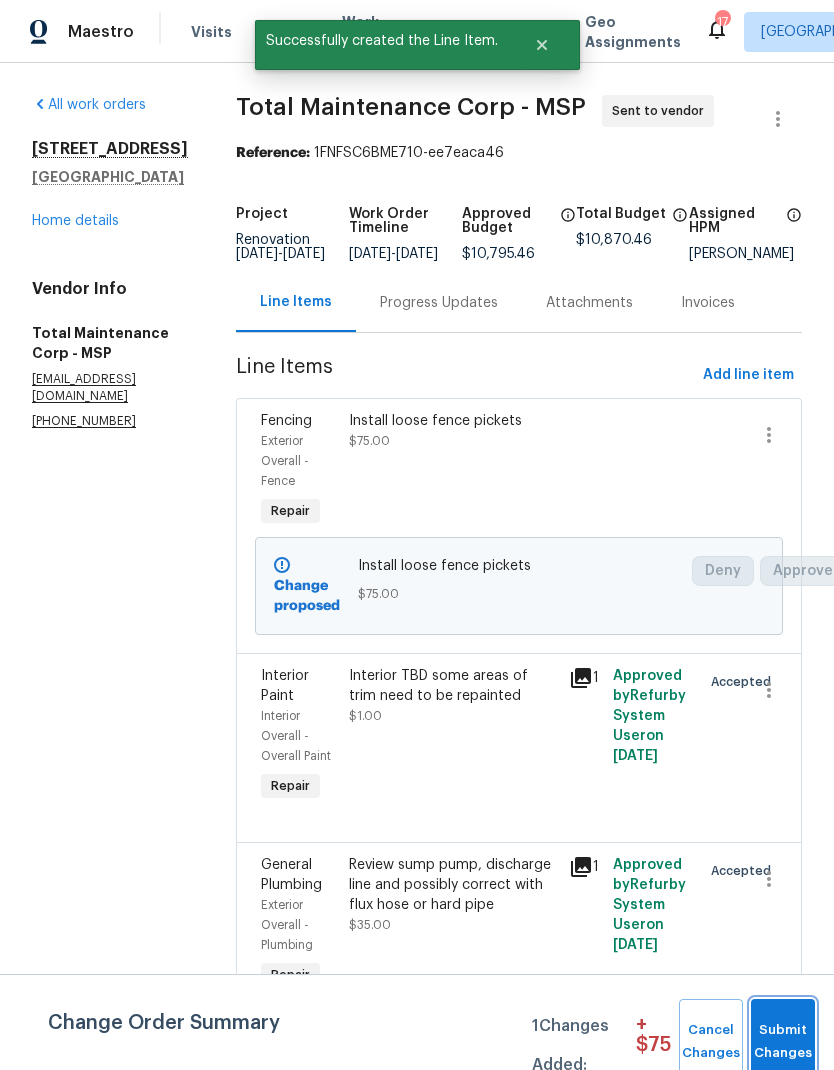 click on "Submit Changes" at bounding box center [783, 1042] 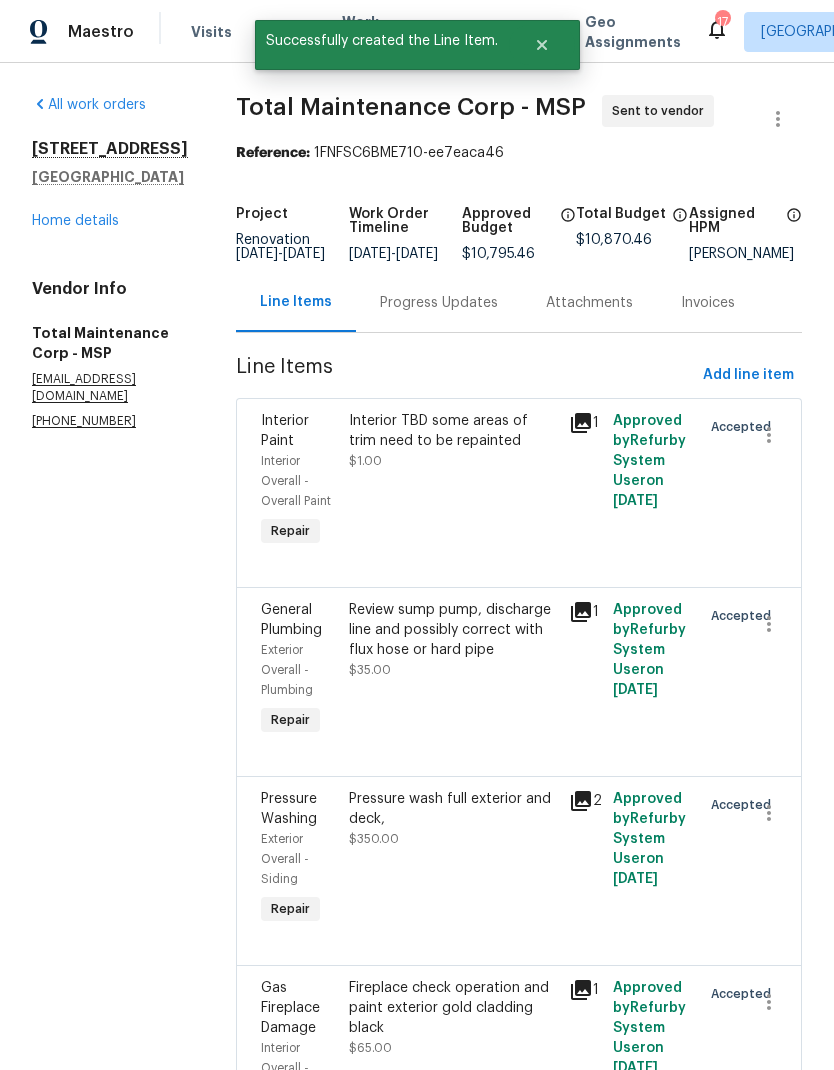 click on "Add line item" at bounding box center [748, 375] 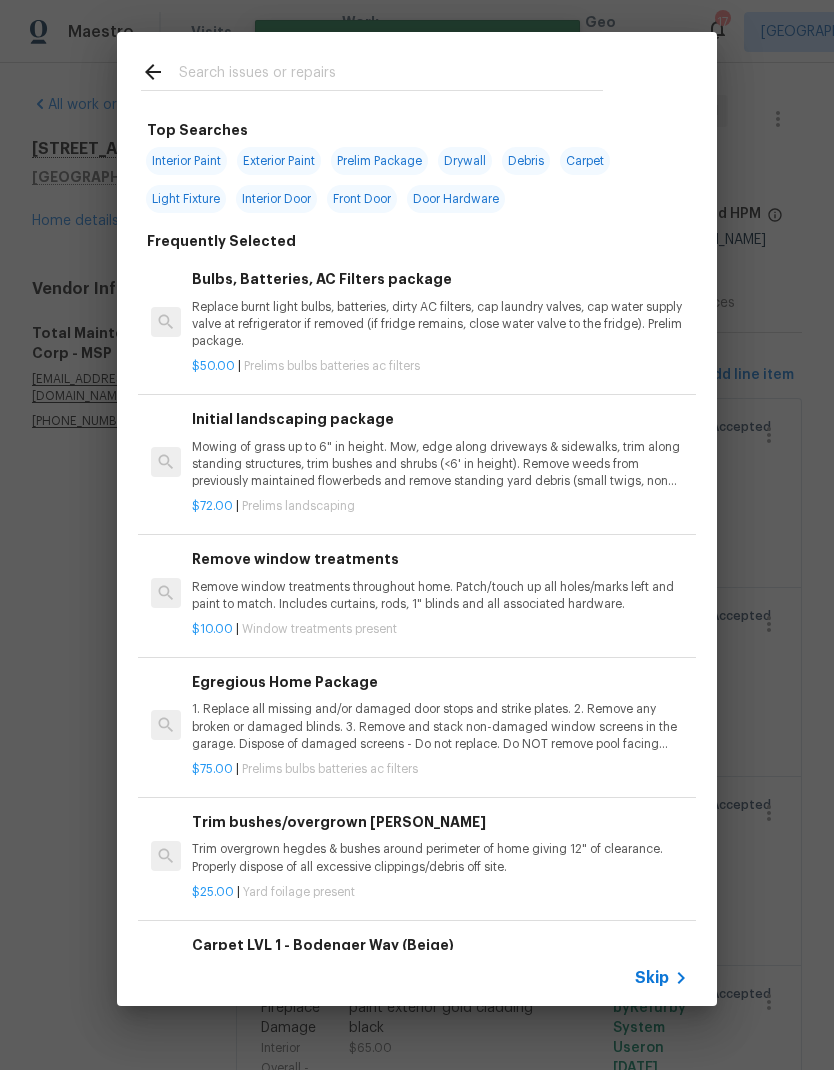 click at bounding box center (391, 75) 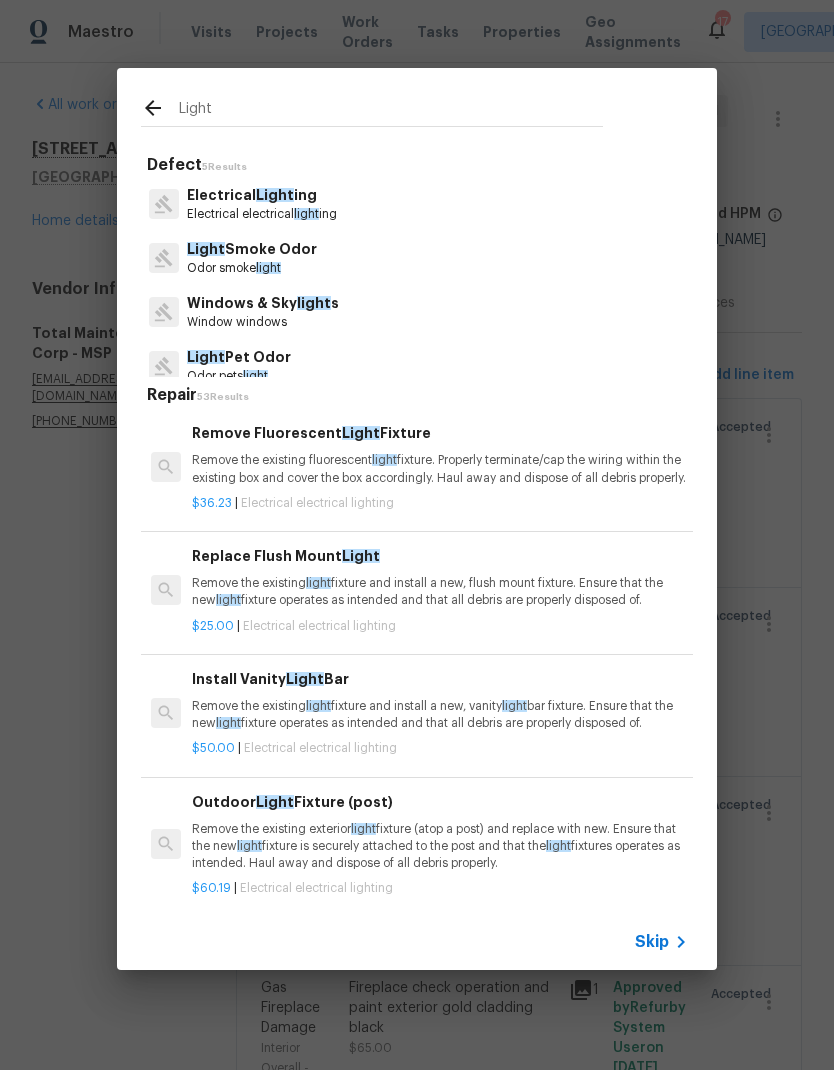 type on "Light" 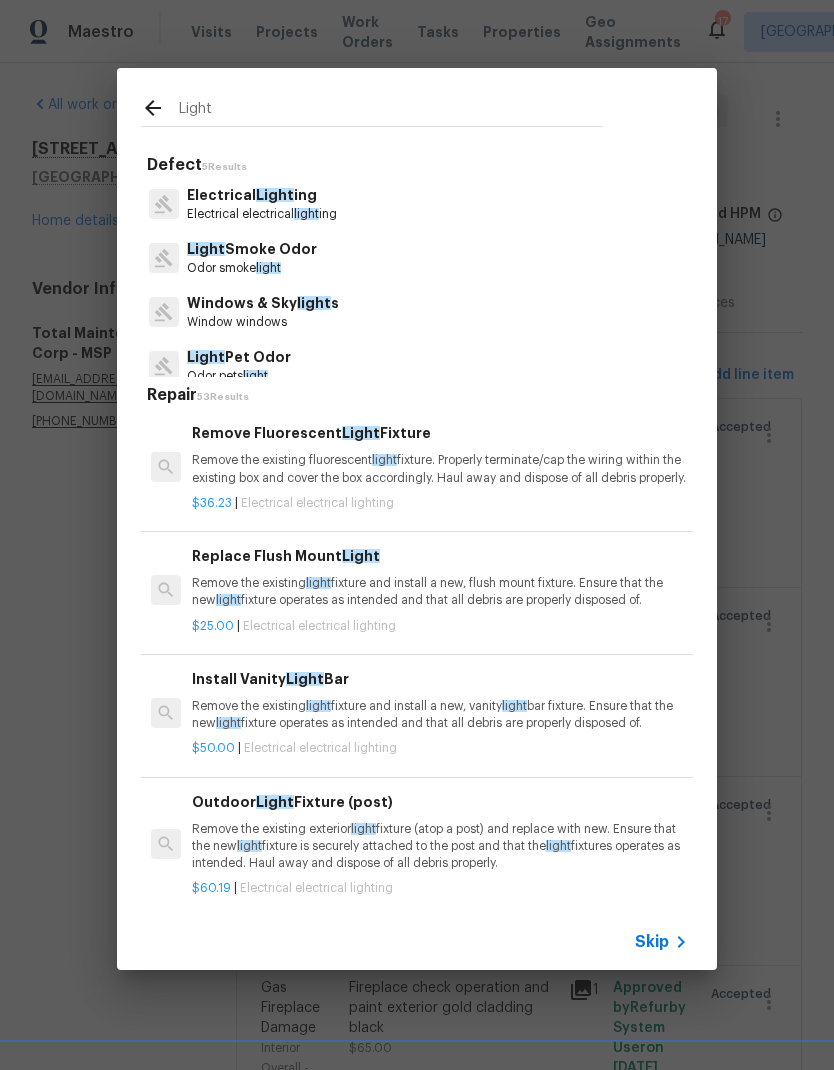 click on "Electrical  Light ing Electrical electrical  light ing" at bounding box center [417, 204] 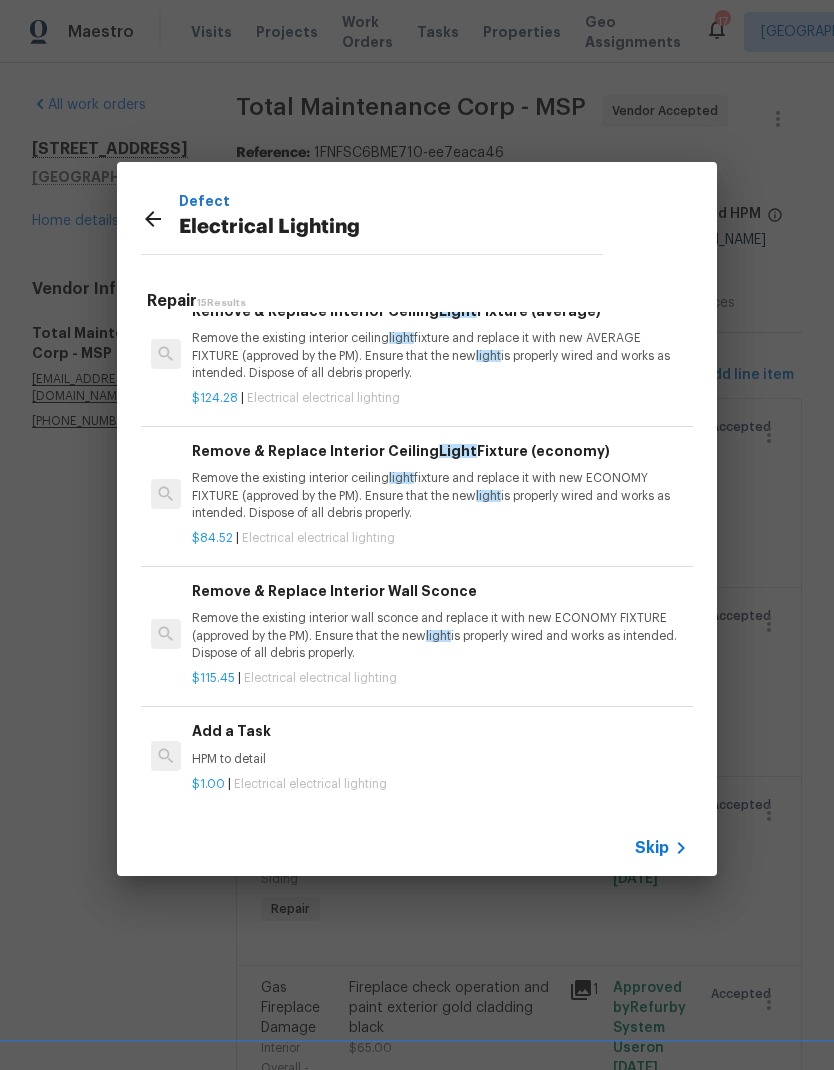scroll, scrollTop: 1520, scrollLeft: 0, axis: vertical 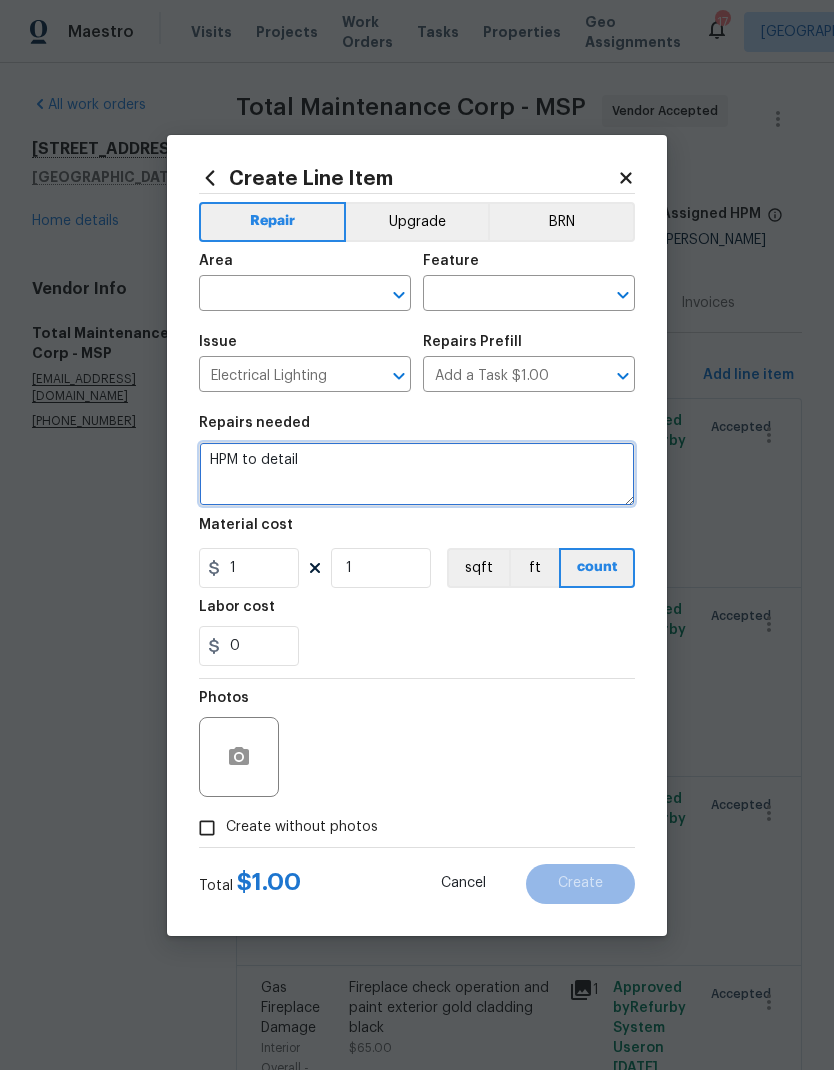 click on "HPM to detail" at bounding box center (417, 474) 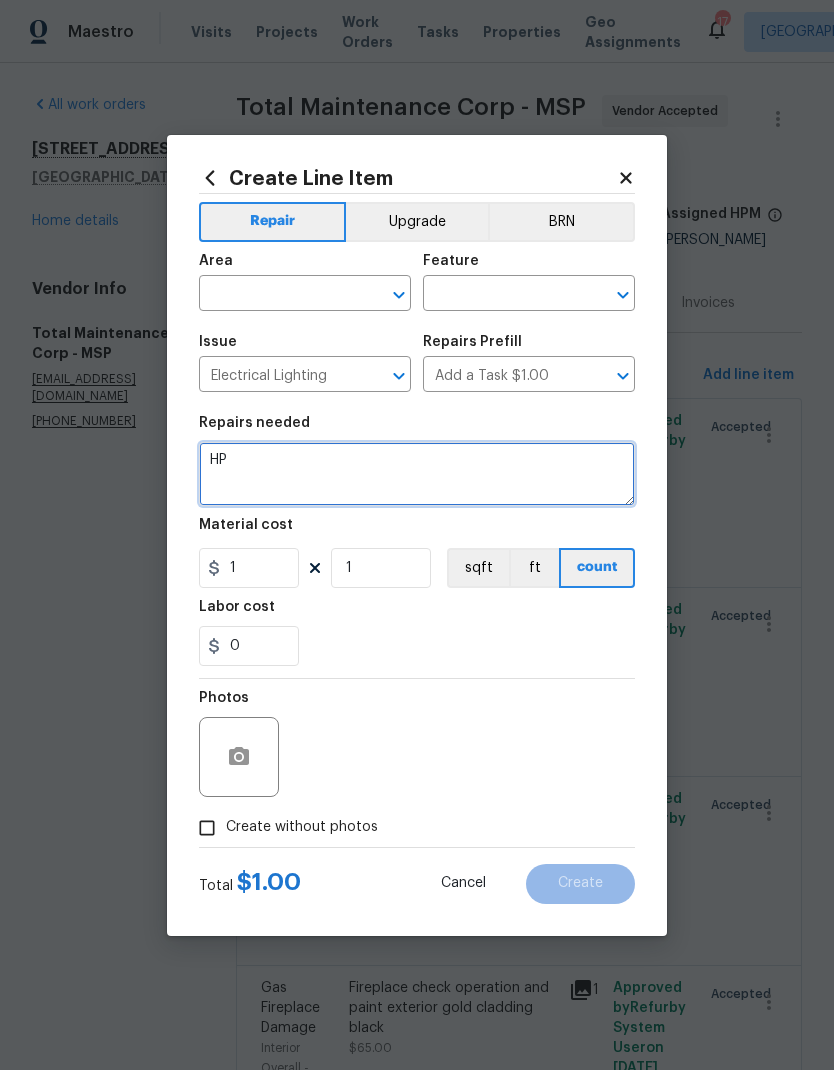 type on "H" 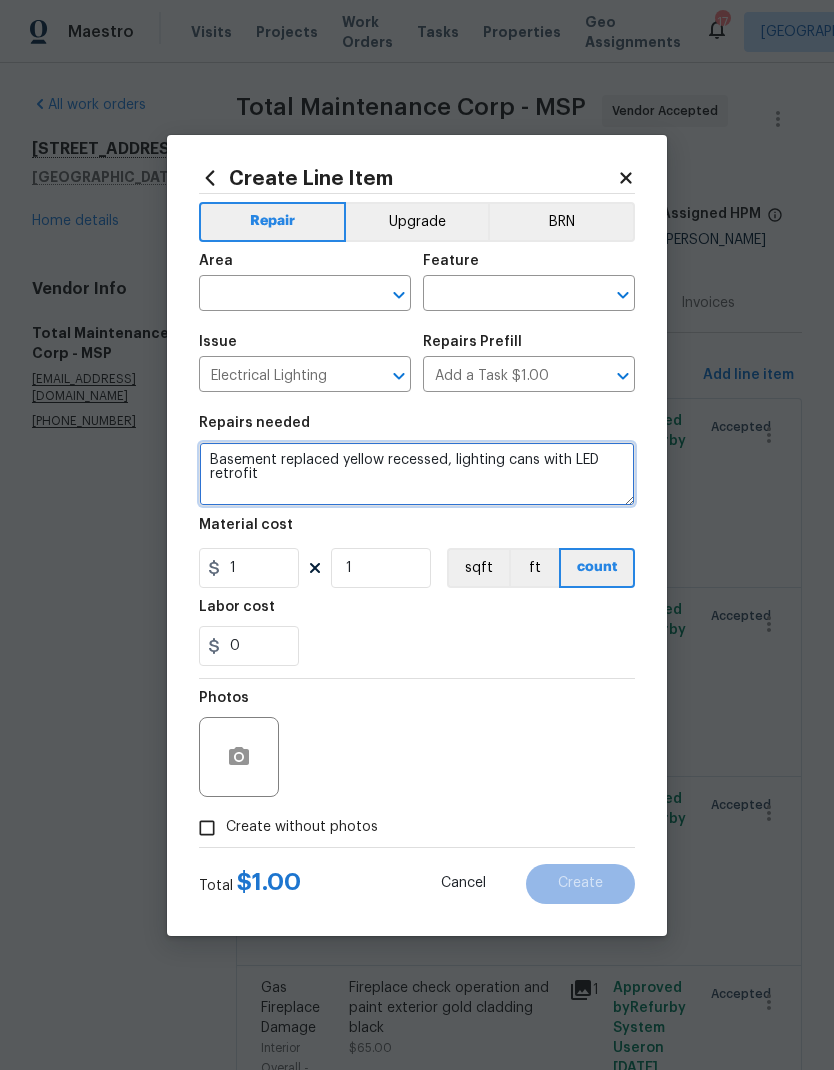 type on "Basement replaced yellow recessed, lighting cans with LED retrofit" 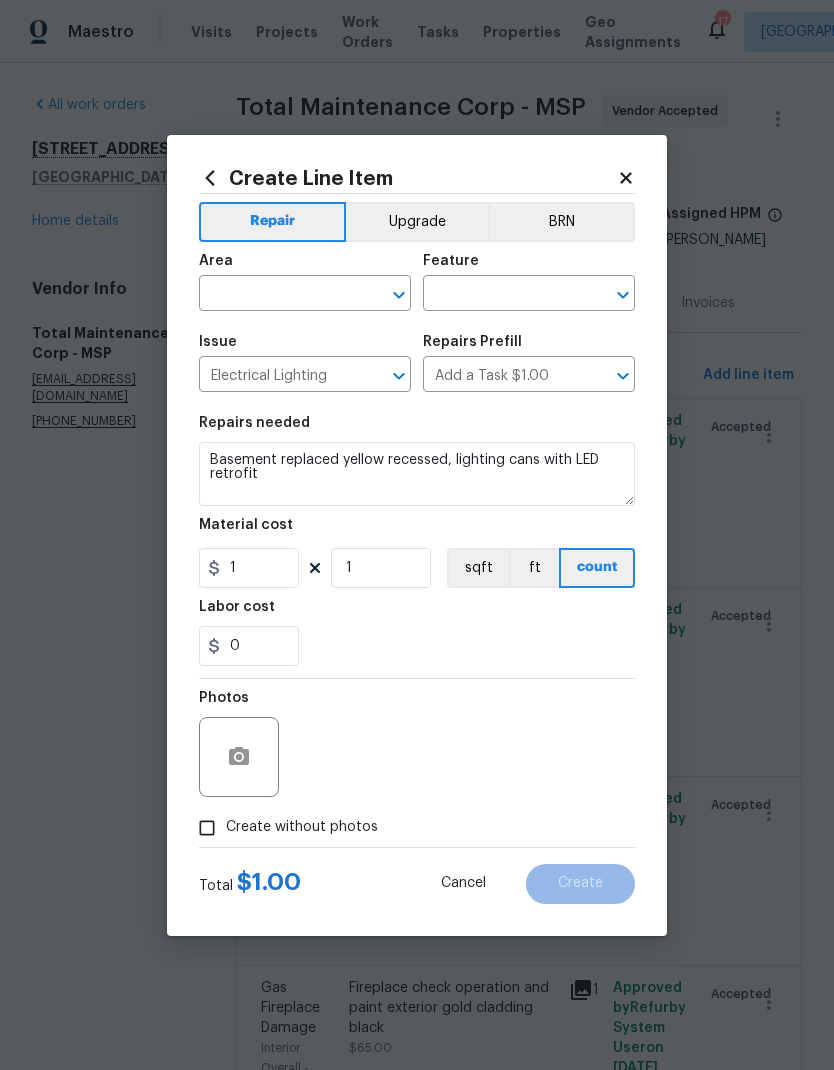click on "Labor cost" at bounding box center [417, 613] 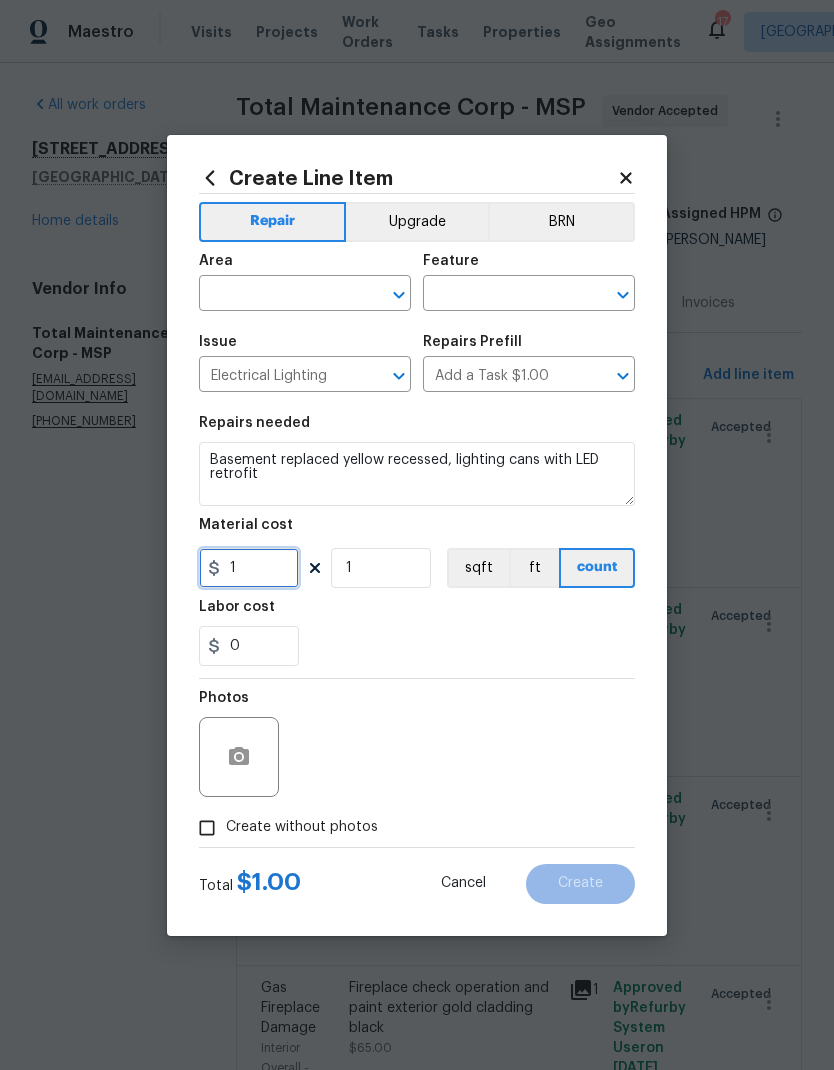click on "1" at bounding box center [249, 568] 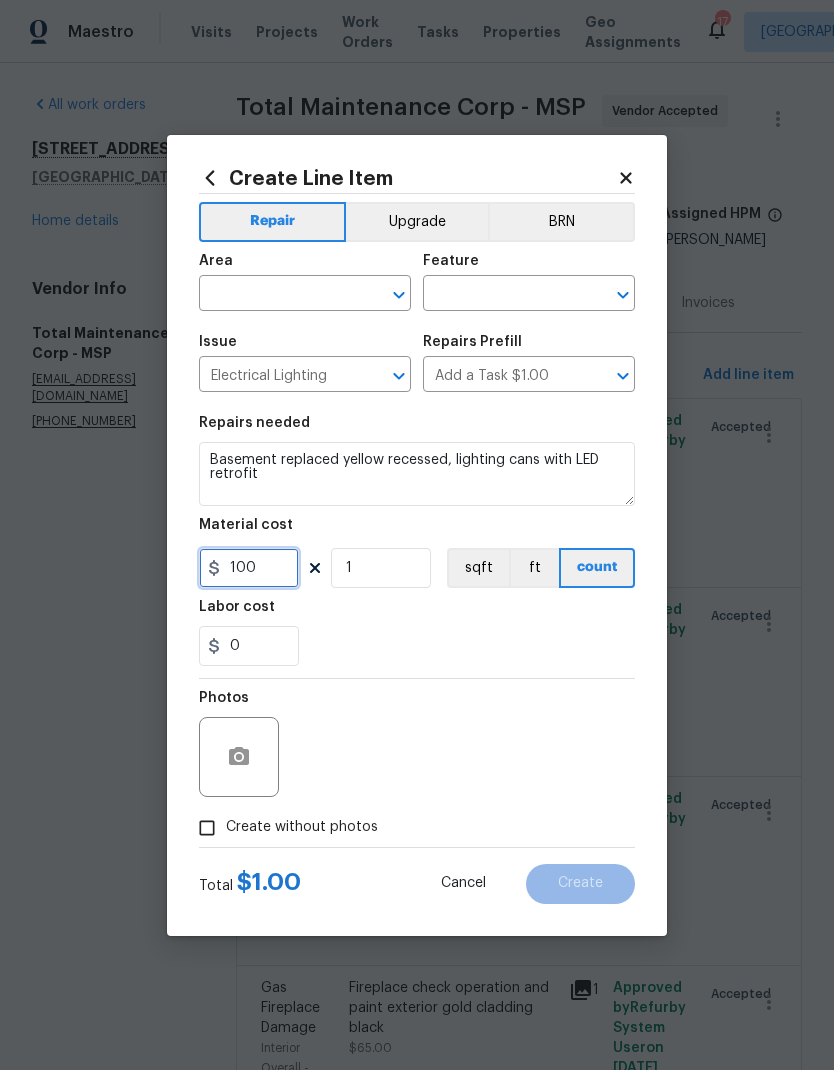 type on "100" 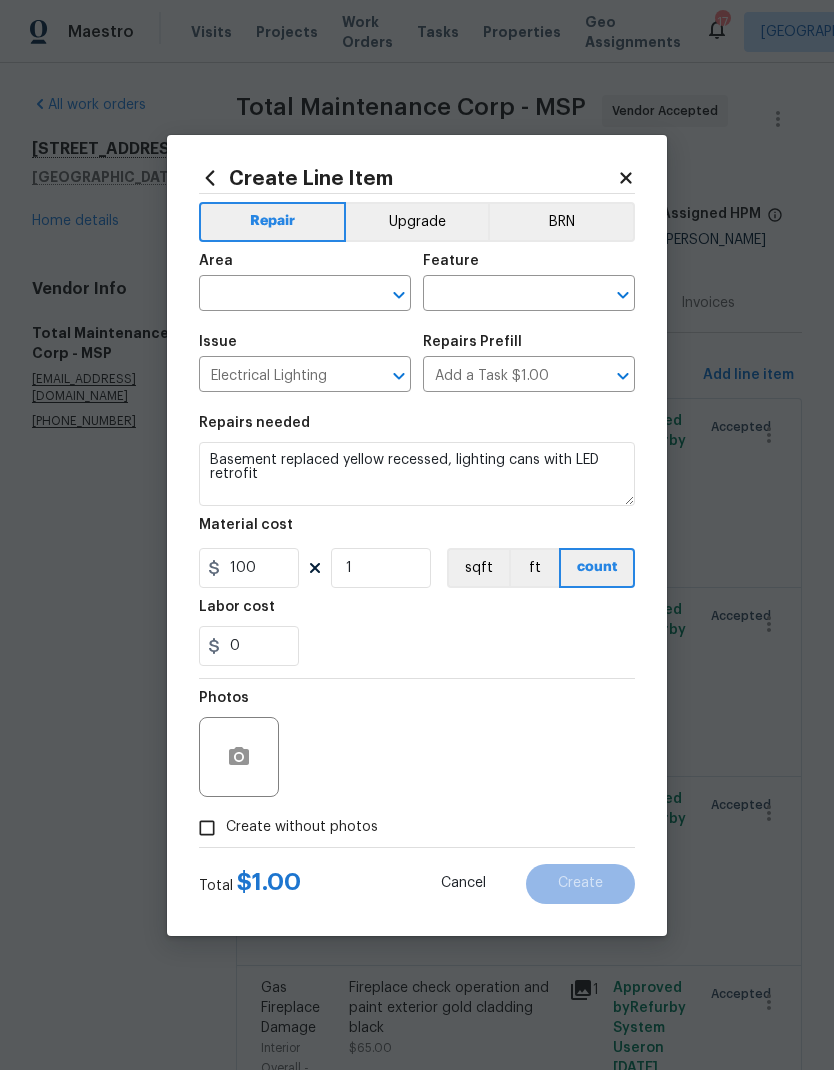 click on "Labor cost" at bounding box center (417, 613) 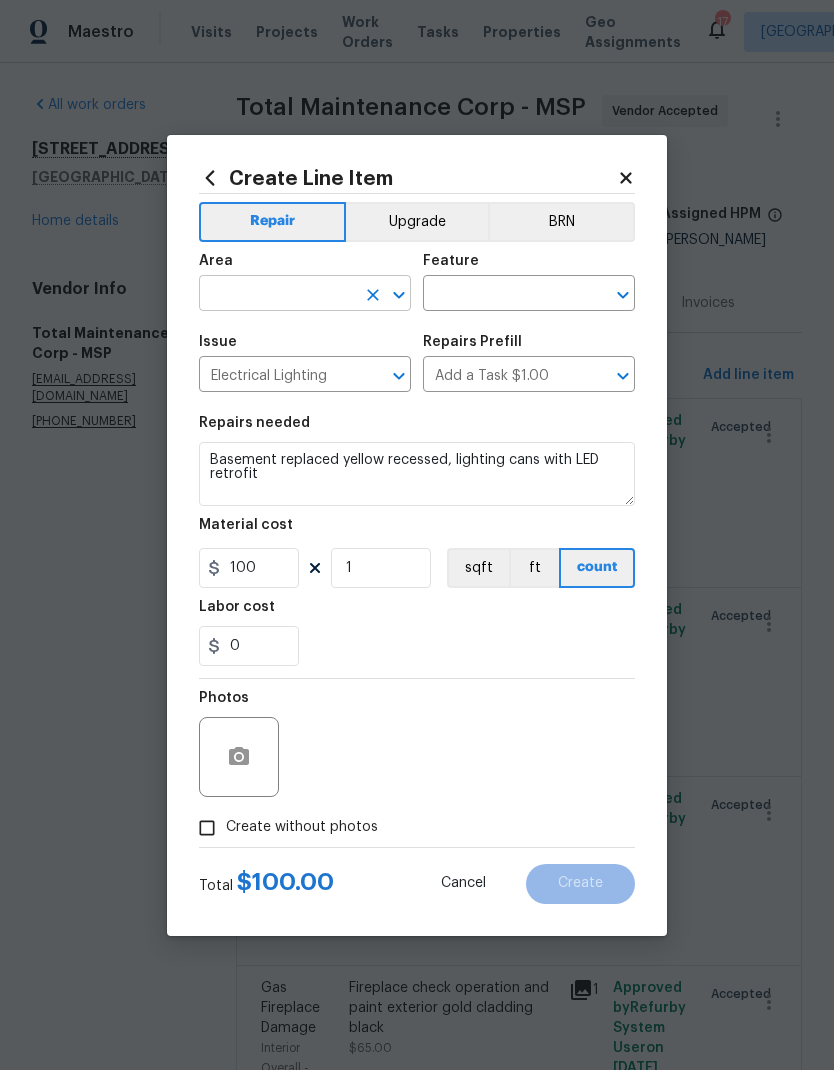 click at bounding box center [277, 295] 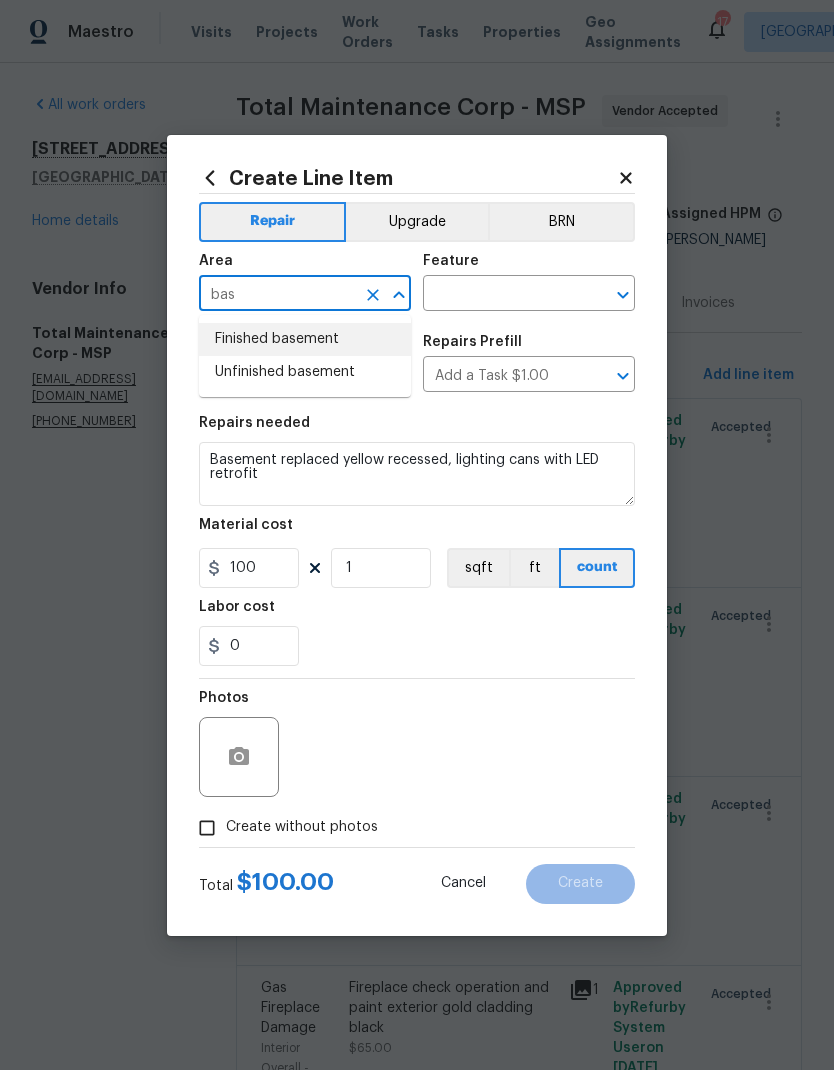 click on "Finished basement" at bounding box center [305, 339] 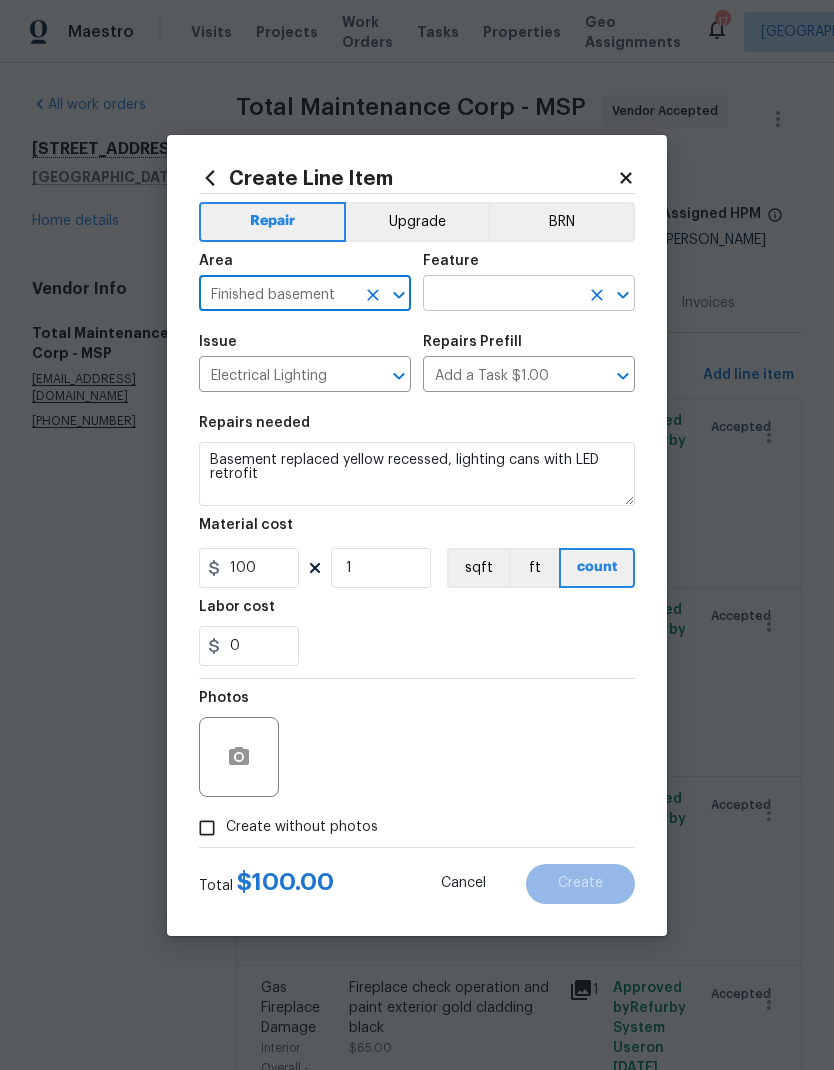 click at bounding box center (501, 295) 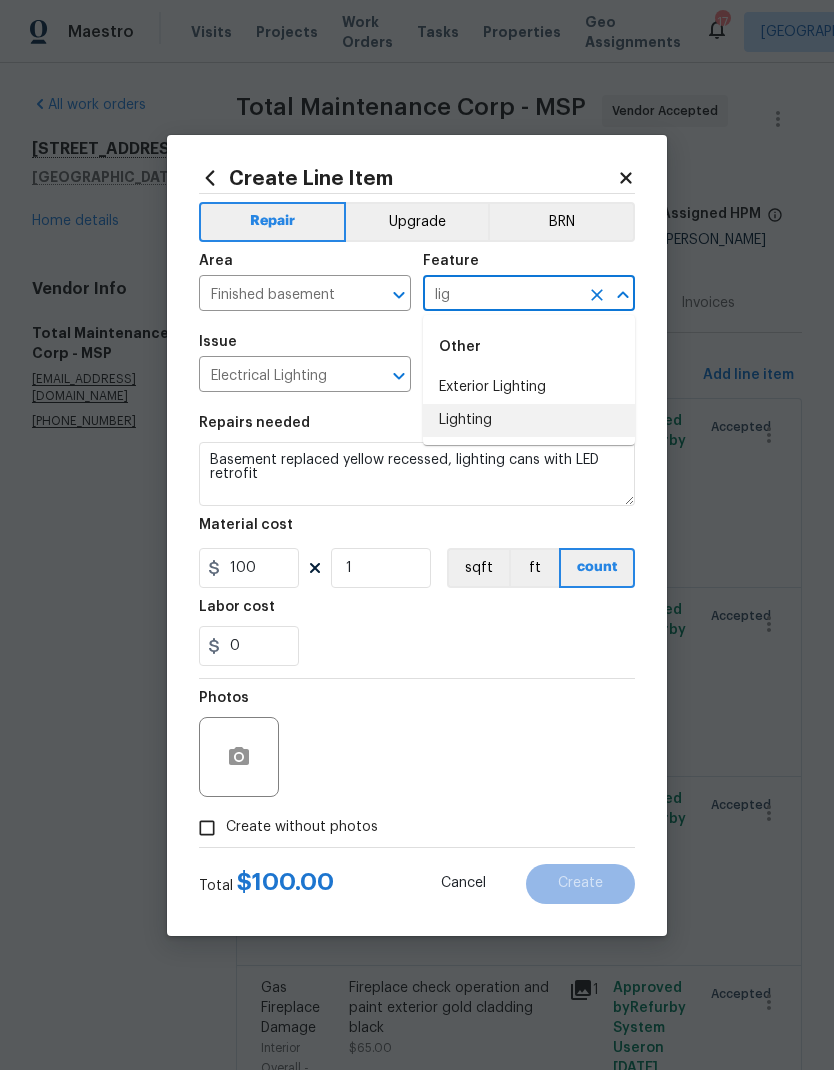 click on "Lighting" at bounding box center (529, 420) 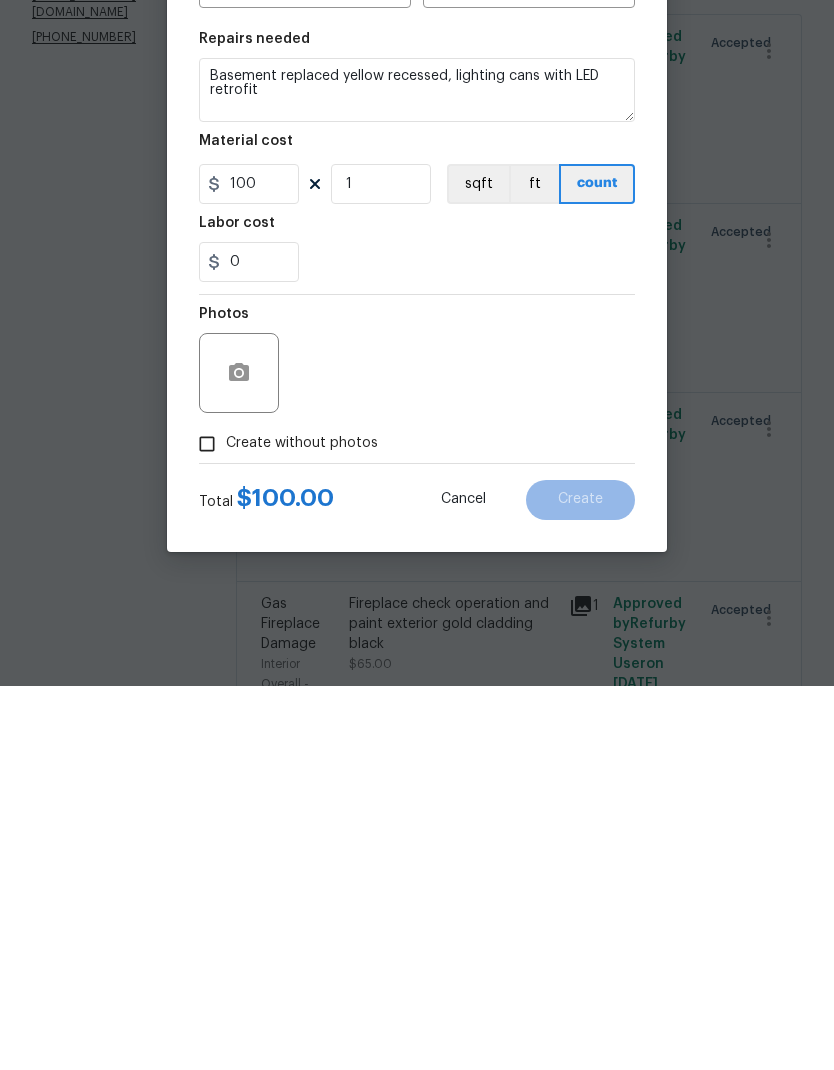 scroll, scrollTop: 80, scrollLeft: 0, axis: vertical 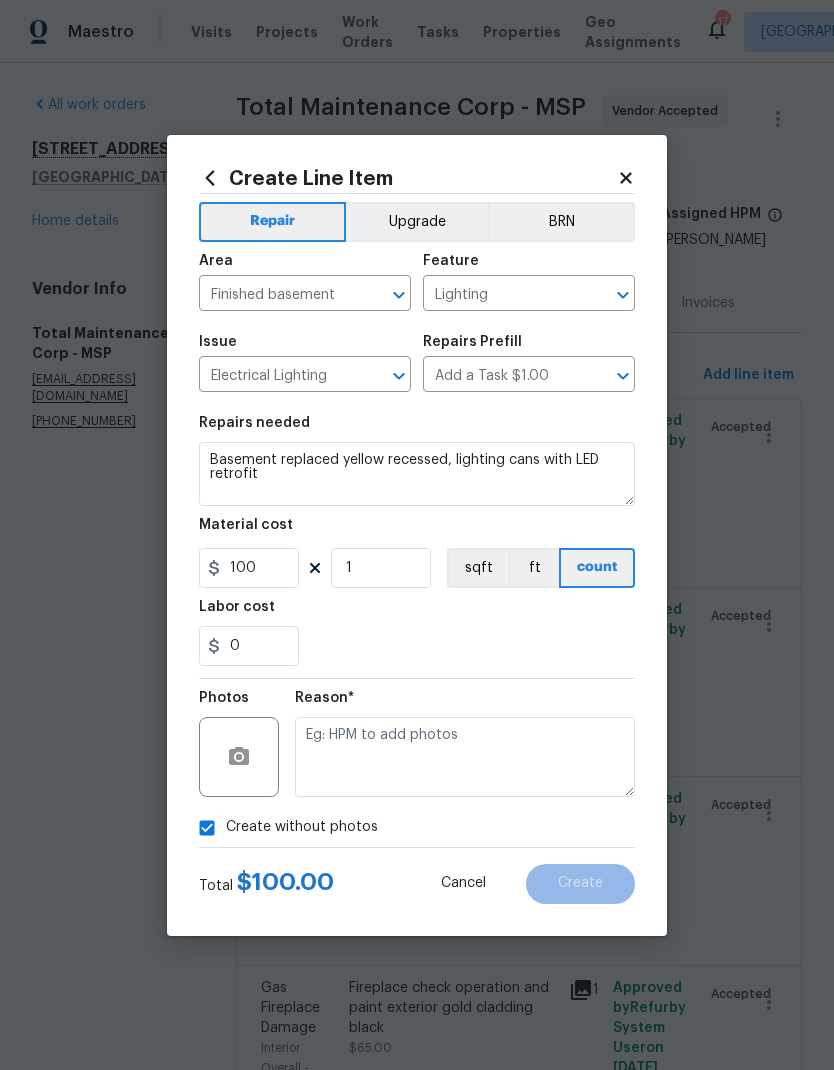click at bounding box center [465, 757] 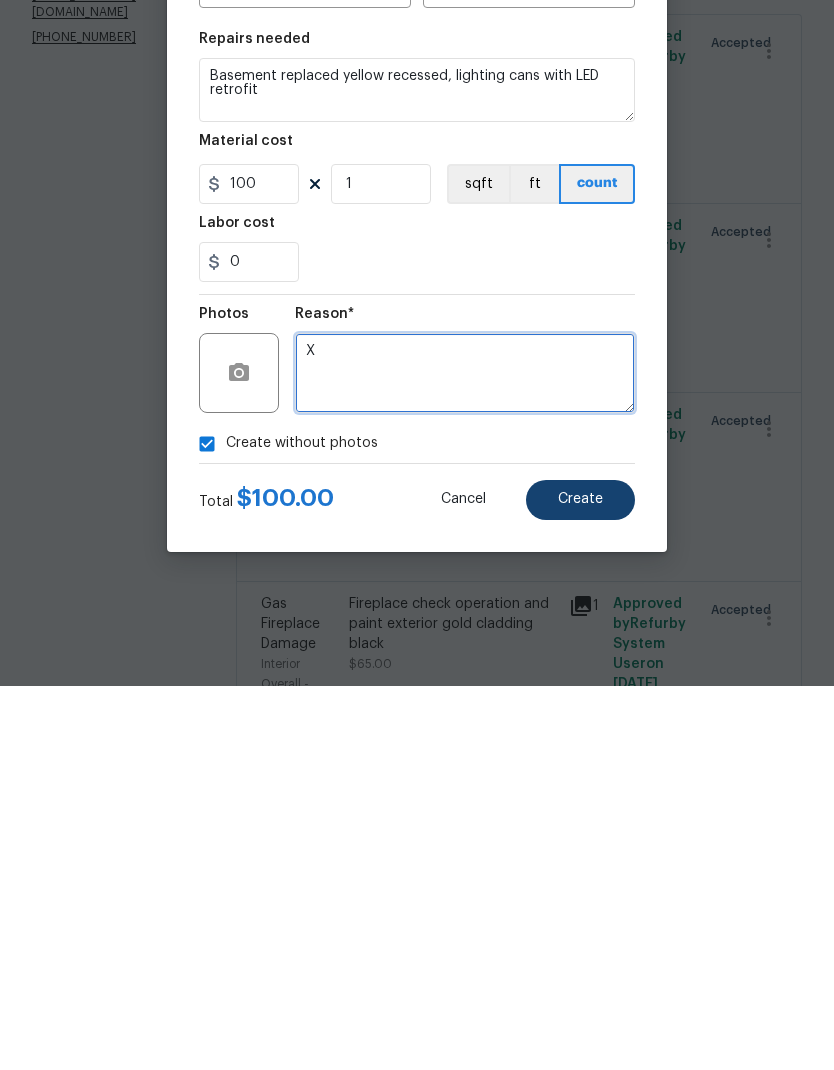 type on "X" 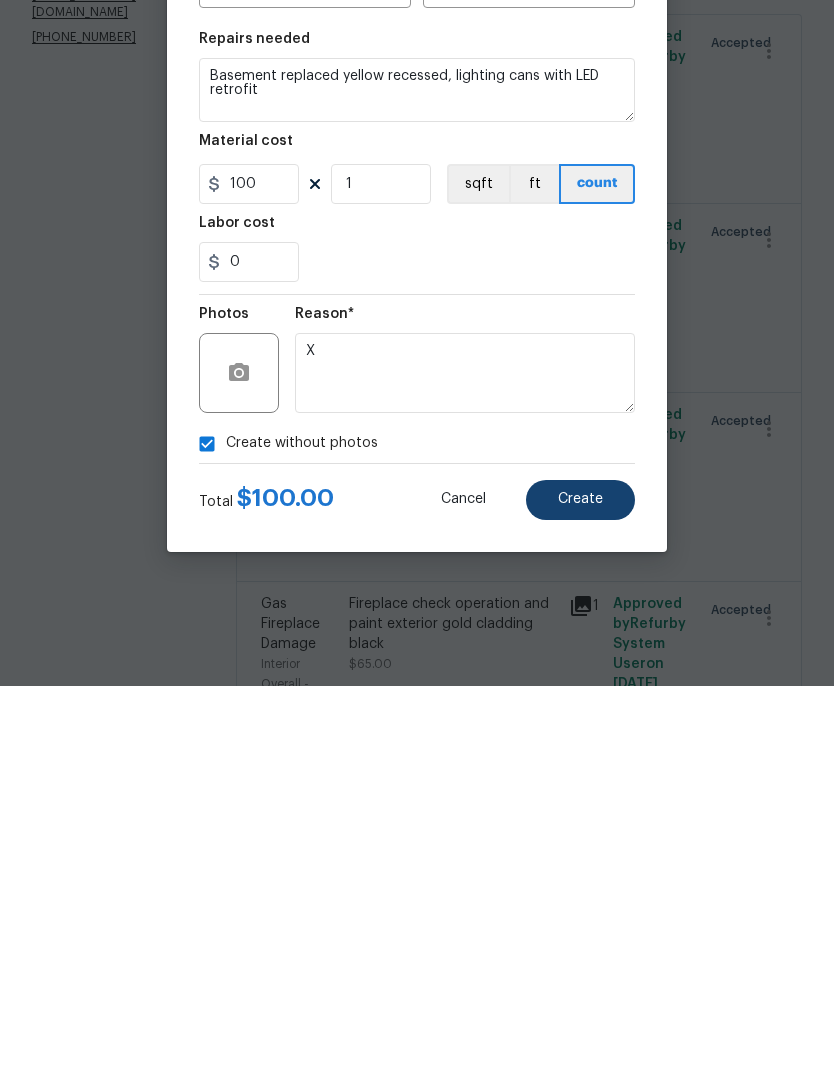 click on "Create" at bounding box center [580, 884] 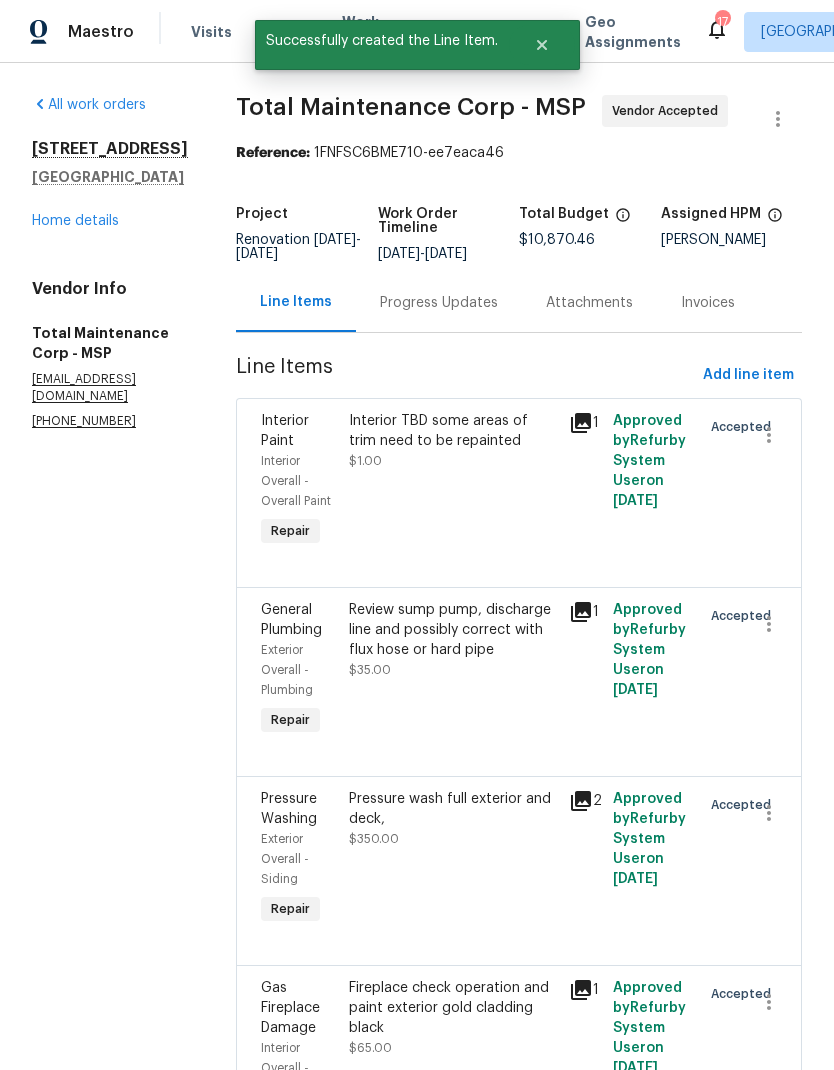scroll, scrollTop: 0, scrollLeft: 0, axis: both 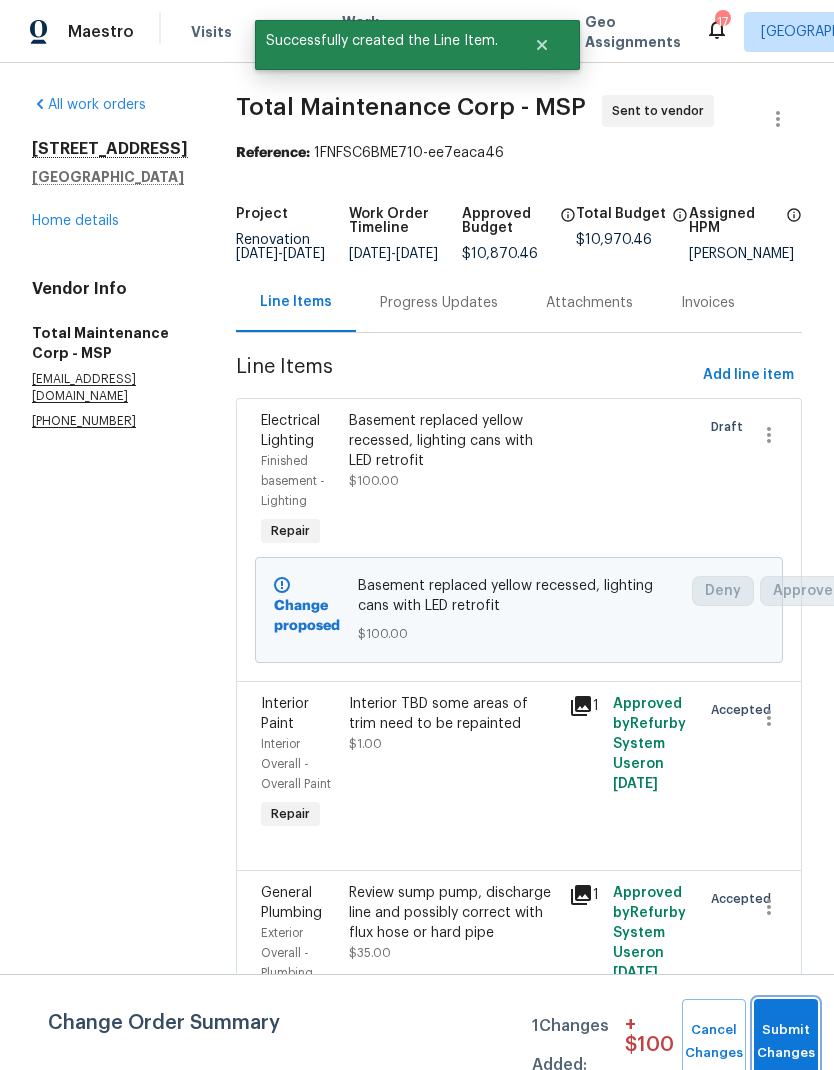 click on "Submit Changes" at bounding box center (786, 1042) 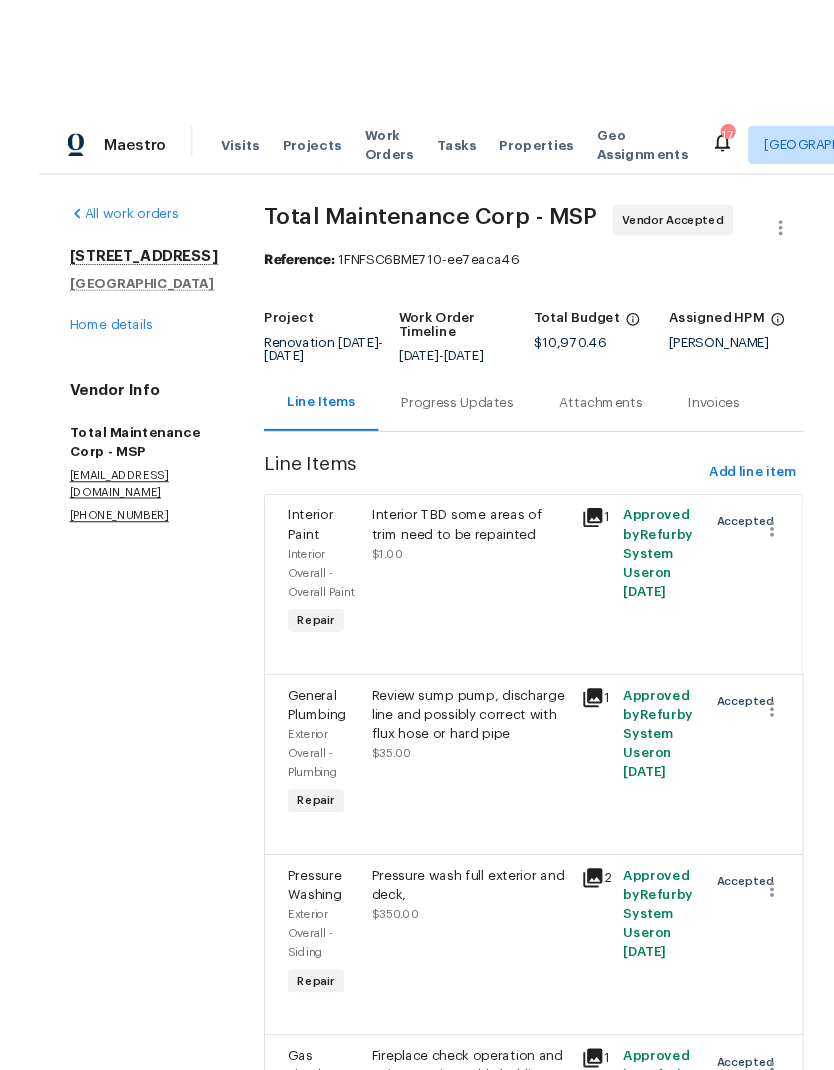 scroll, scrollTop: 25, scrollLeft: 0, axis: vertical 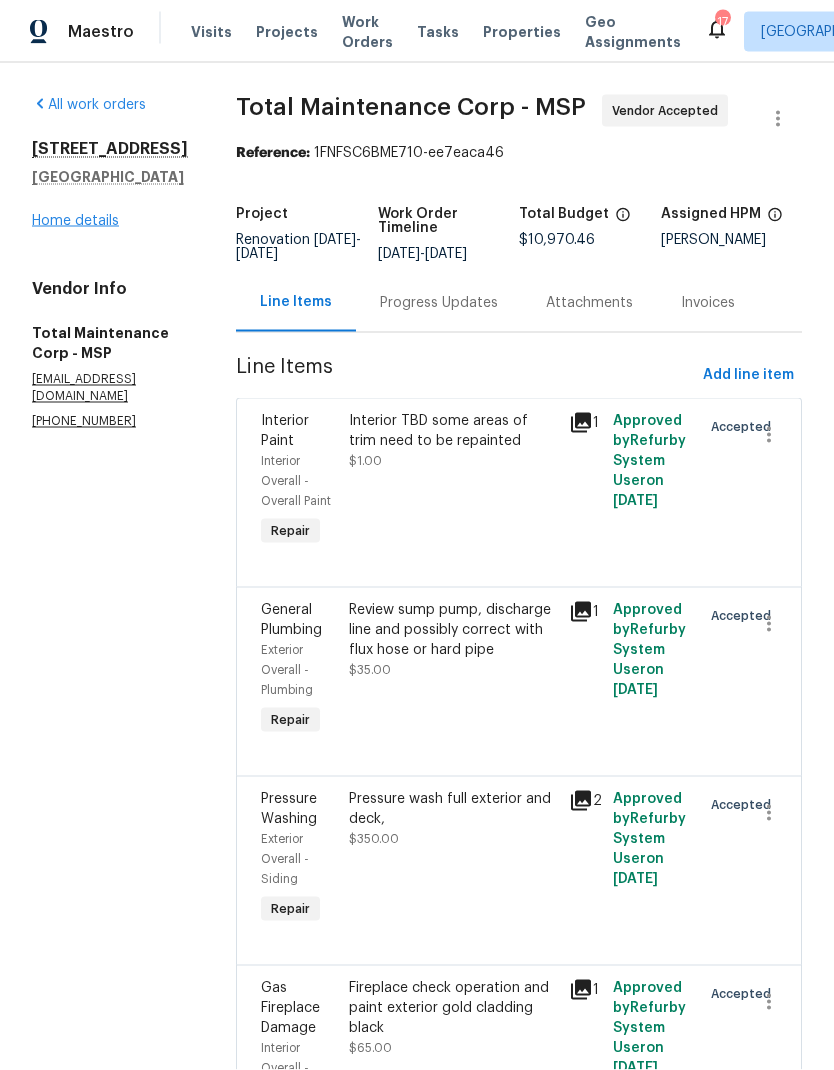 click on "Home details" at bounding box center [75, 221] 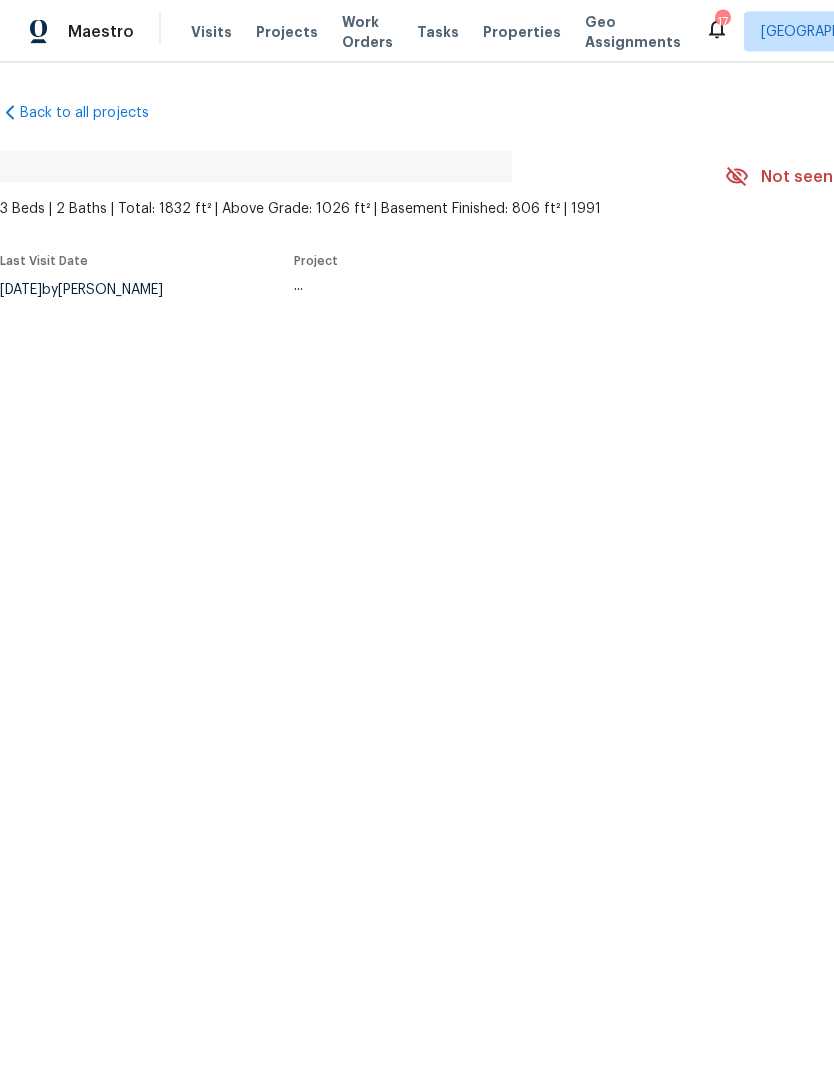 scroll, scrollTop: 0, scrollLeft: 0, axis: both 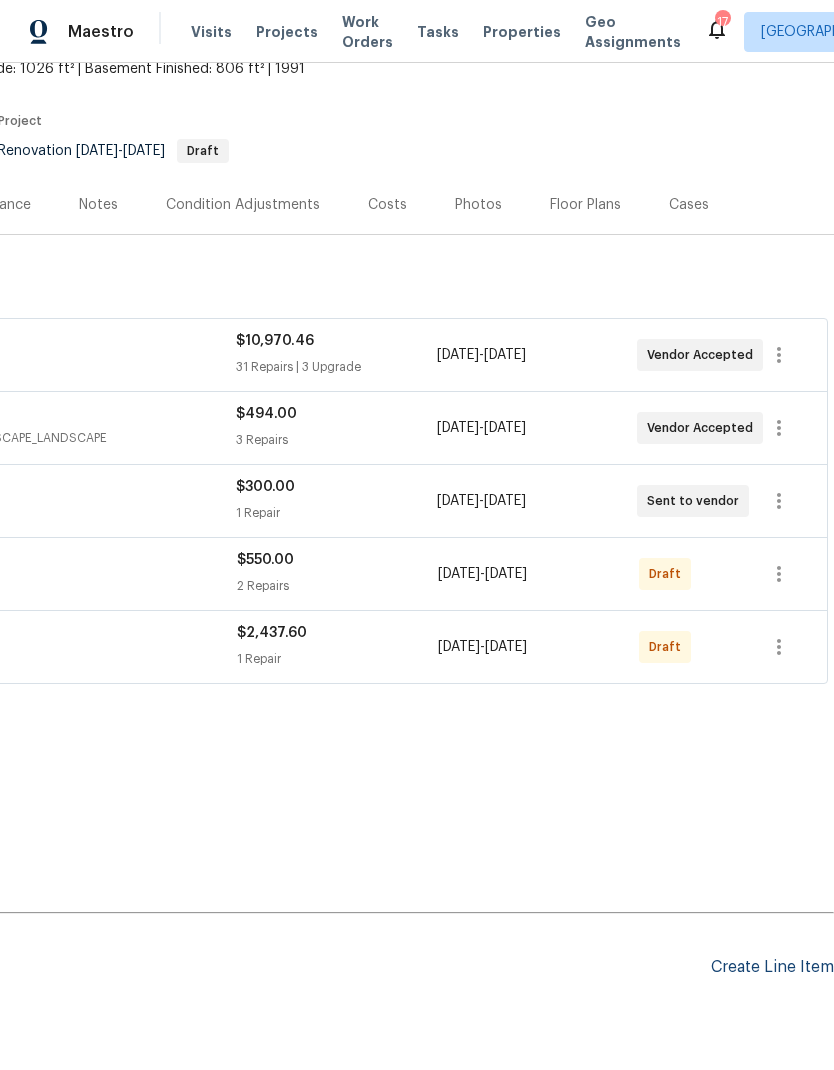 click on "Create Line Item" at bounding box center [772, 967] 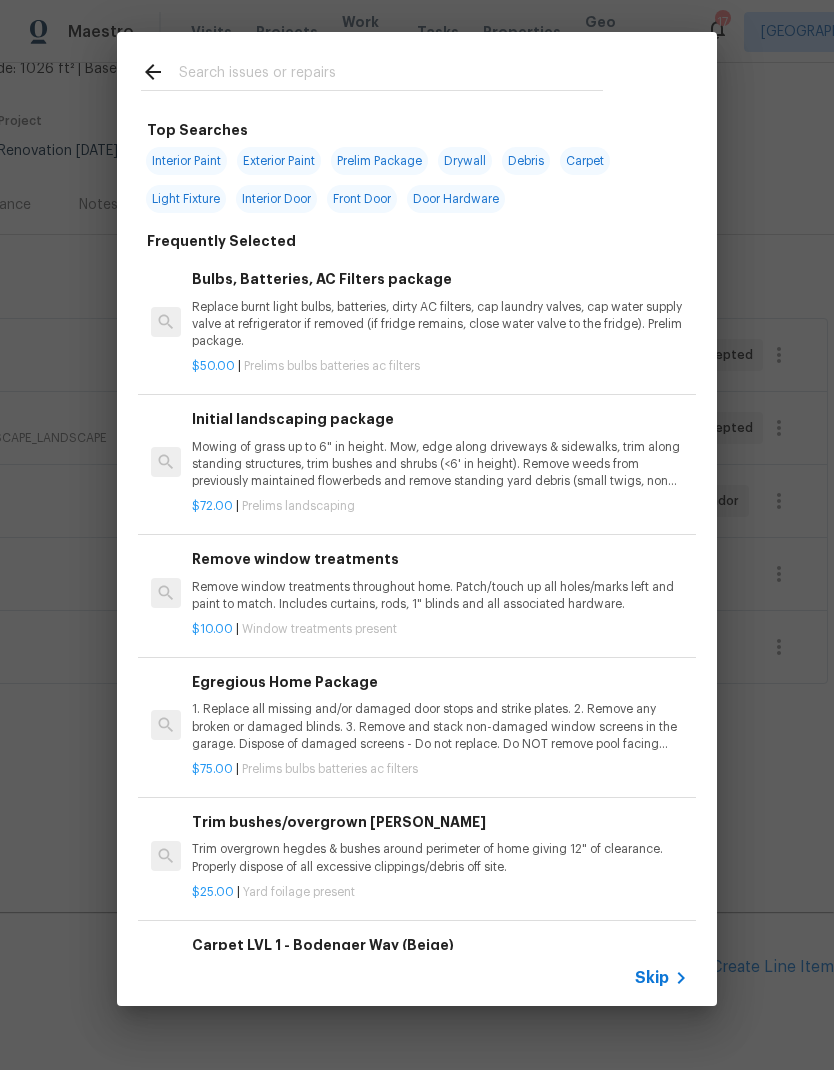 click at bounding box center (391, 75) 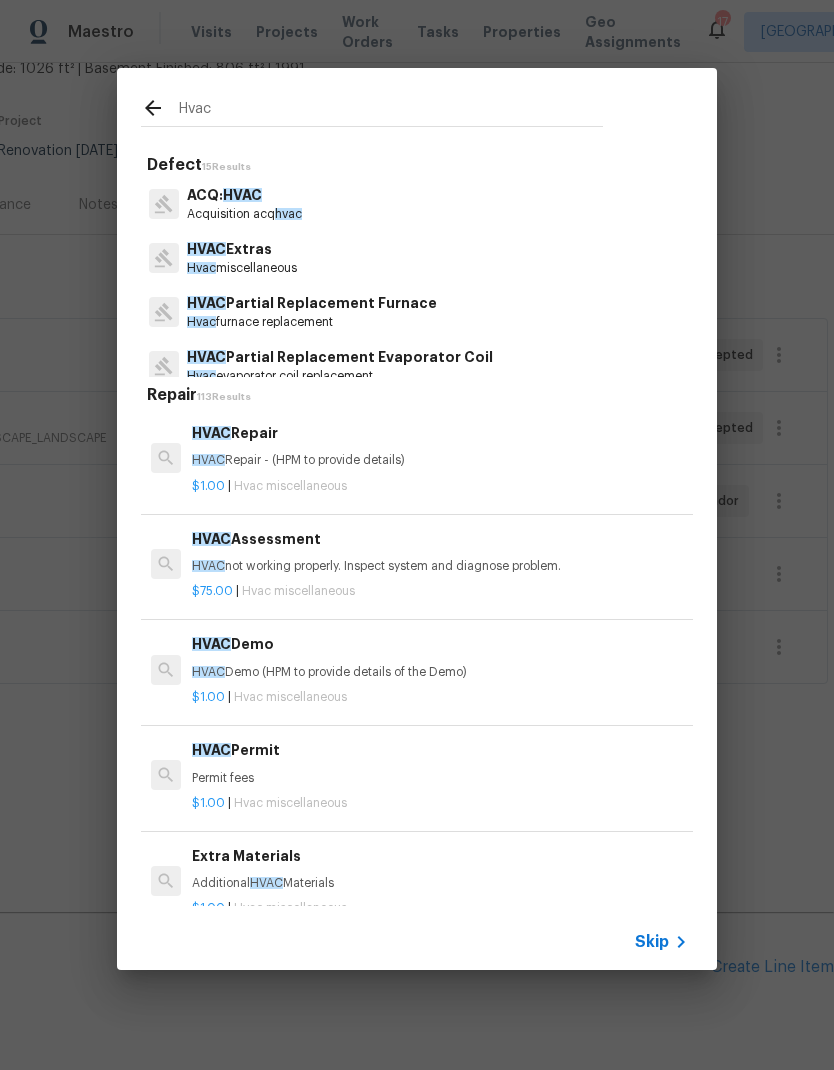 type on "Hvac" 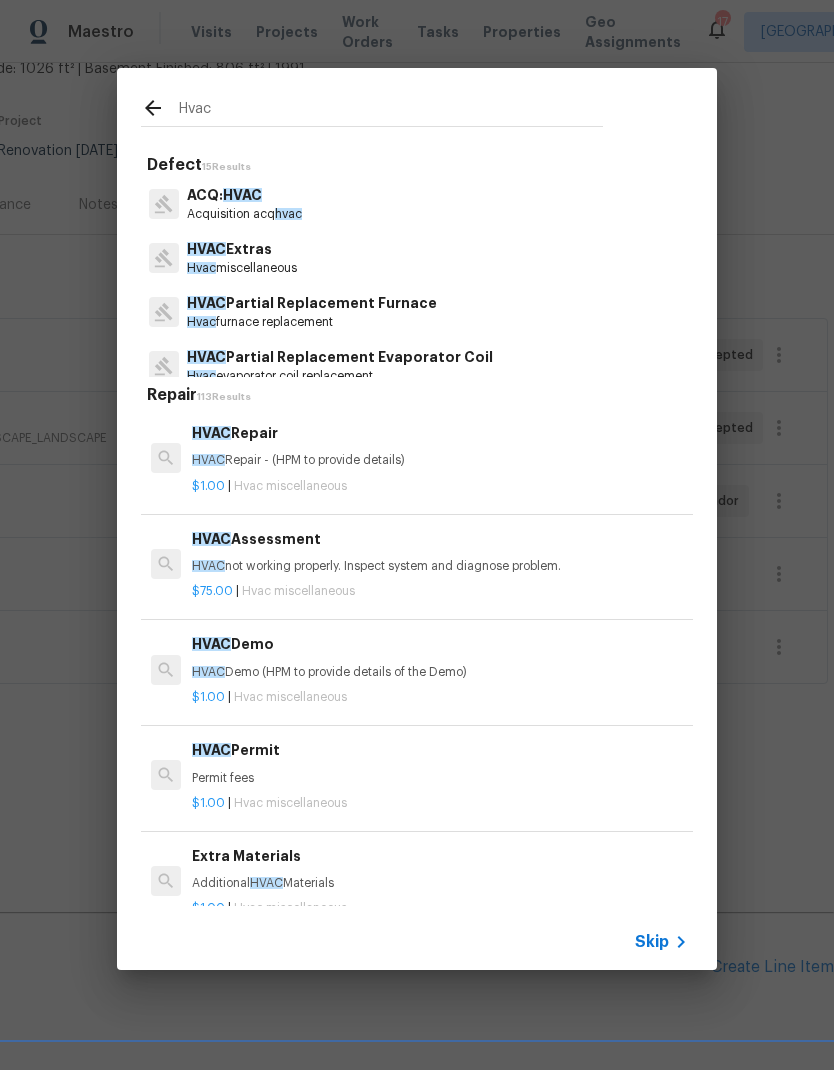 click on "ACQ:  HVAC Acquisition acq  hvac" at bounding box center (417, 204) 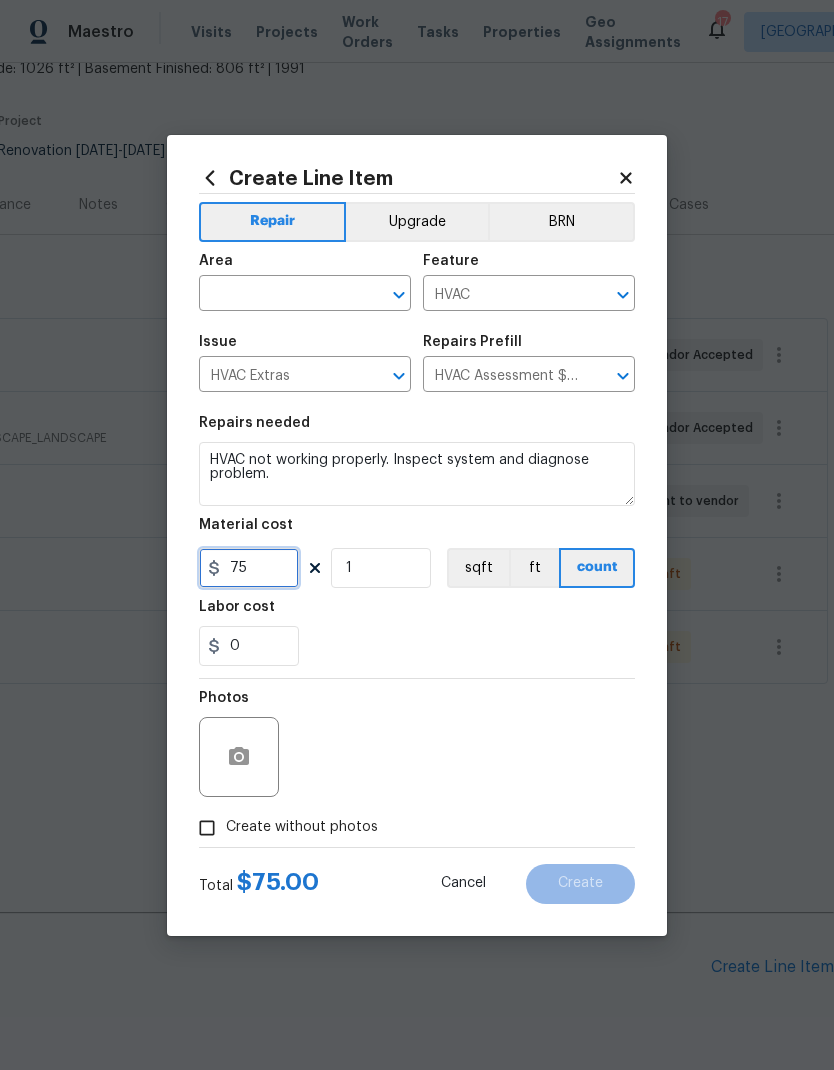 click on "75" at bounding box center (249, 568) 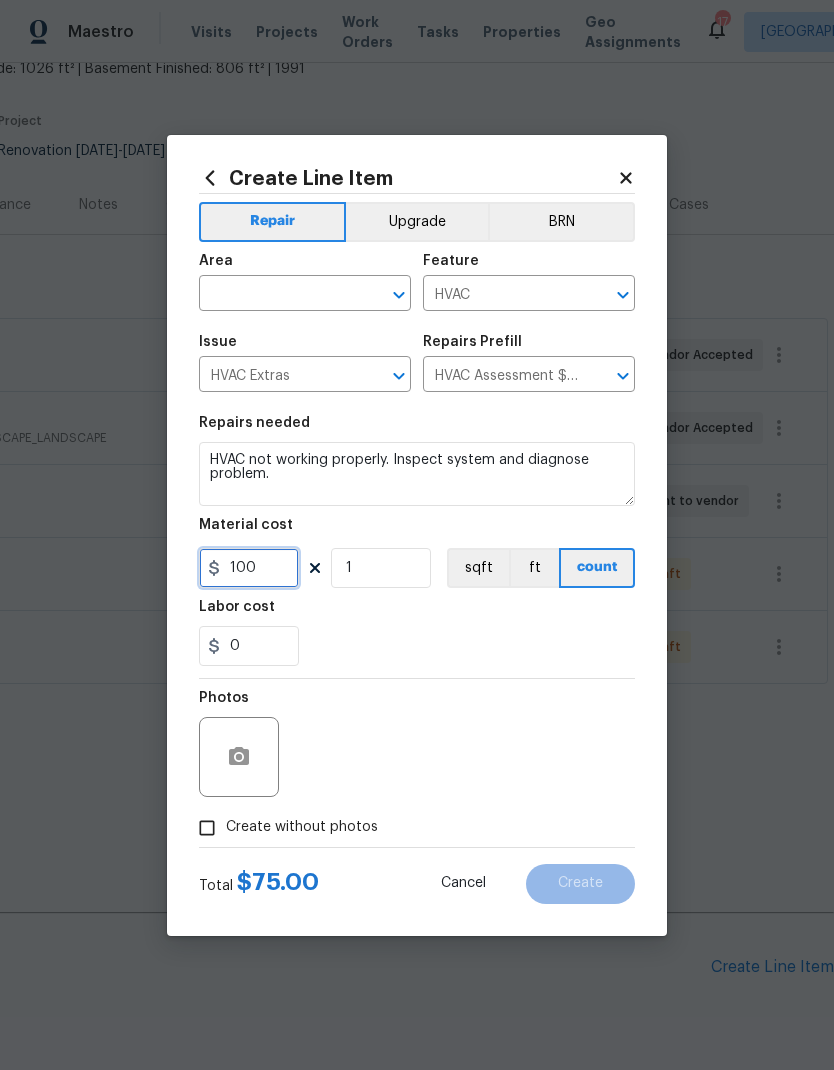 type on "100" 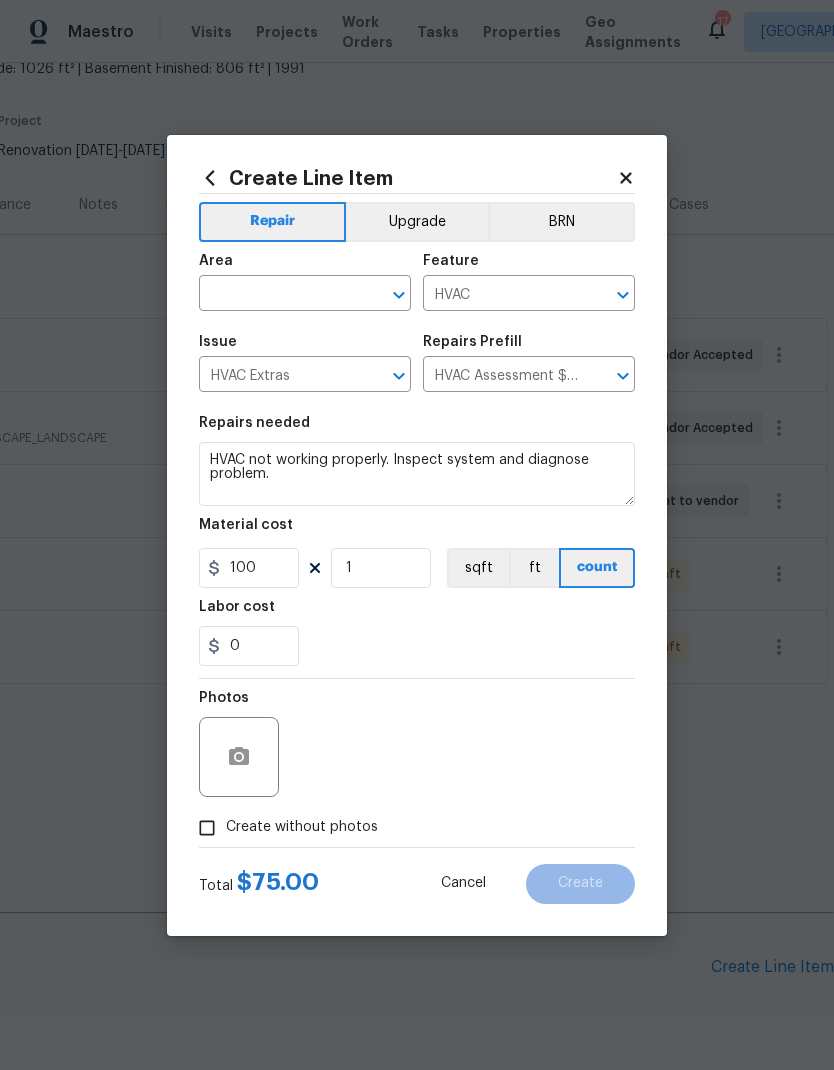 click on "Labor cost" at bounding box center (417, 613) 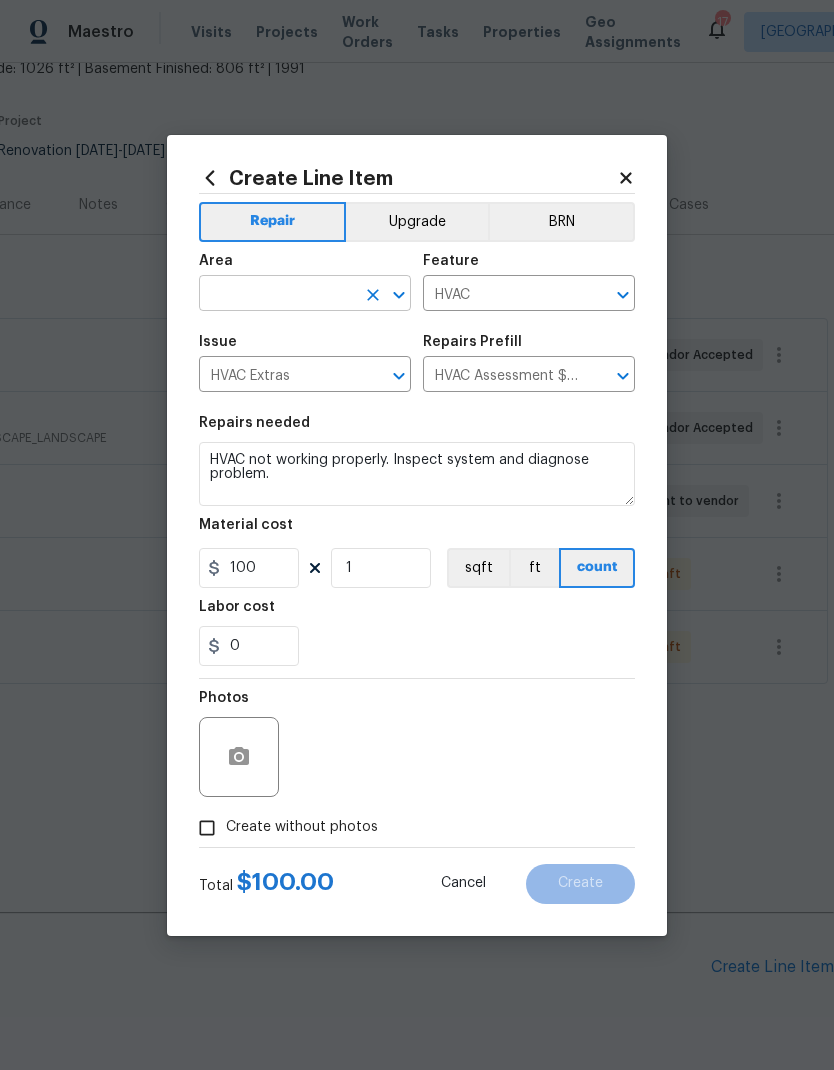 click at bounding box center (277, 295) 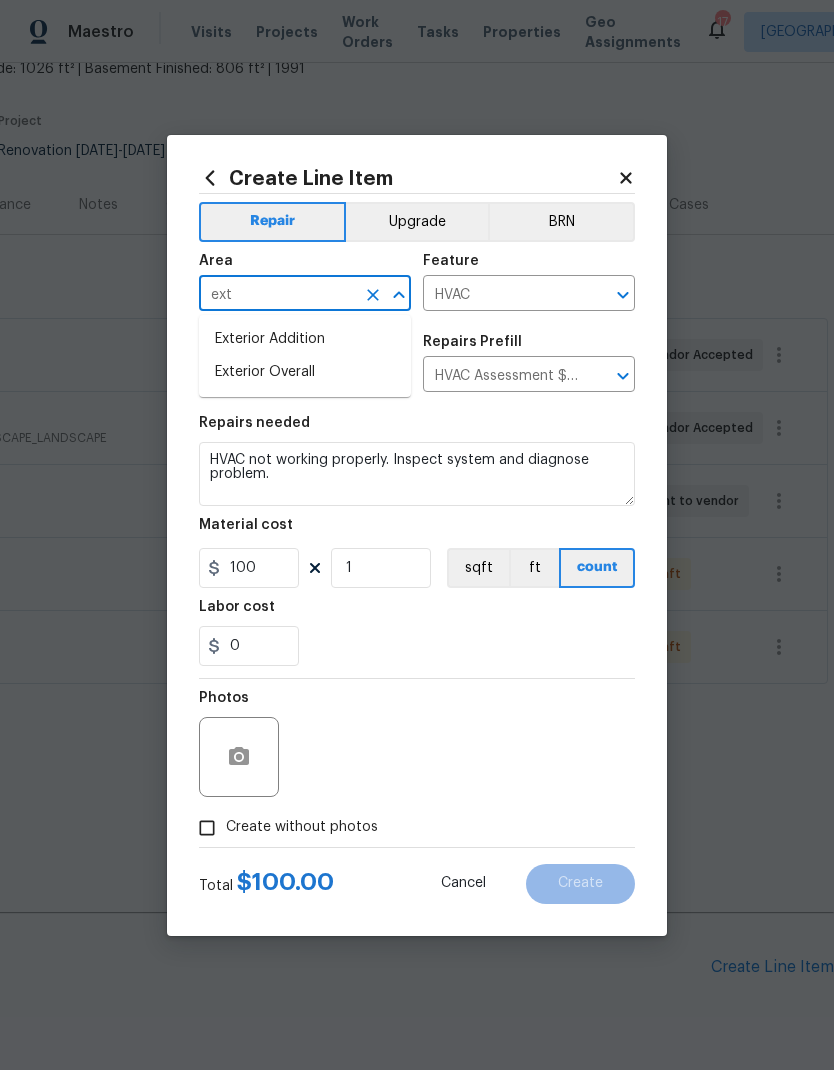 click on "Exterior Overall" at bounding box center (305, 372) 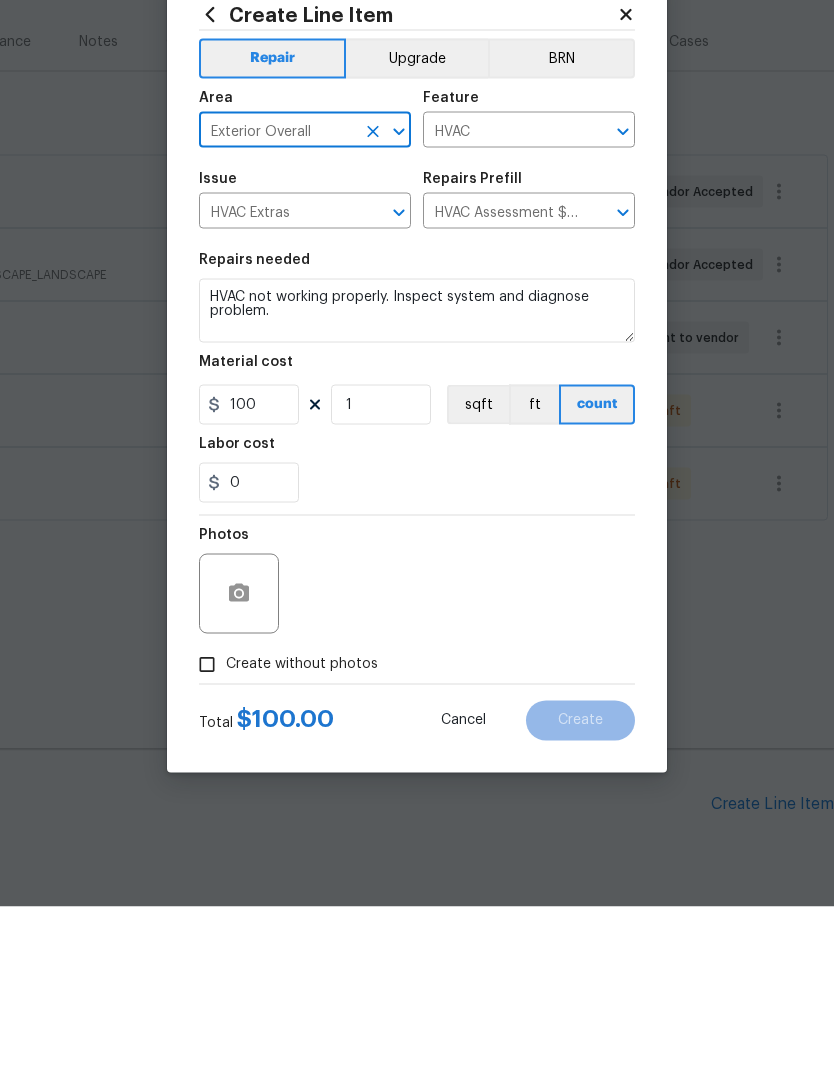 click on "Create without photos" at bounding box center [207, 828] 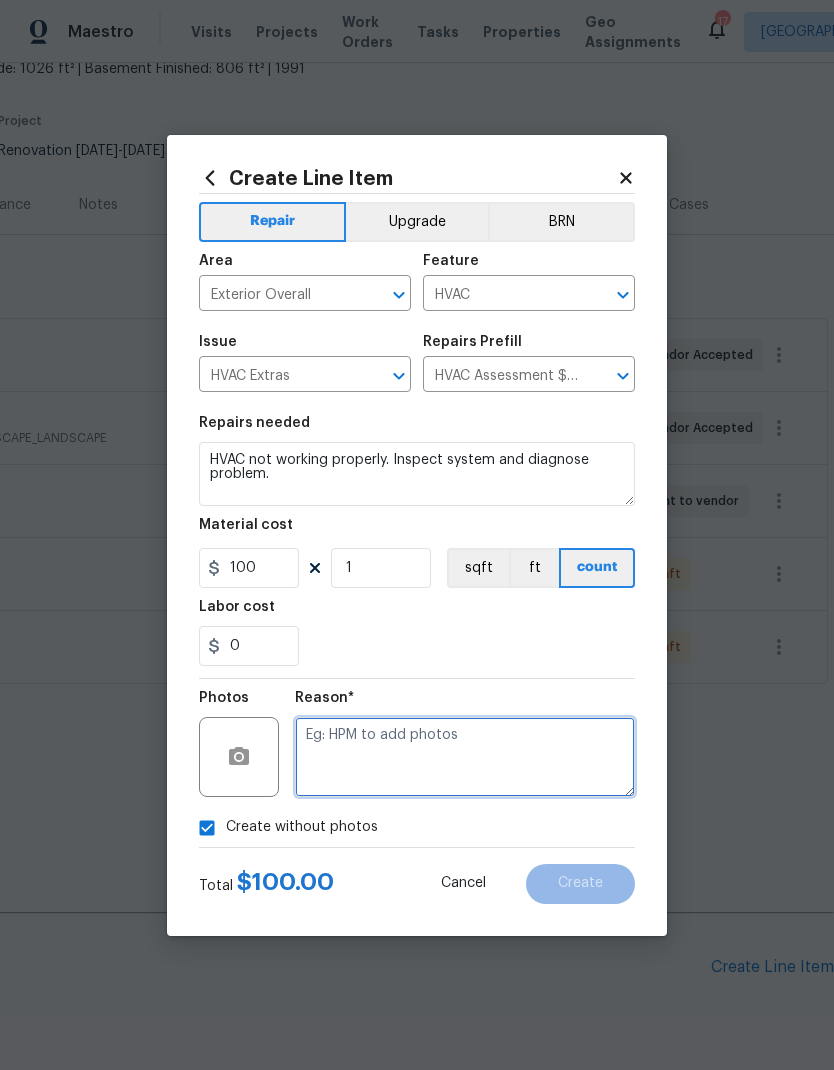 click at bounding box center (465, 757) 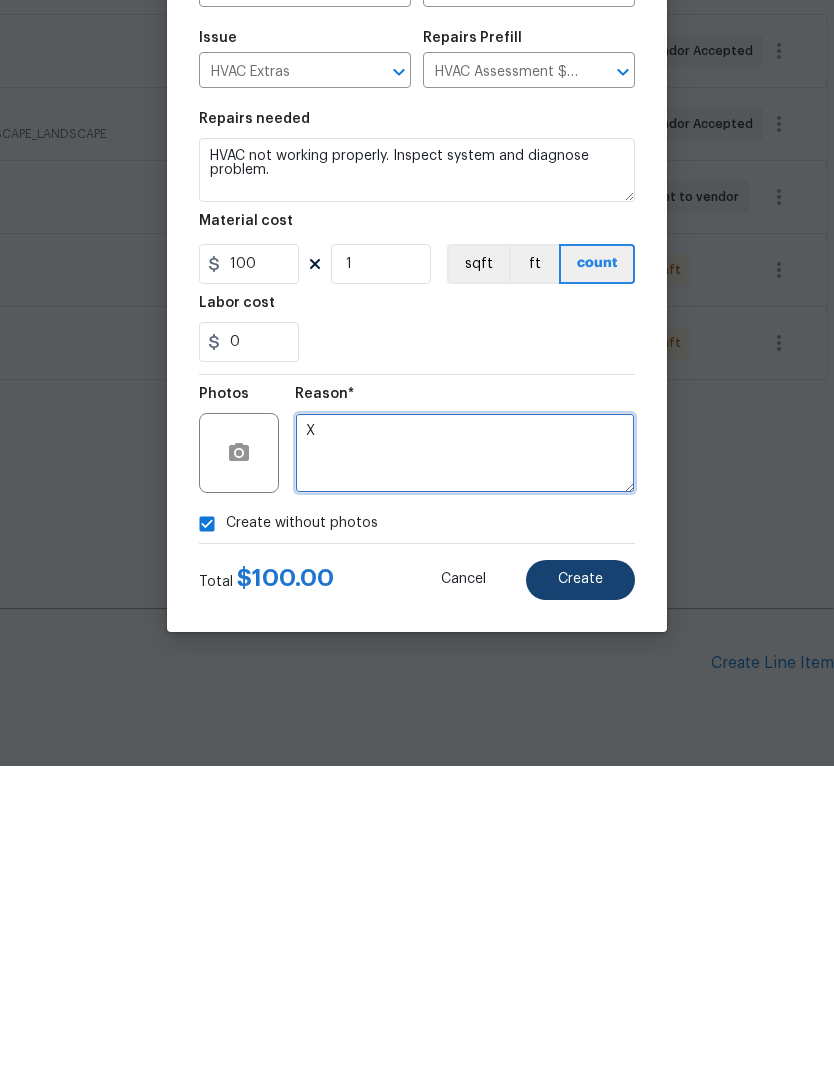 type on "X" 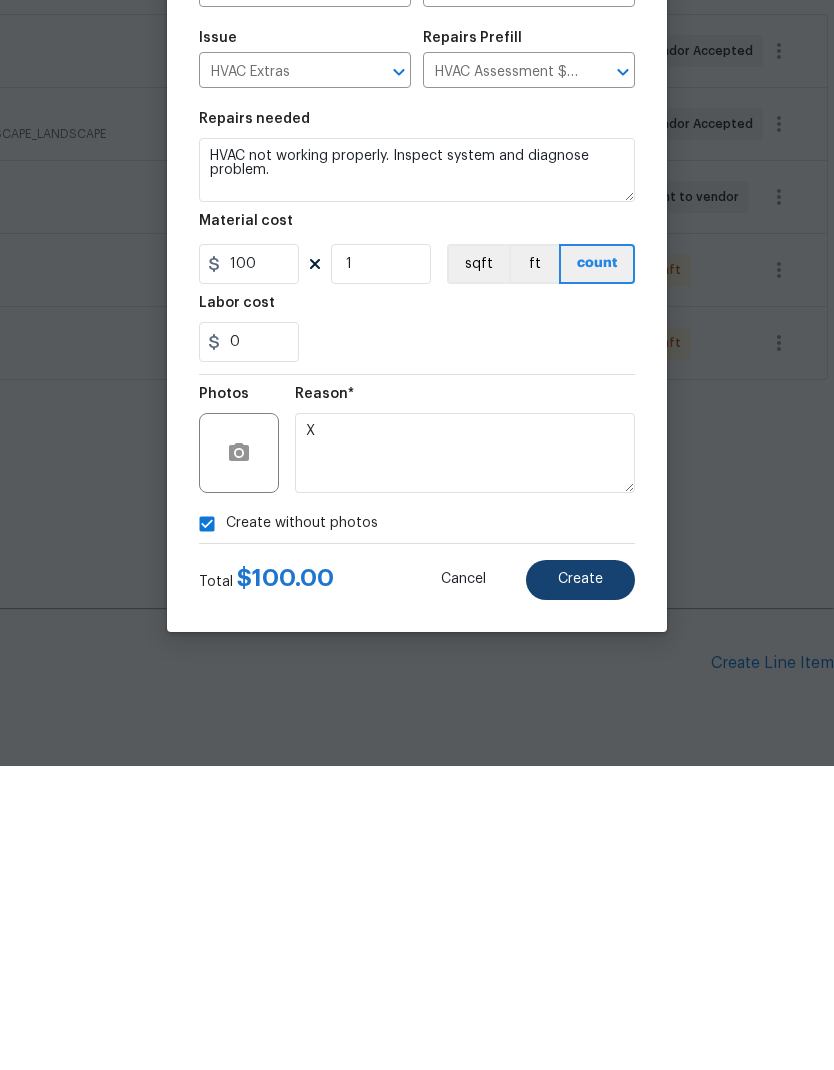 click on "Create" at bounding box center (580, 883) 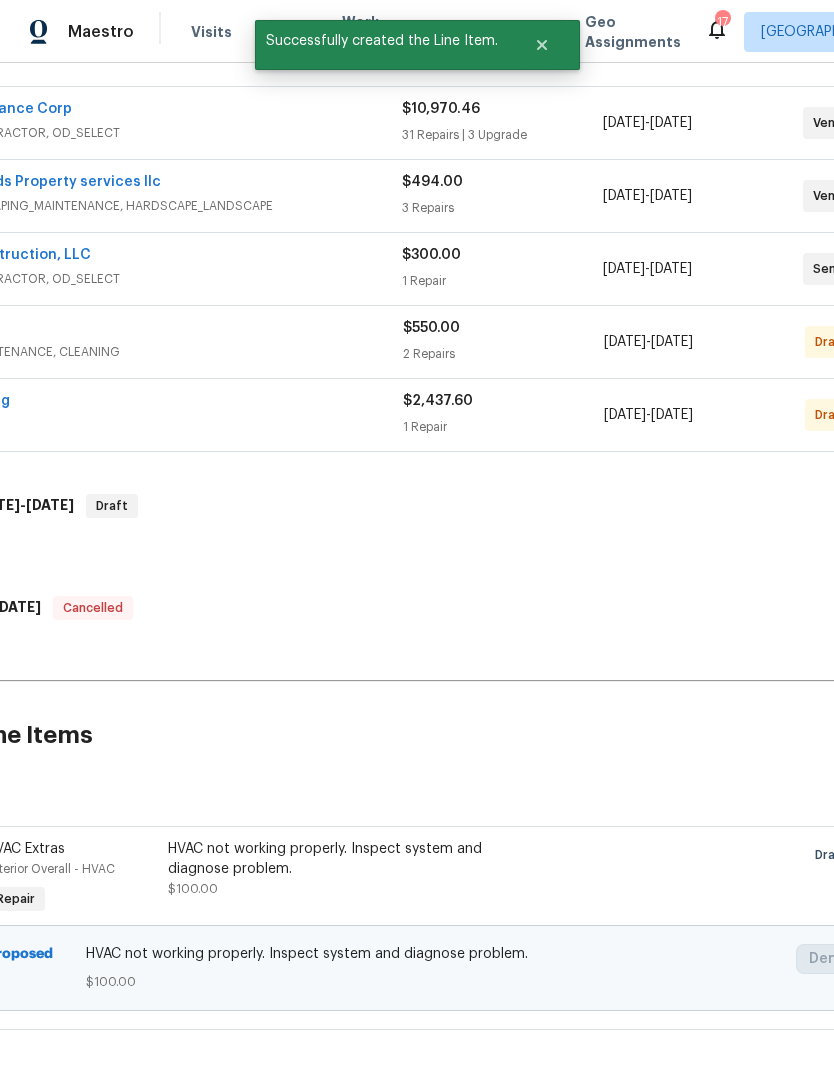 scroll, scrollTop: 359, scrollLeft: 138, axis: both 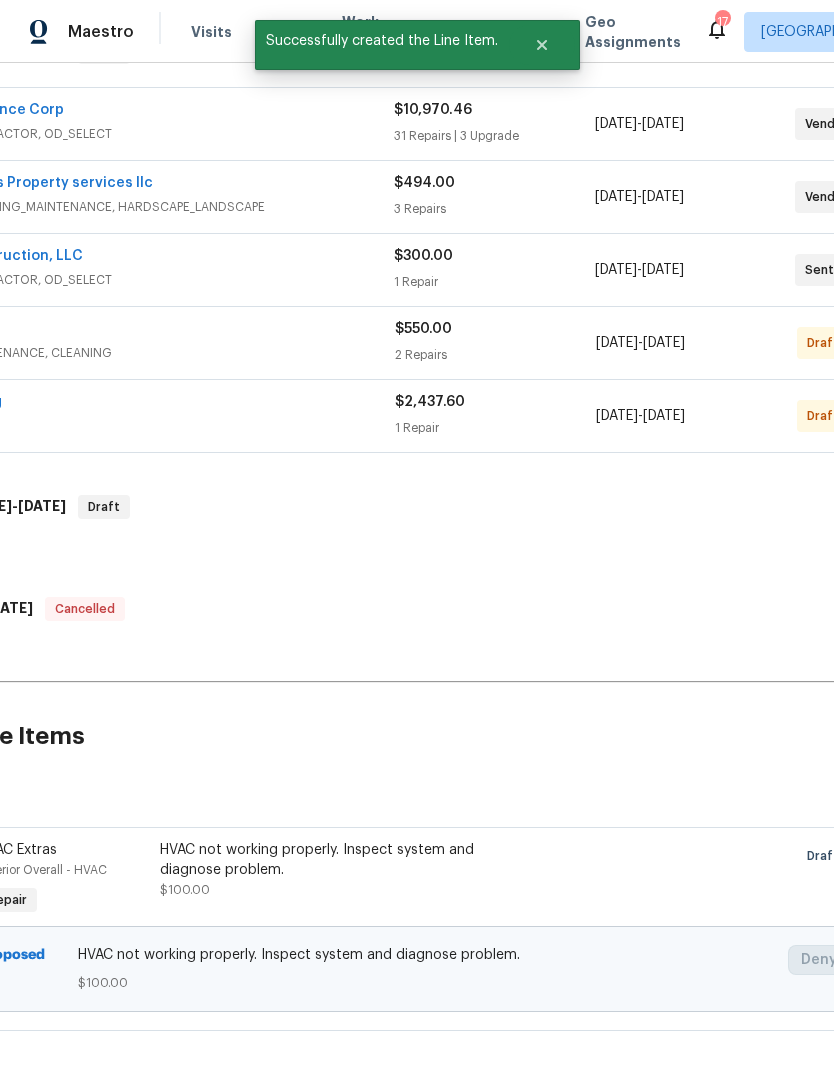 click on "HVAC not working properly. Inspect system and diagnose problem." at bounding box center (336, 860) 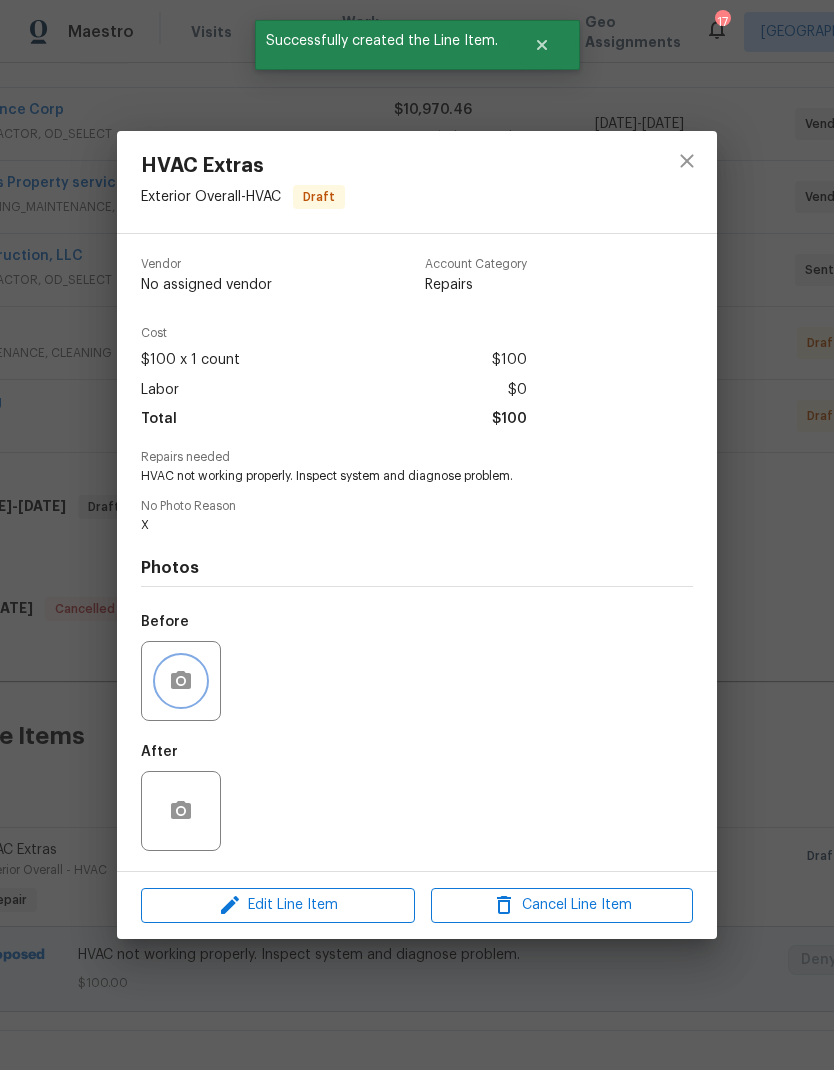 click 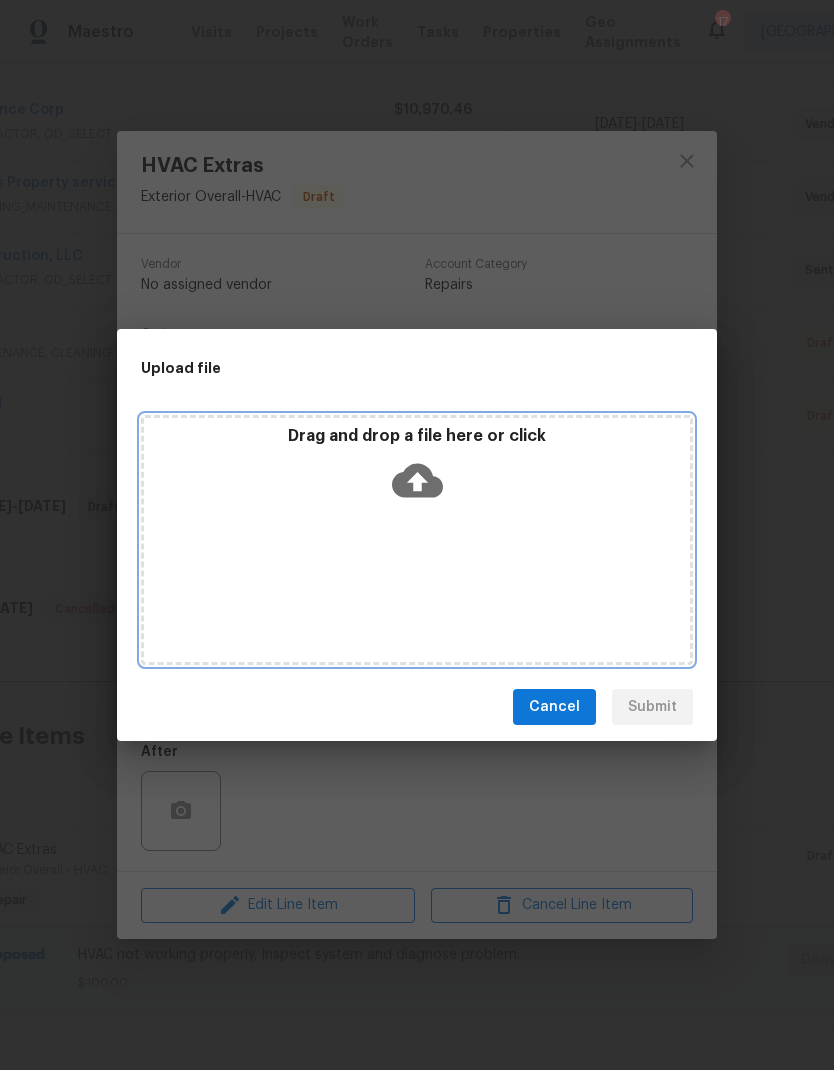 click 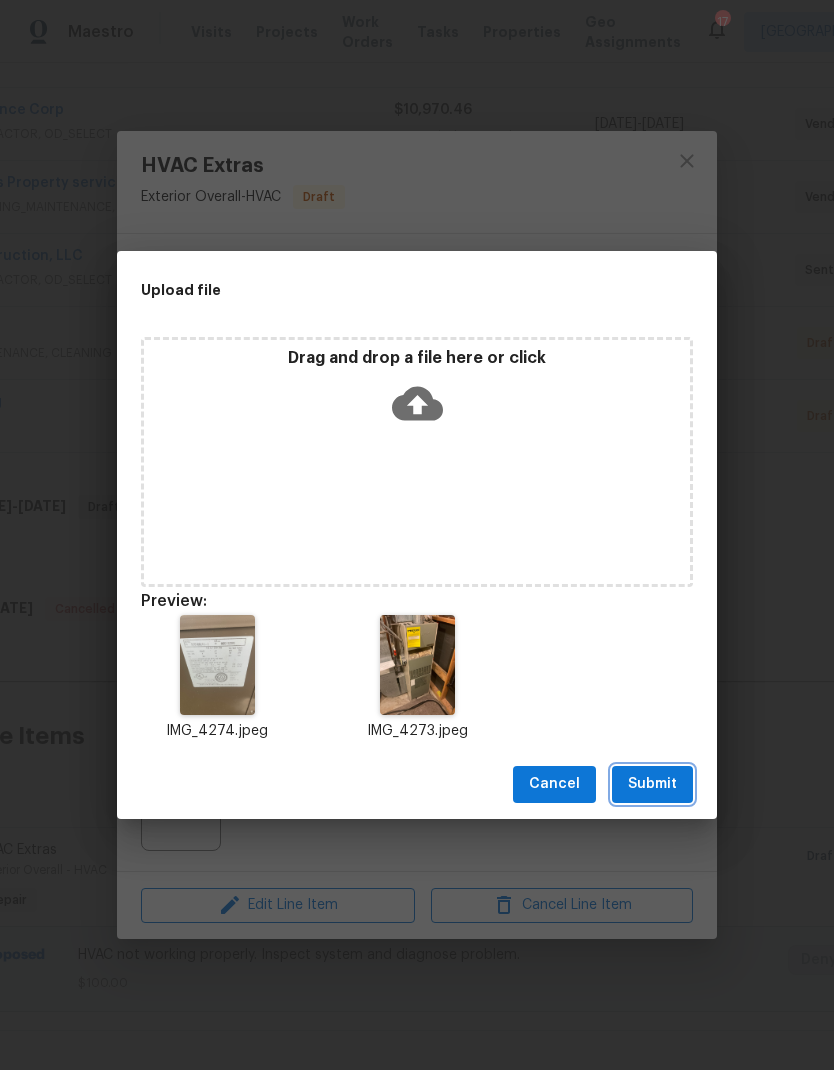 click on "Submit" at bounding box center [652, 784] 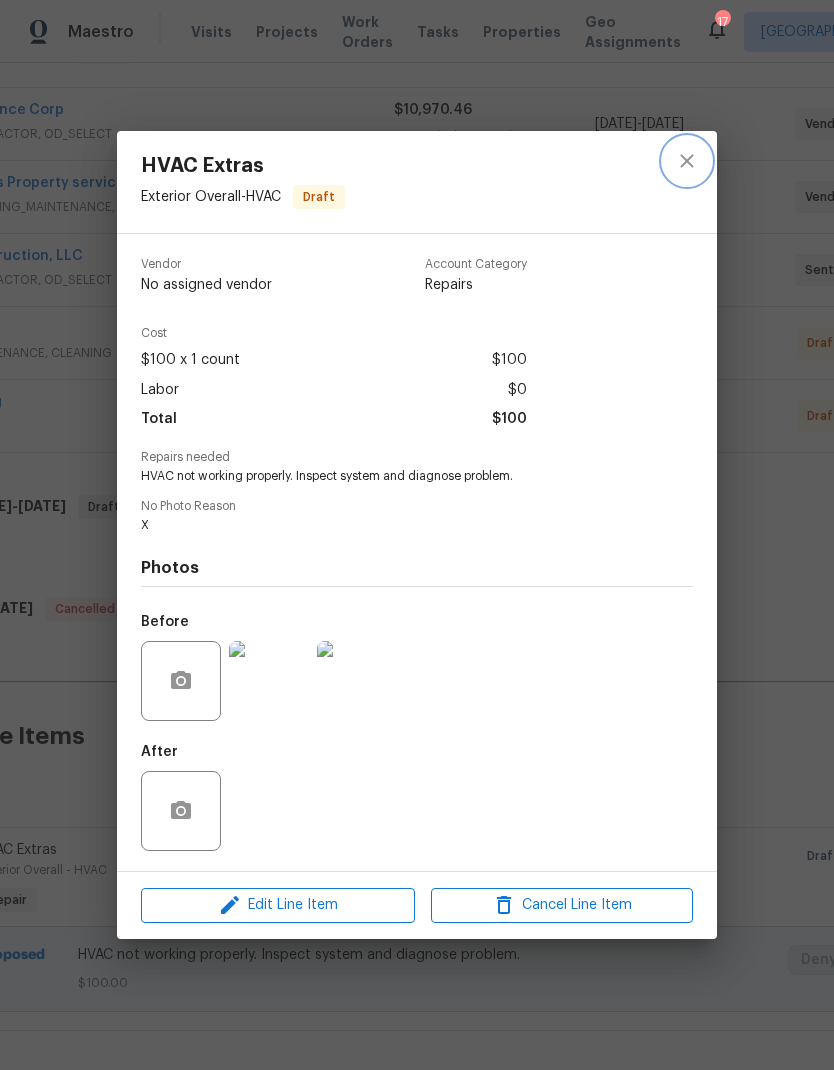 click 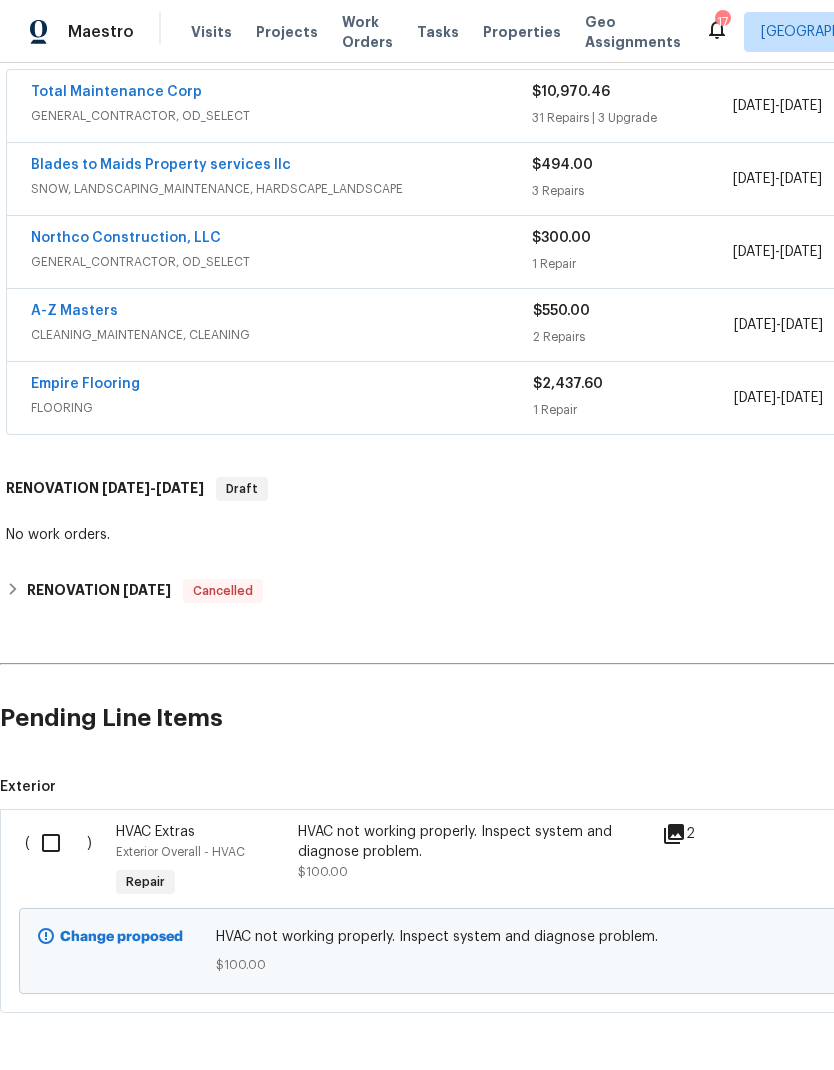 scroll, scrollTop: 376, scrollLeft: 0, axis: vertical 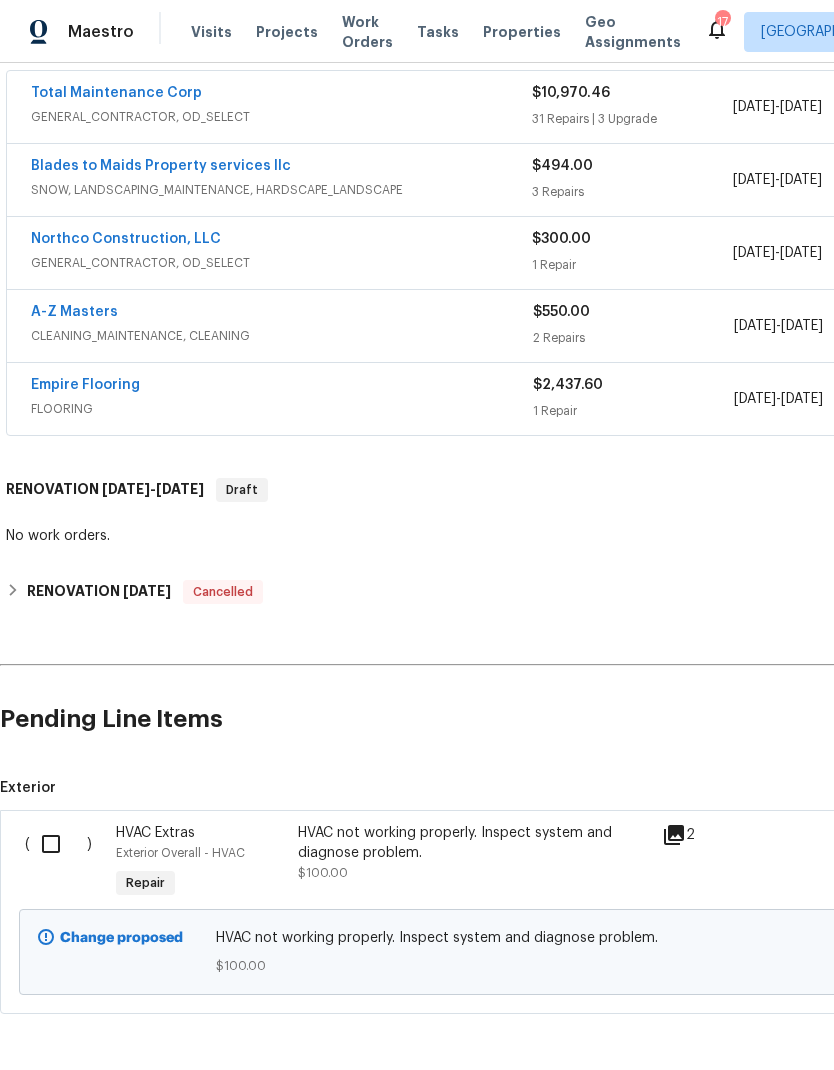 click at bounding box center (58, 844) 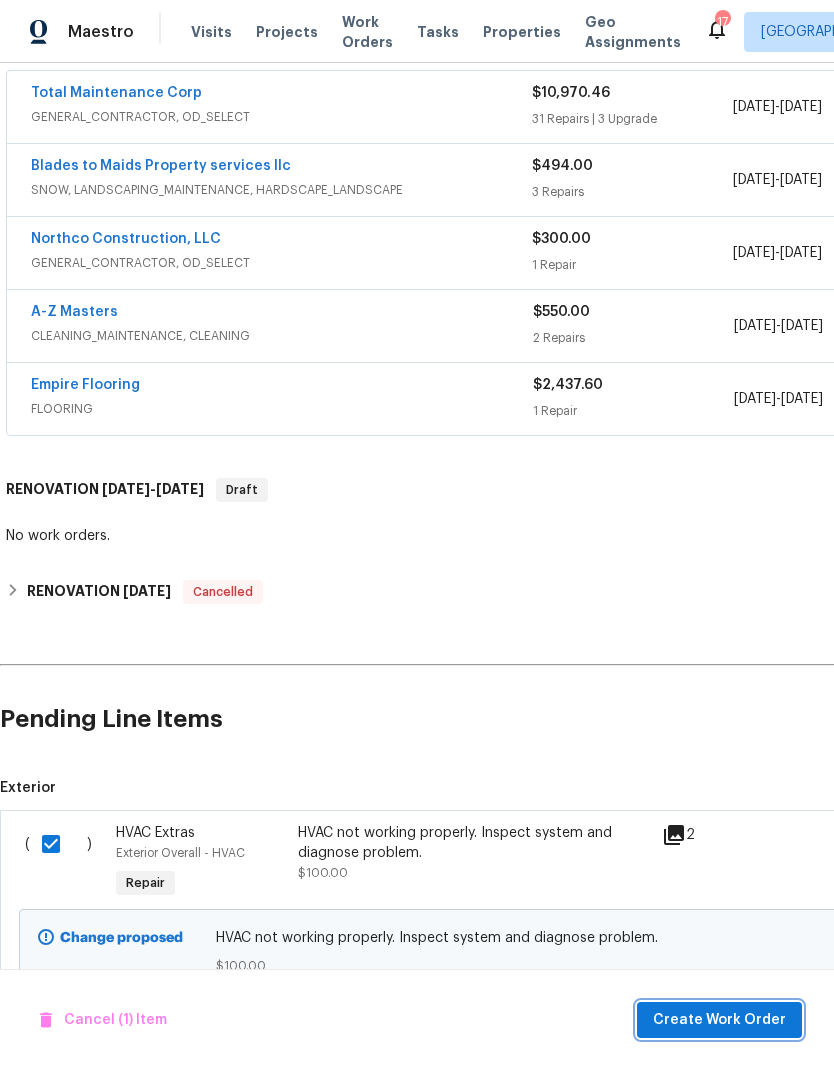 click on "Create Work Order" at bounding box center (719, 1020) 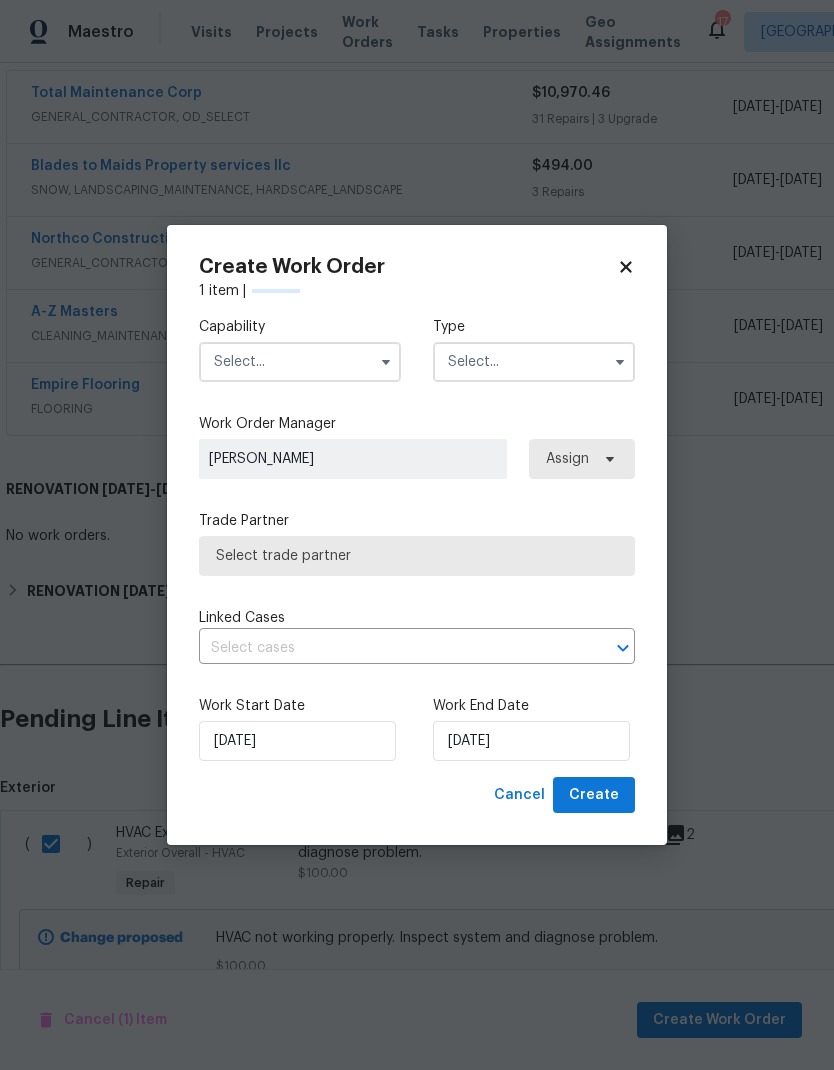 click at bounding box center (300, 362) 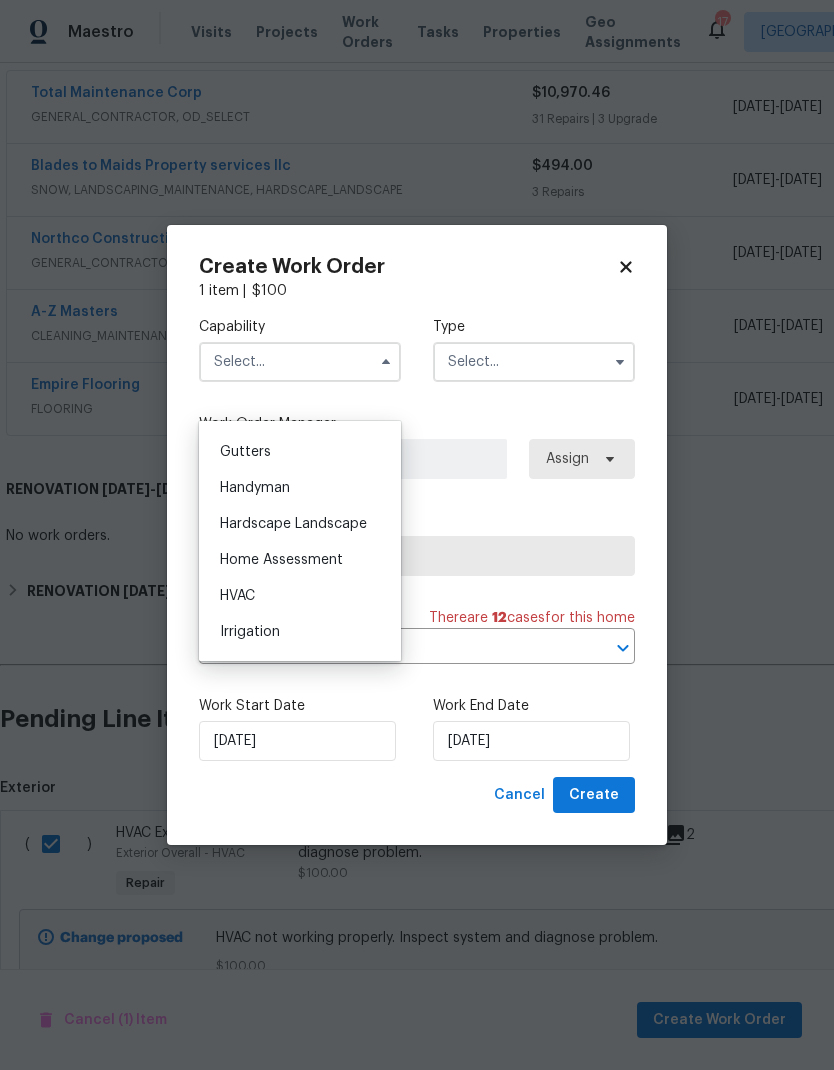 scroll, scrollTop: 1055, scrollLeft: 0, axis: vertical 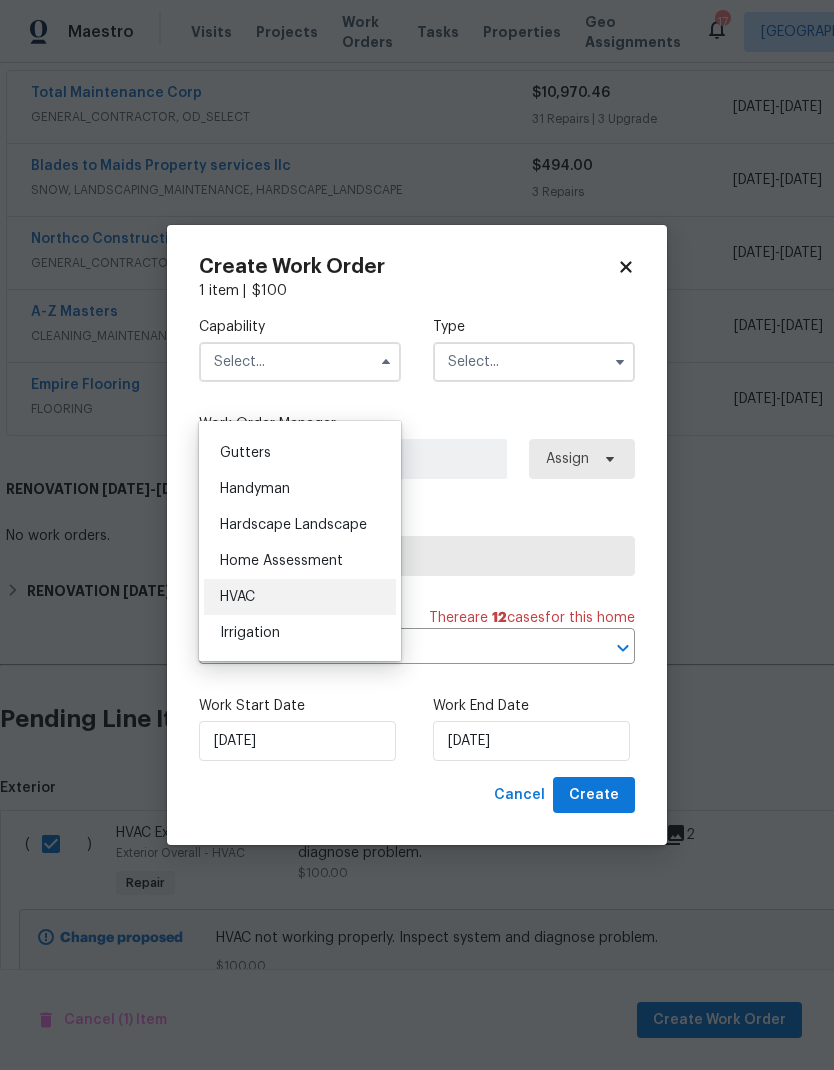 click on "HVAC" at bounding box center (300, 597) 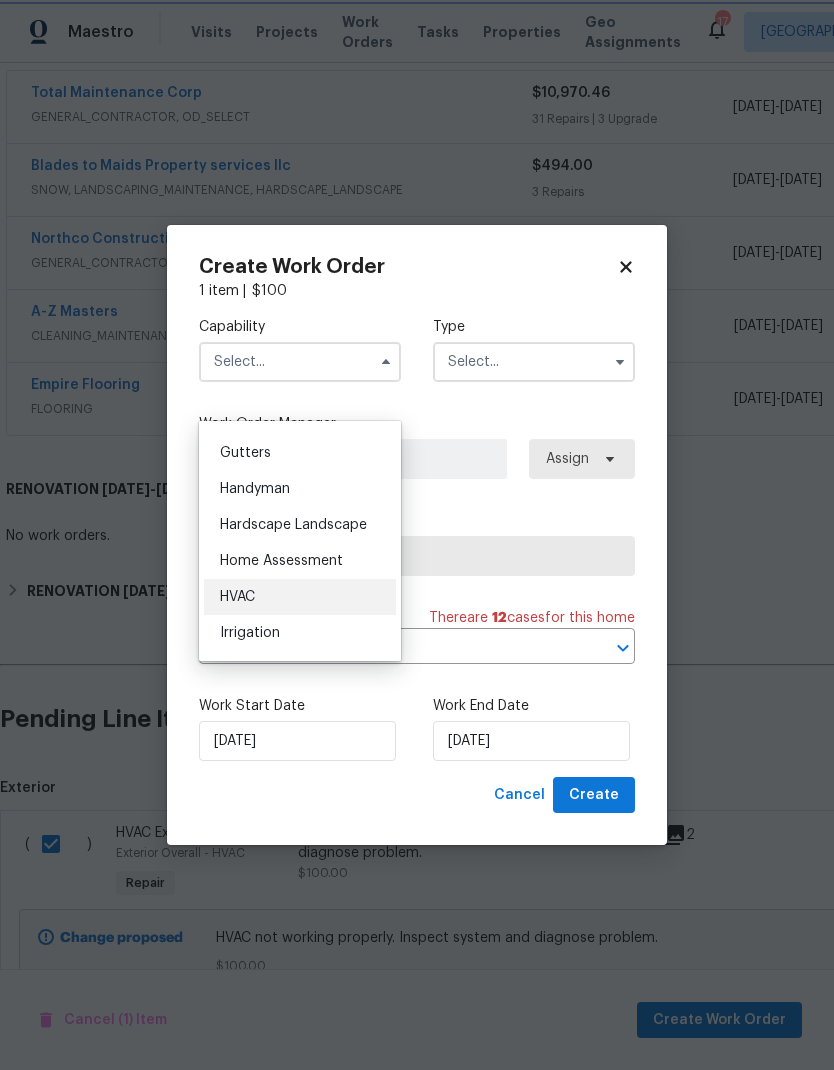 type on "HVAC" 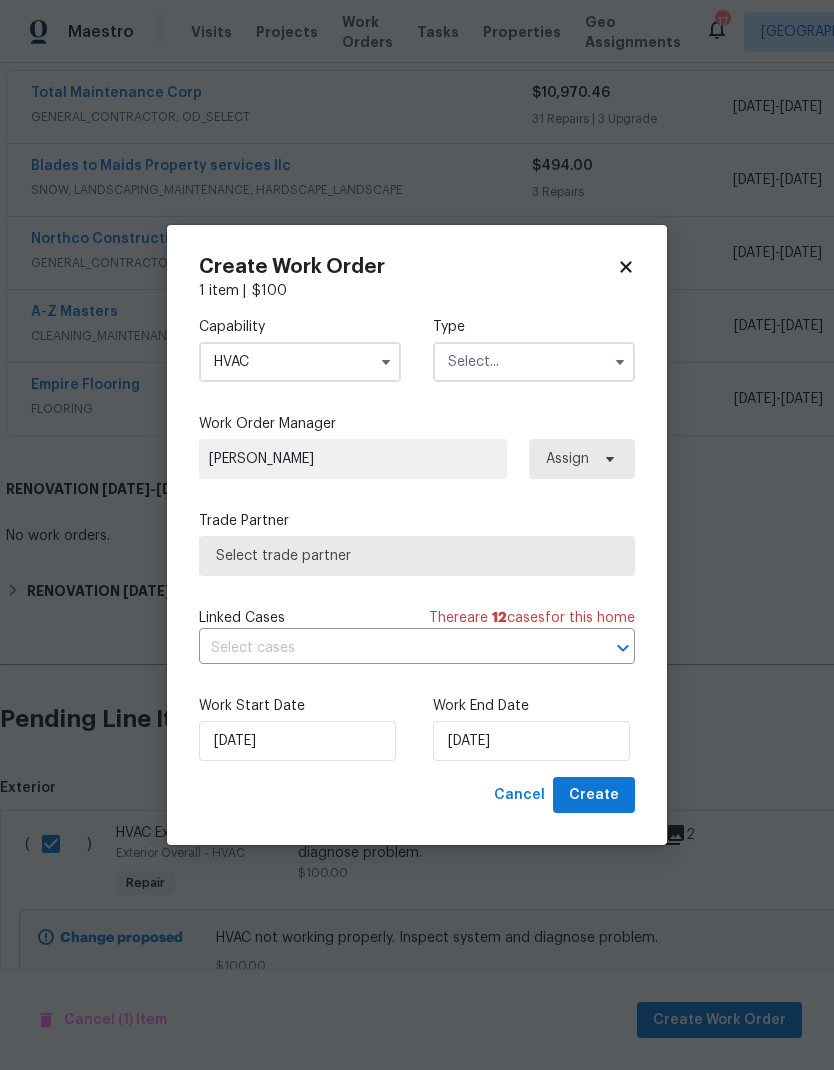 click at bounding box center (534, 362) 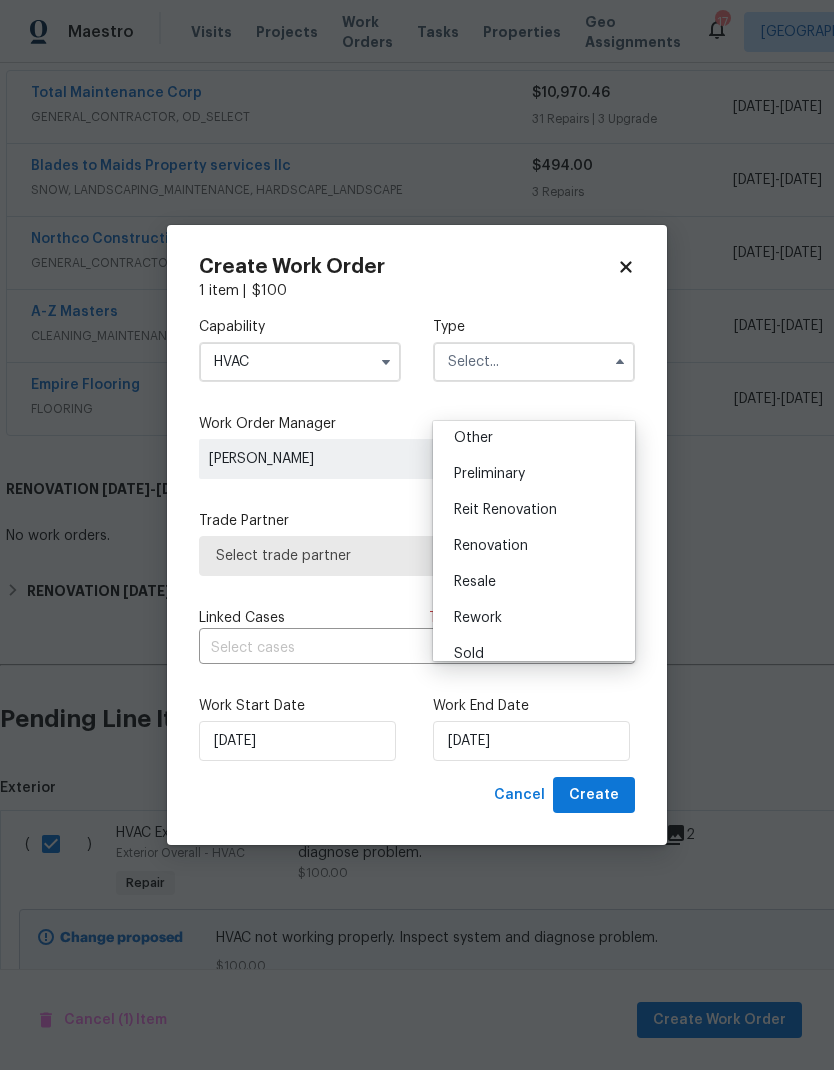 scroll, scrollTop: 392, scrollLeft: 0, axis: vertical 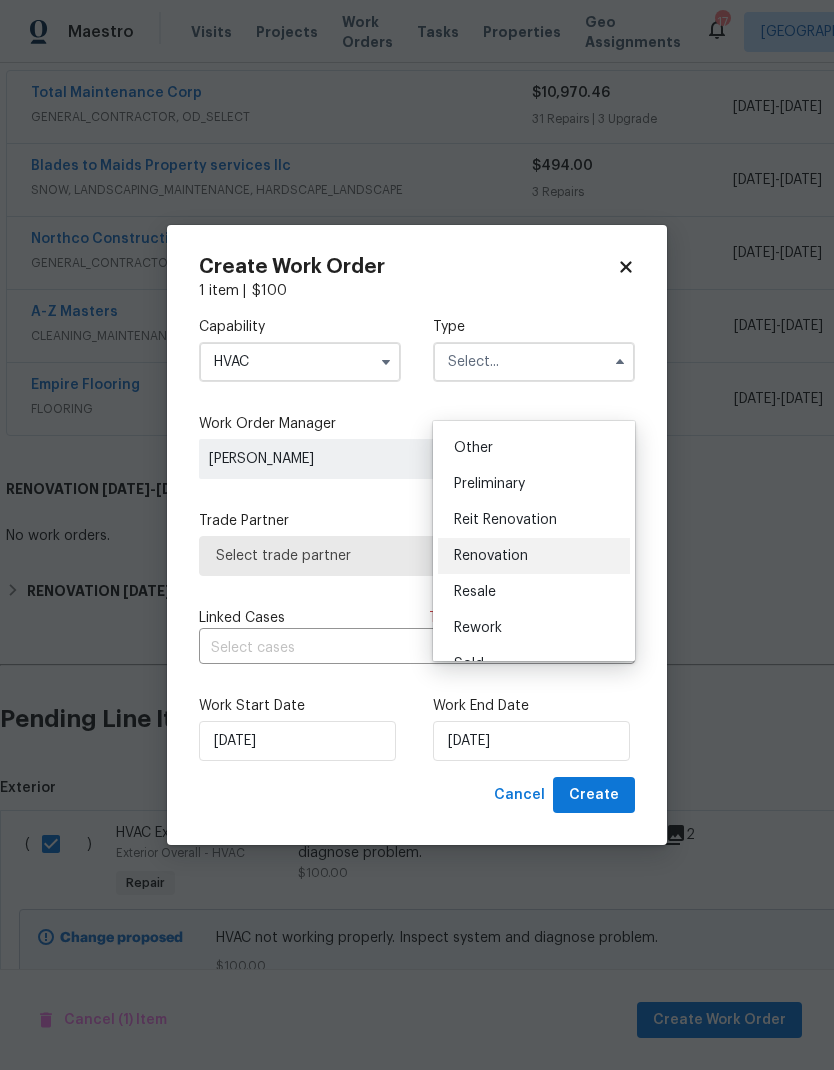 click on "Renovation" at bounding box center (534, 556) 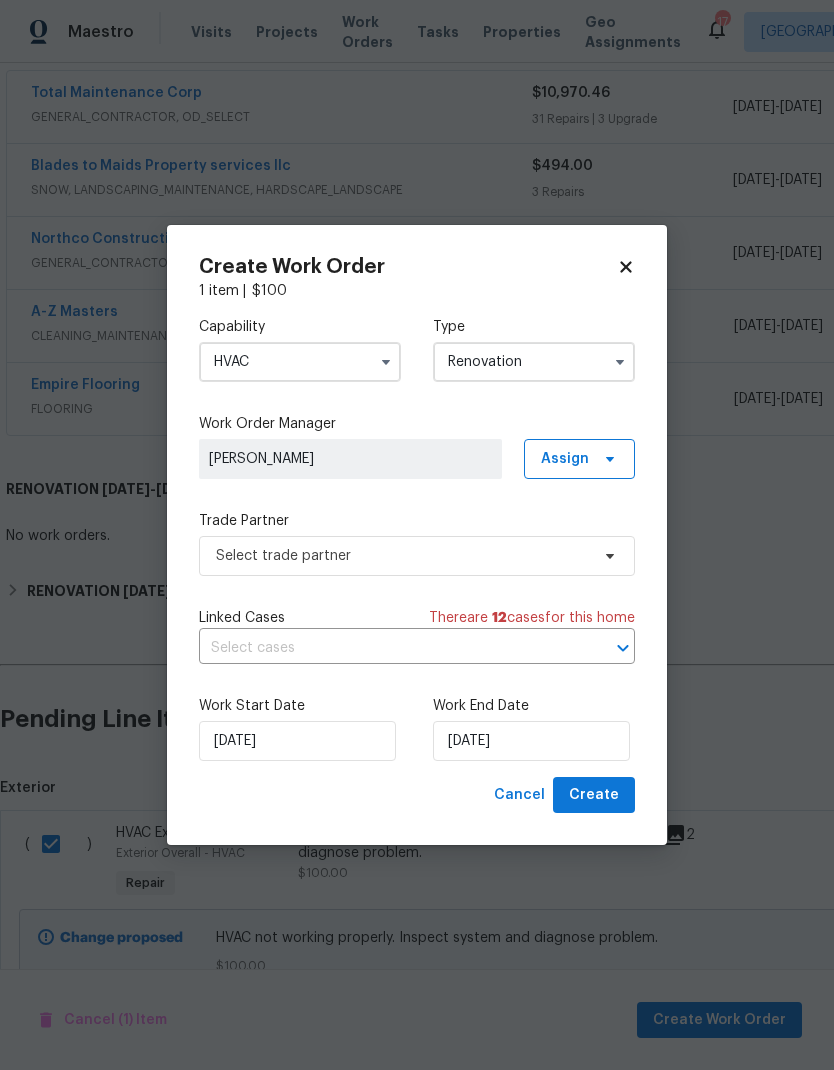 type on "Renovation" 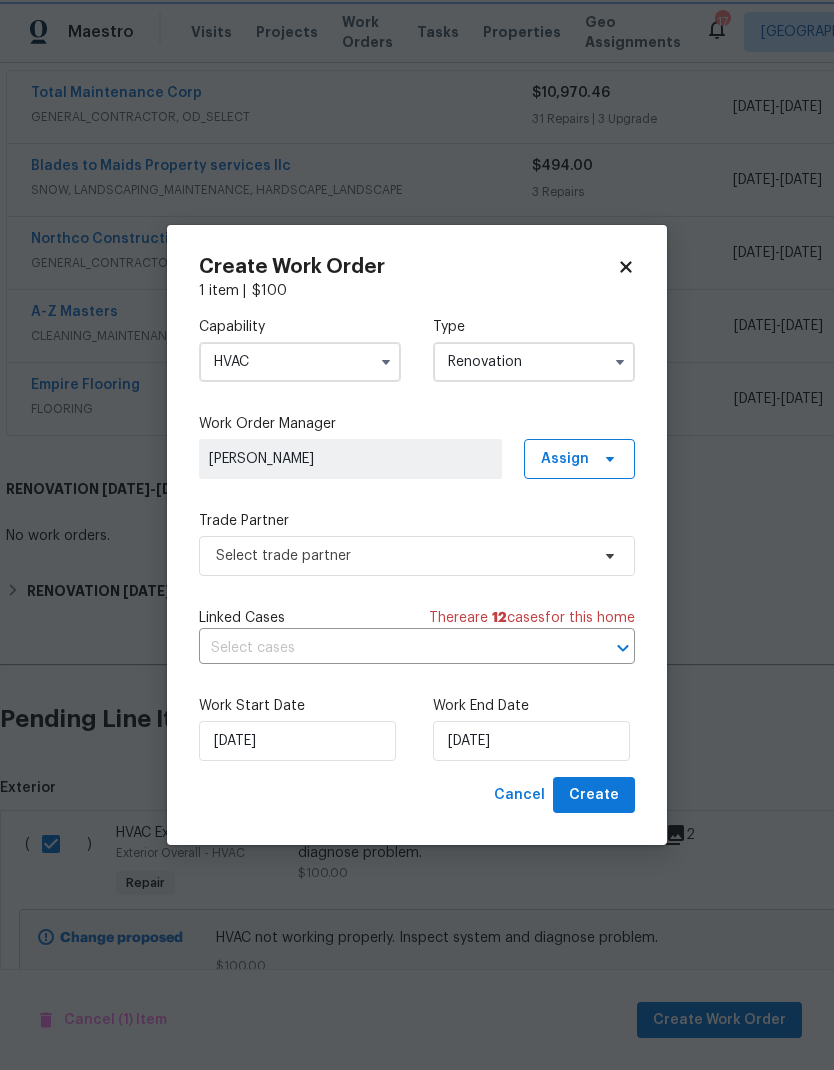 scroll, scrollTop: 0, scrollLeft: 0, axis: both 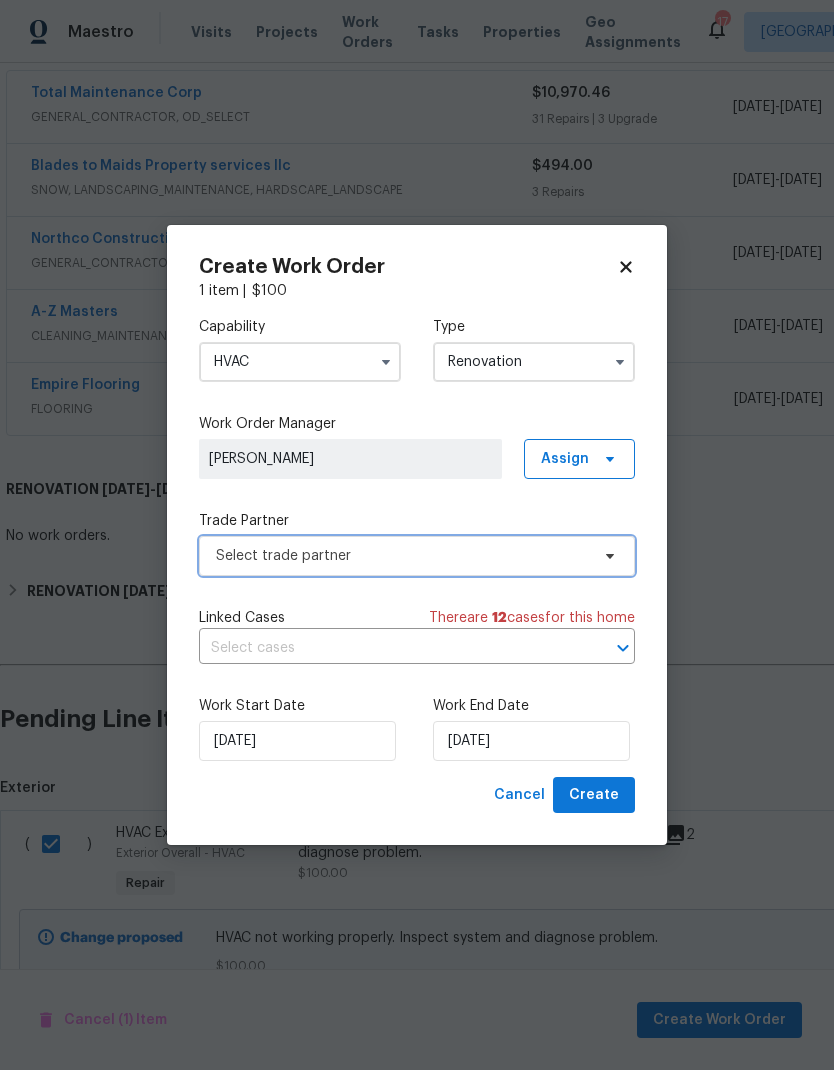 click on "Select trade partner" at bounding box center (402, 556) 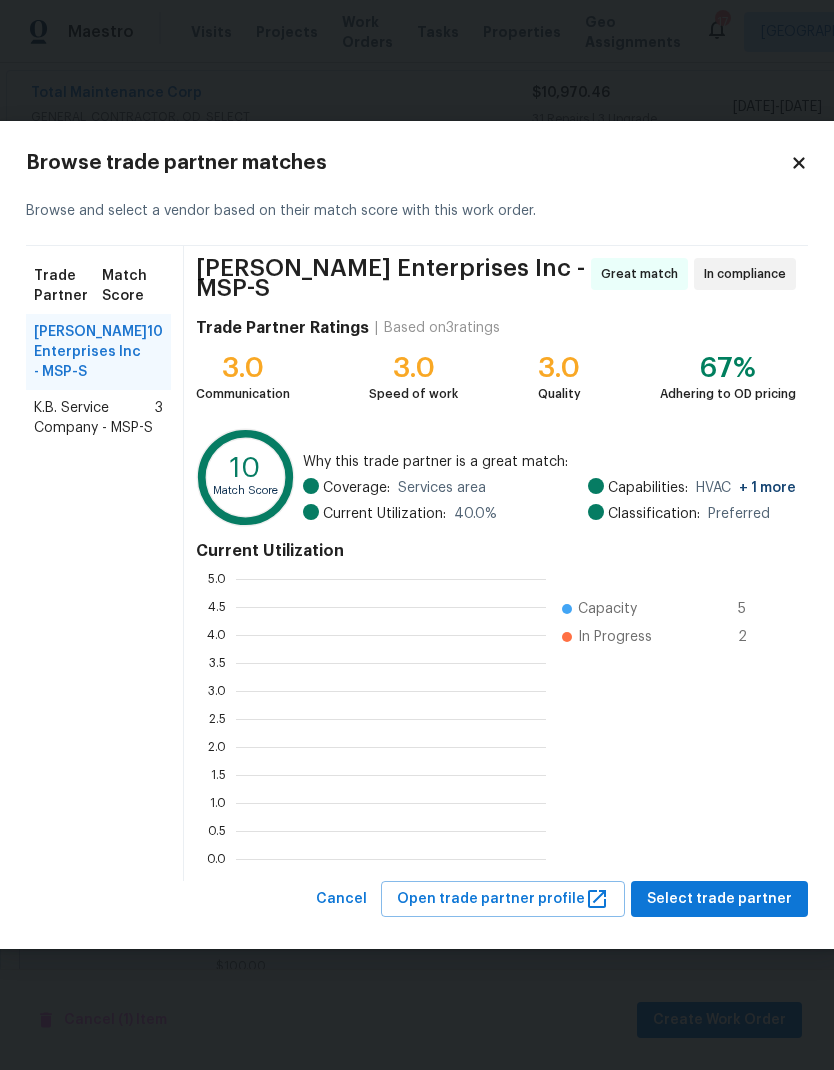 scroll, scrollTop: 280, scrollLeft: 310, axis: both 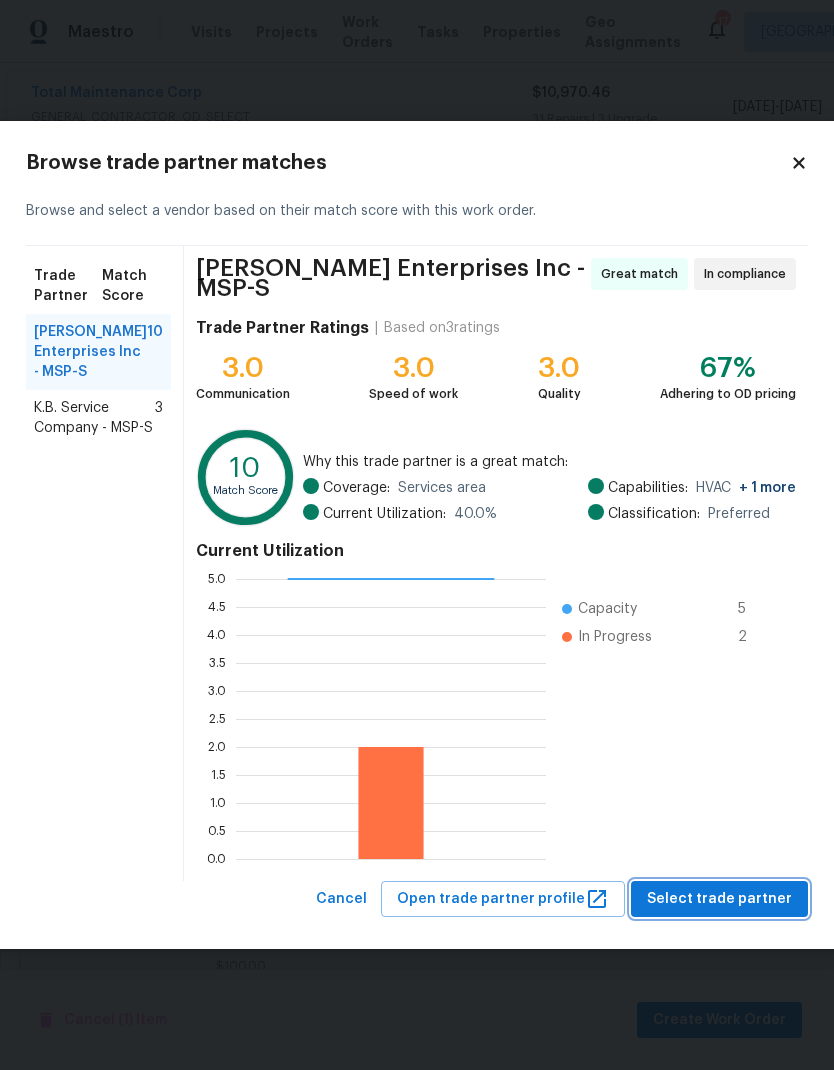 click on "Select trade partner" at bounding box center (719, 899) 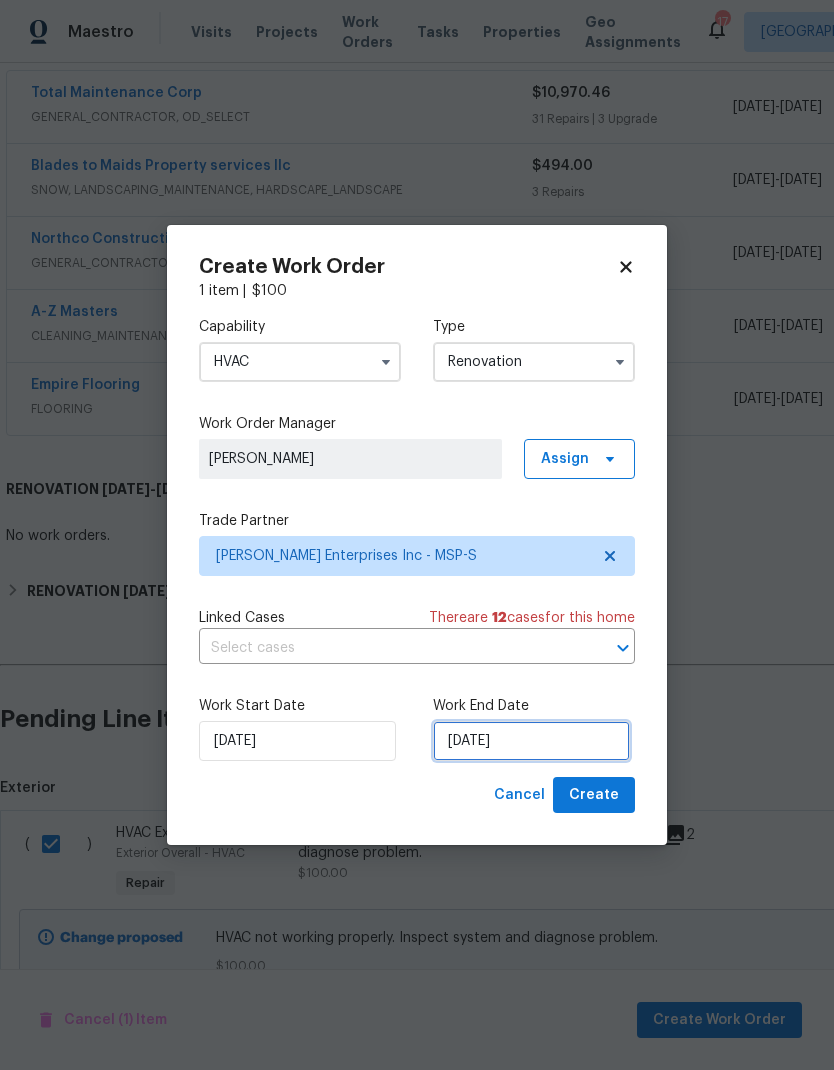 click on "[DATE]" at bounding box center [531, 741] 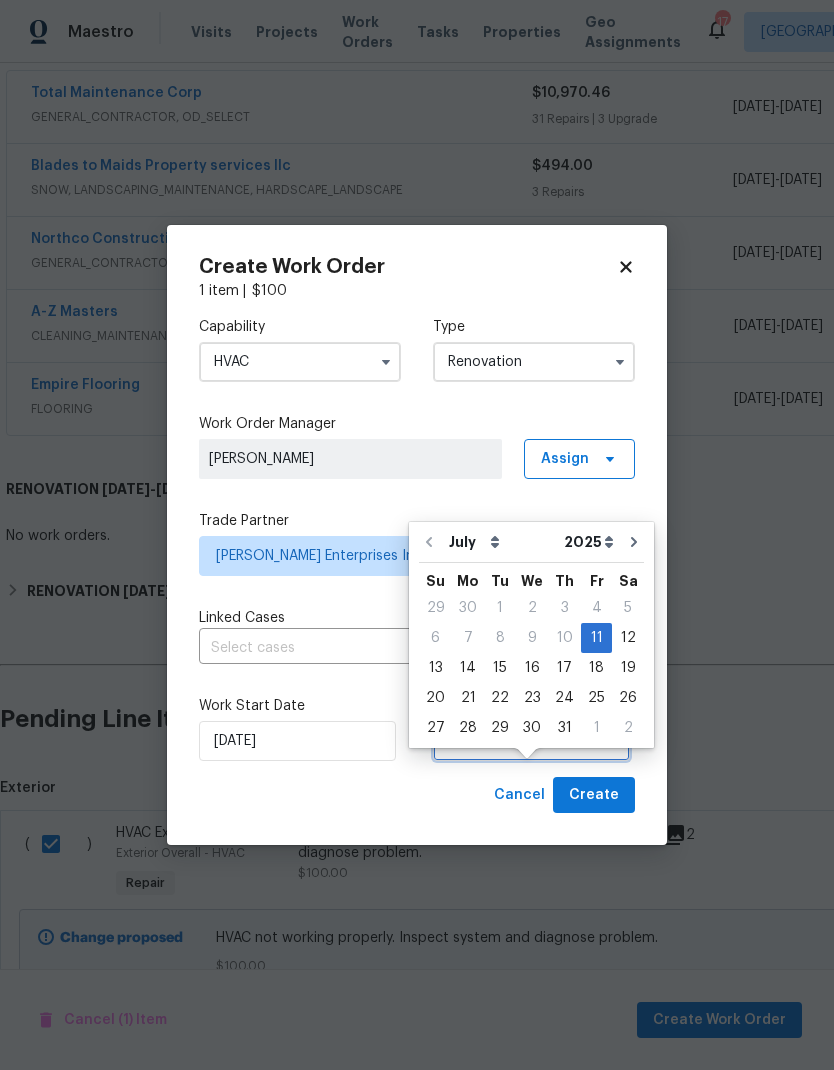scroll, scrollTop: 80, scrollLeft: 0, axis: vertical 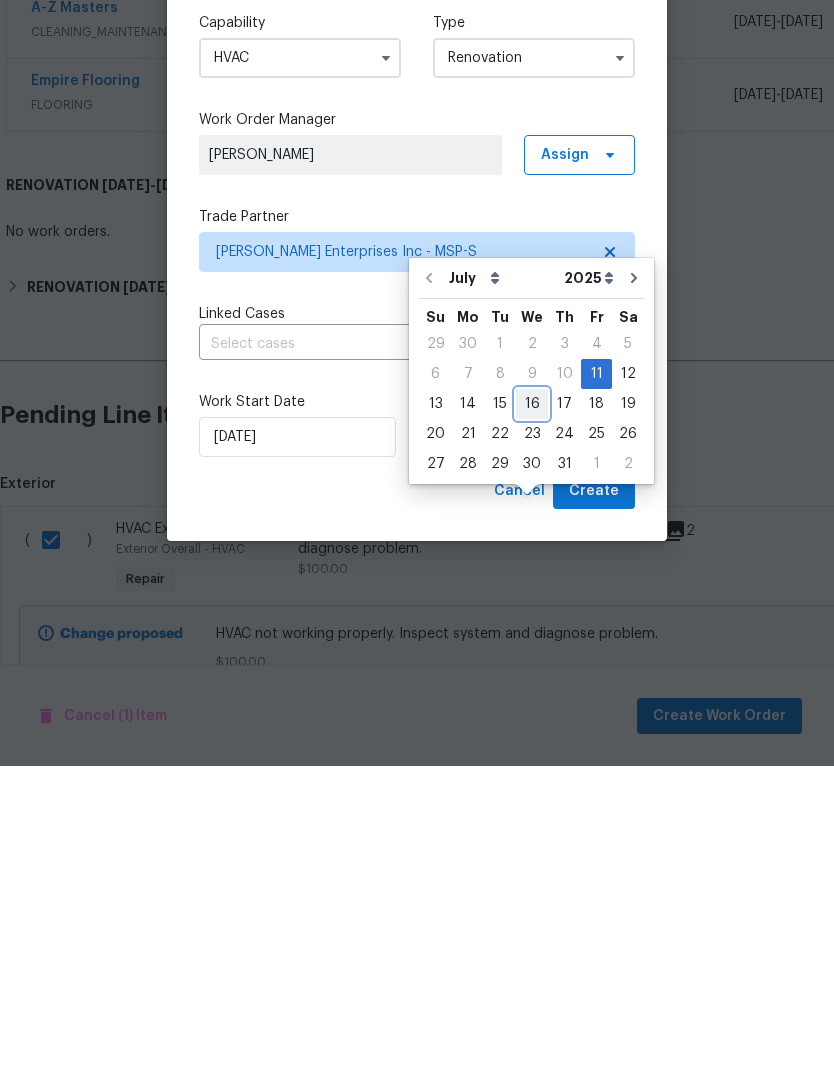 click on "16" at bounding box center (532, 708) 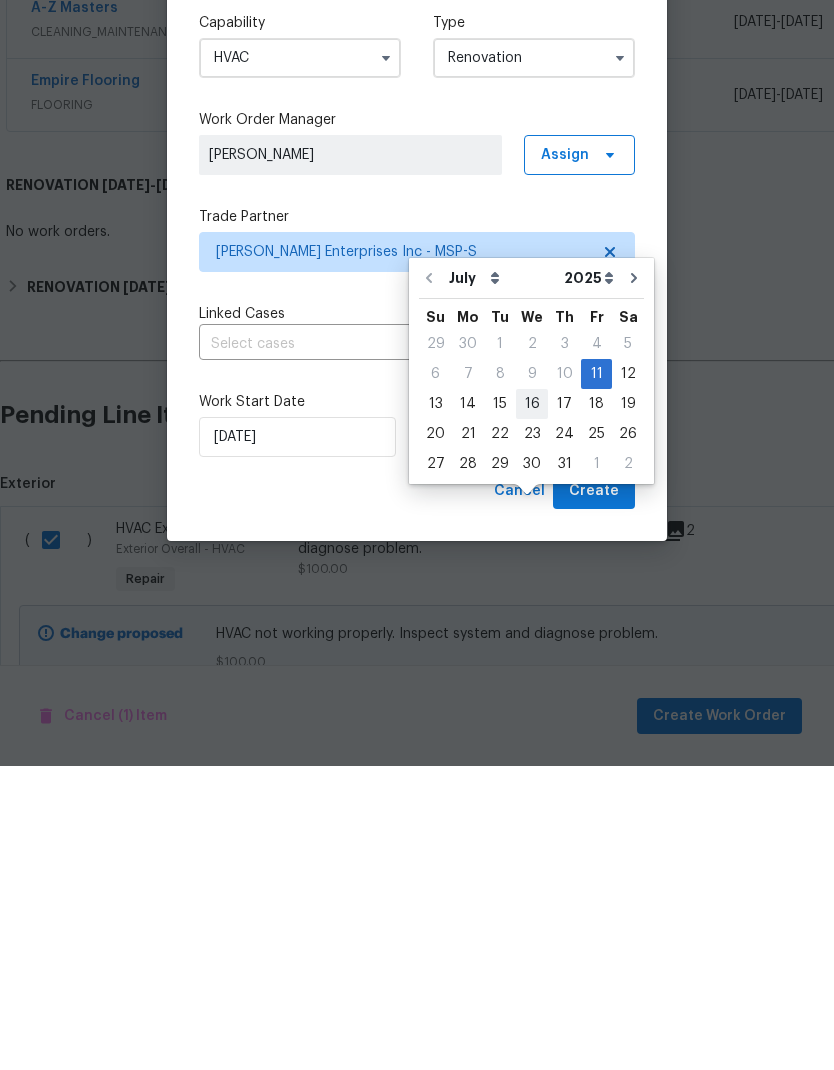 scroll, scrollTop: 0, scrollLeft: 0, axis: both 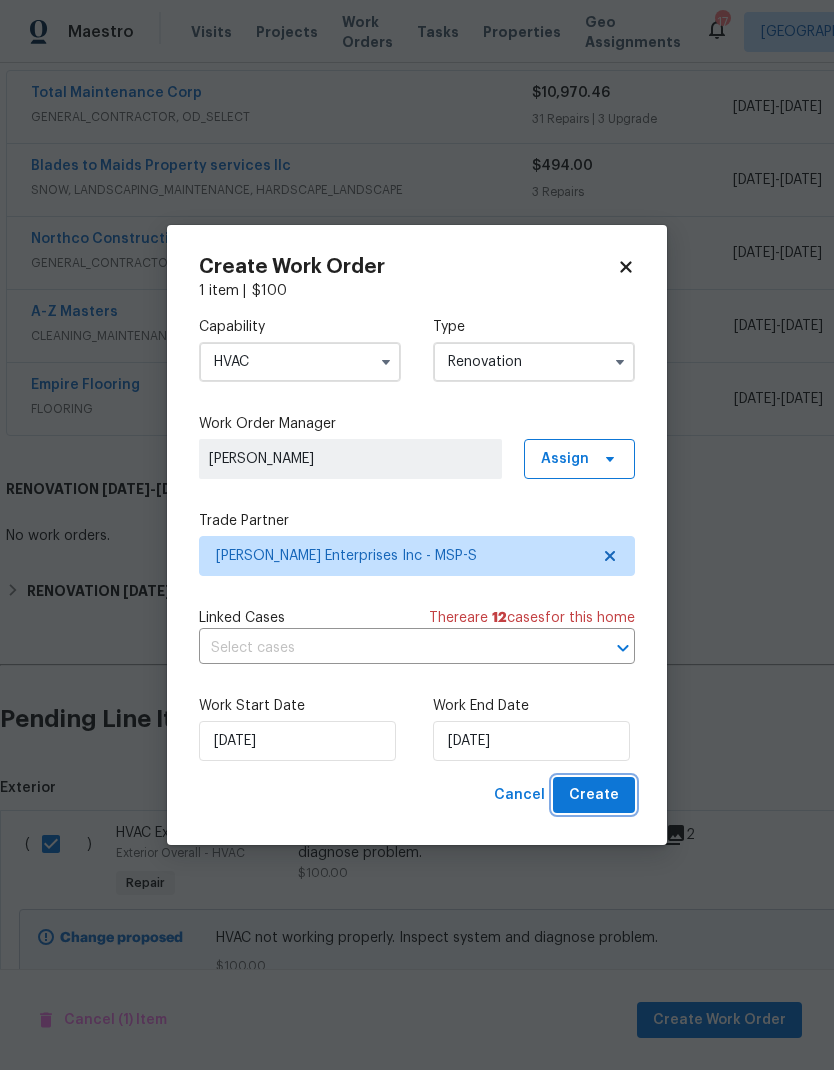 click on "Create" at bounding box center [594, 795] 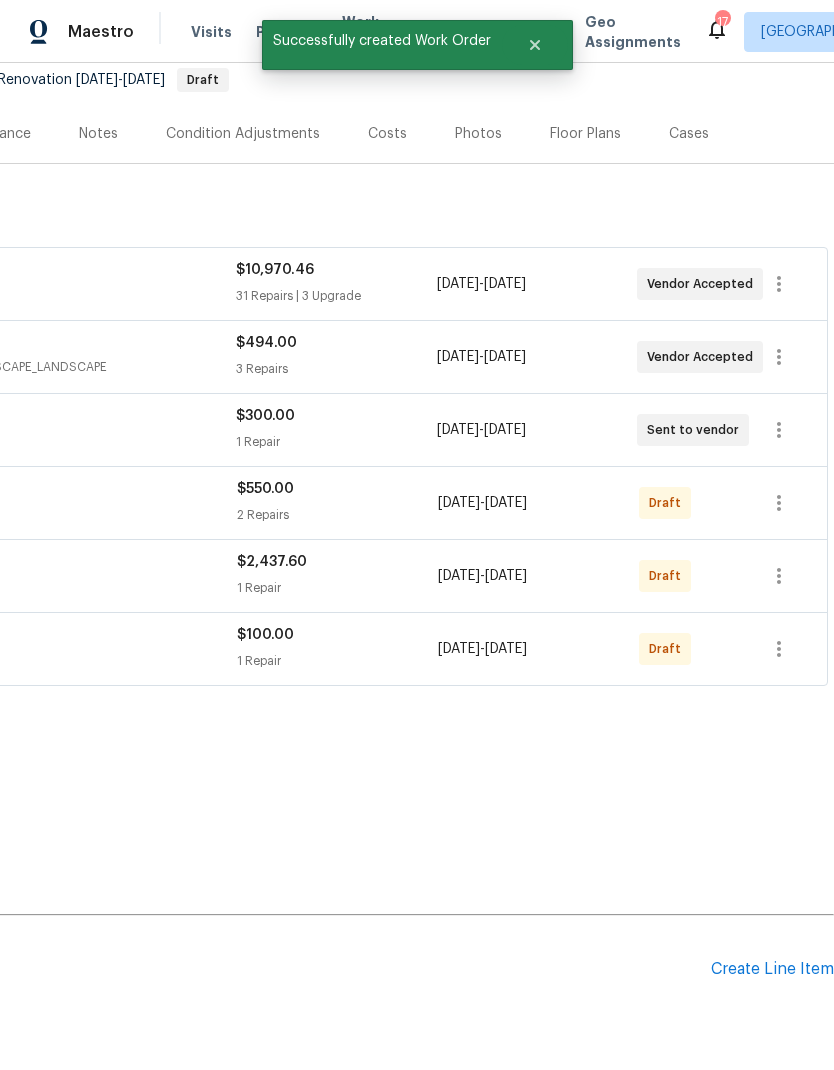 scroll, scrollTop: 199, scrollLeft: 296, axis: both 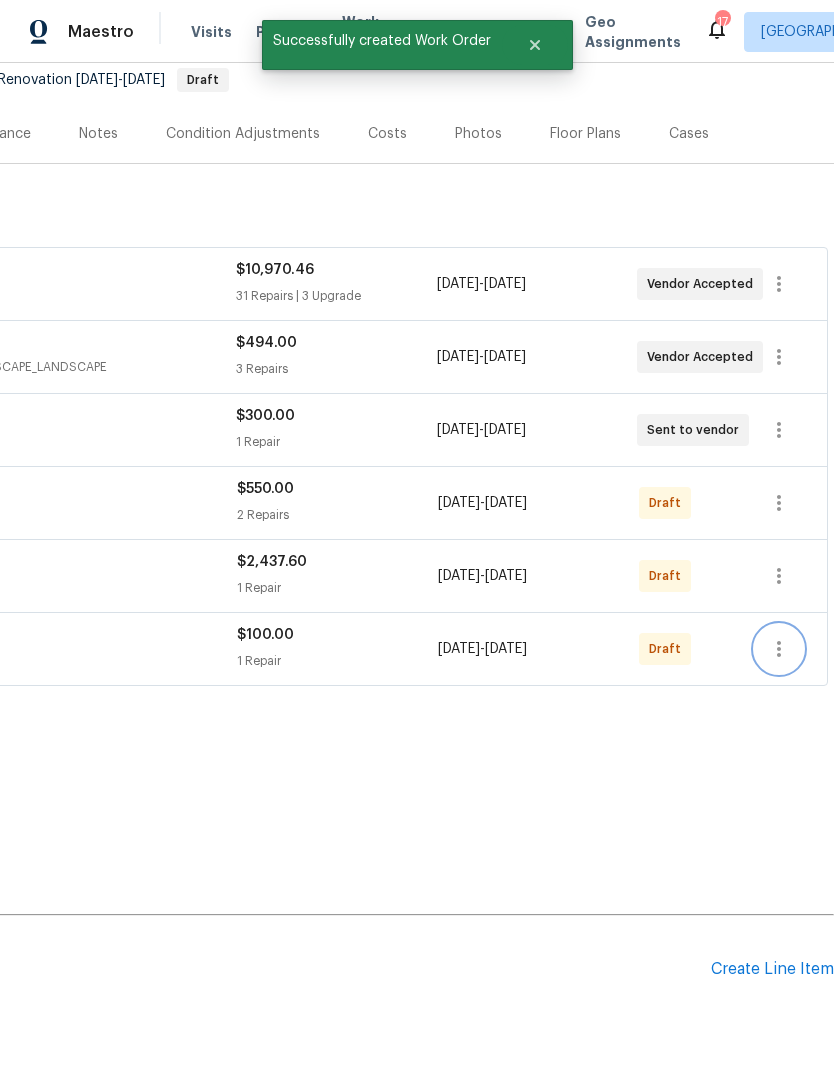 click 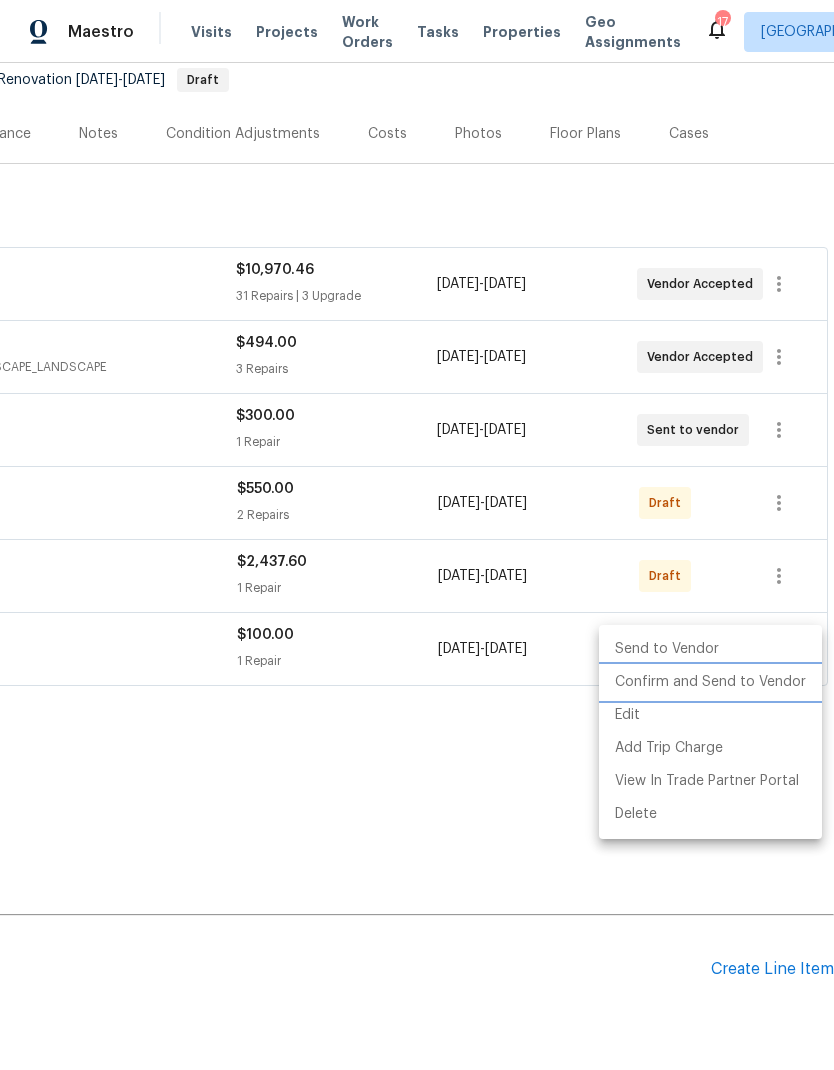 click on "Confirm and Send to Vendor" at bounding box center (710, 682) 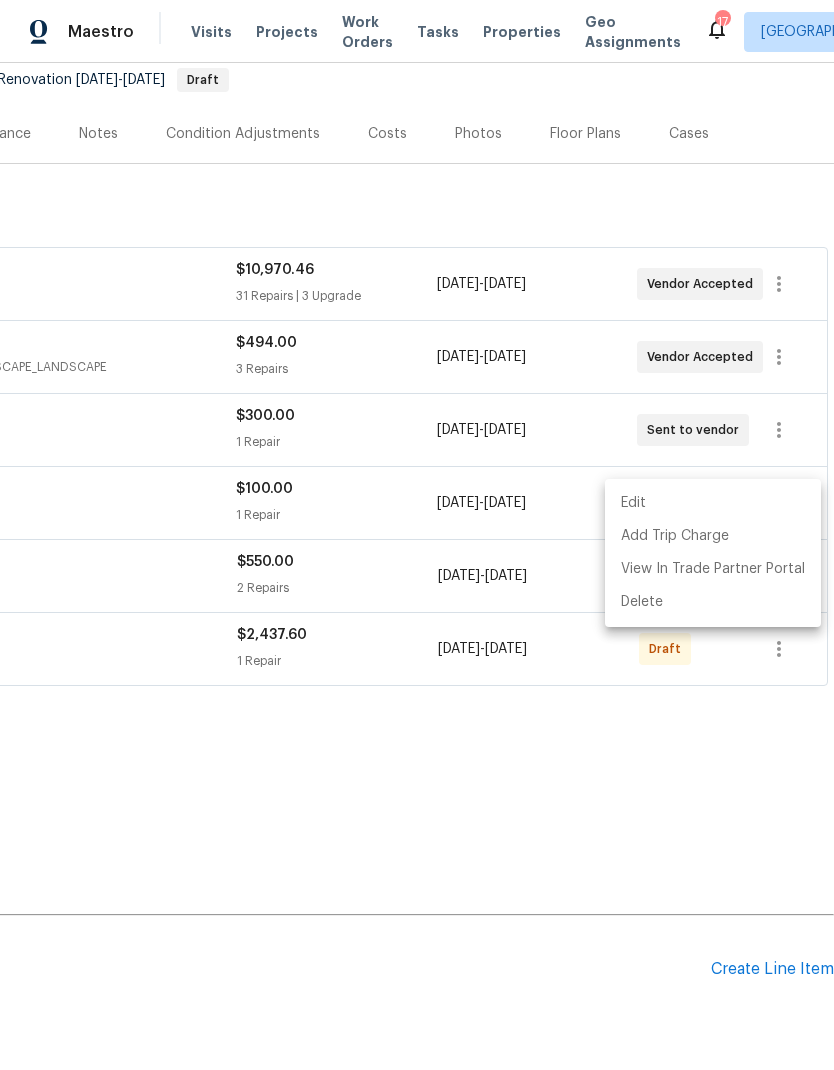 click at bounding box center (417, 535) 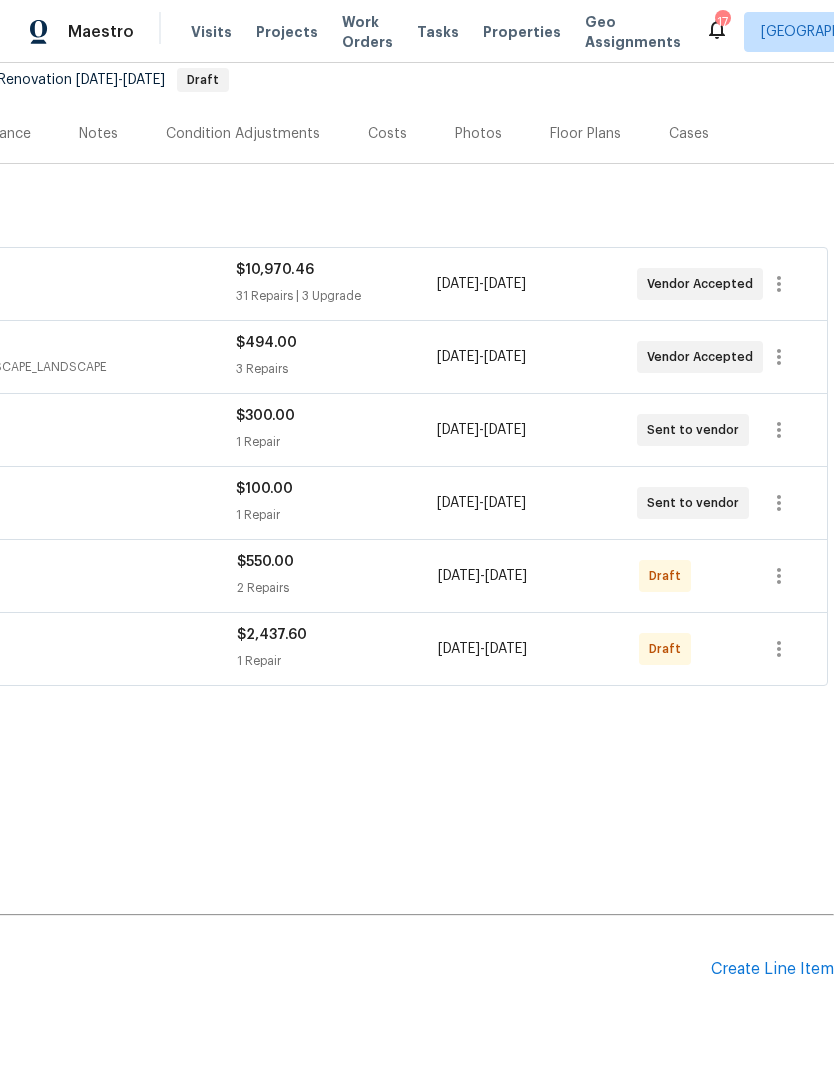 click on "Edit Add Trip Charge View In Trade Partner Portal Delete" at bounding box center (417, 535) 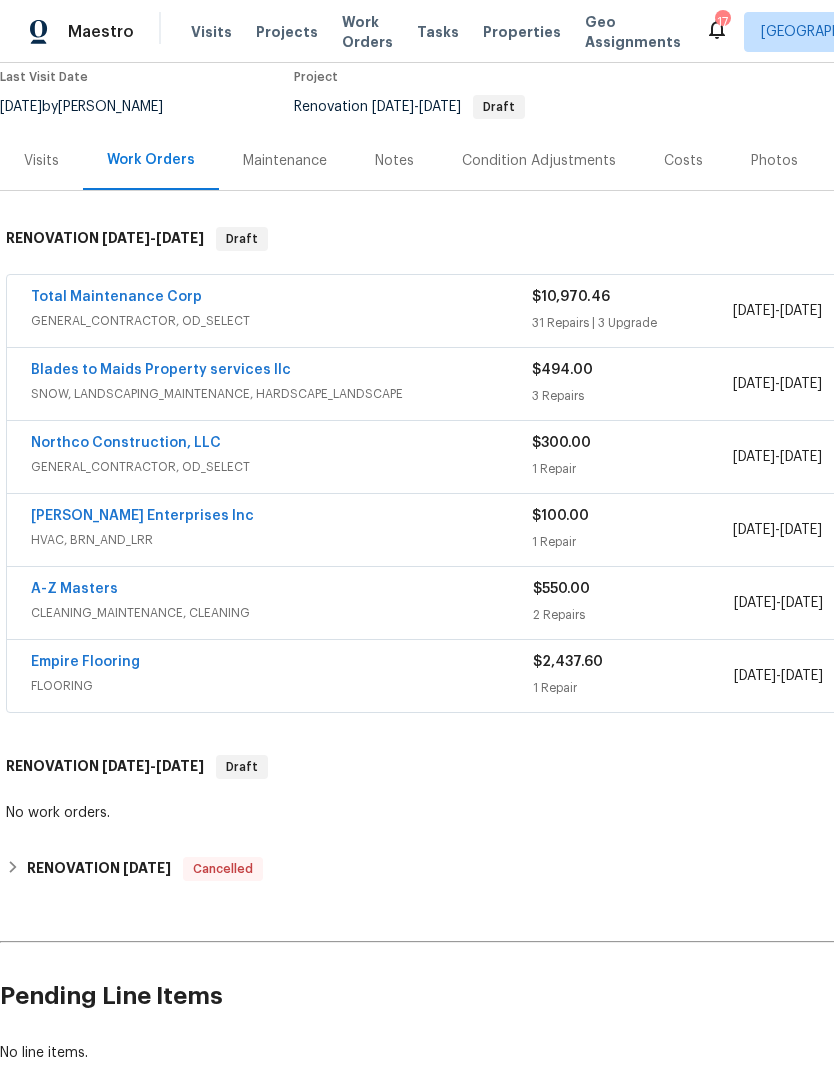 scroll, scrollTop: 173, scrollLeft: 0, axis: vertical 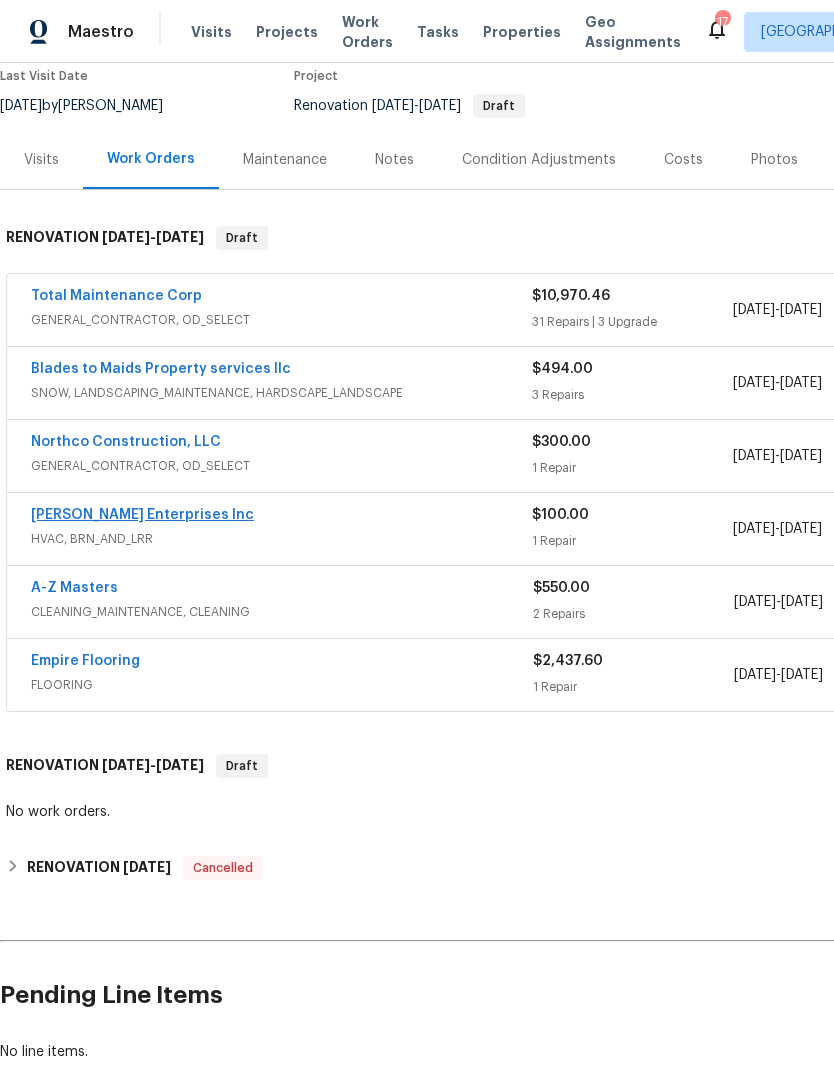 click on "Deschene Enterprises Inc" at bounding box center [142, 515] 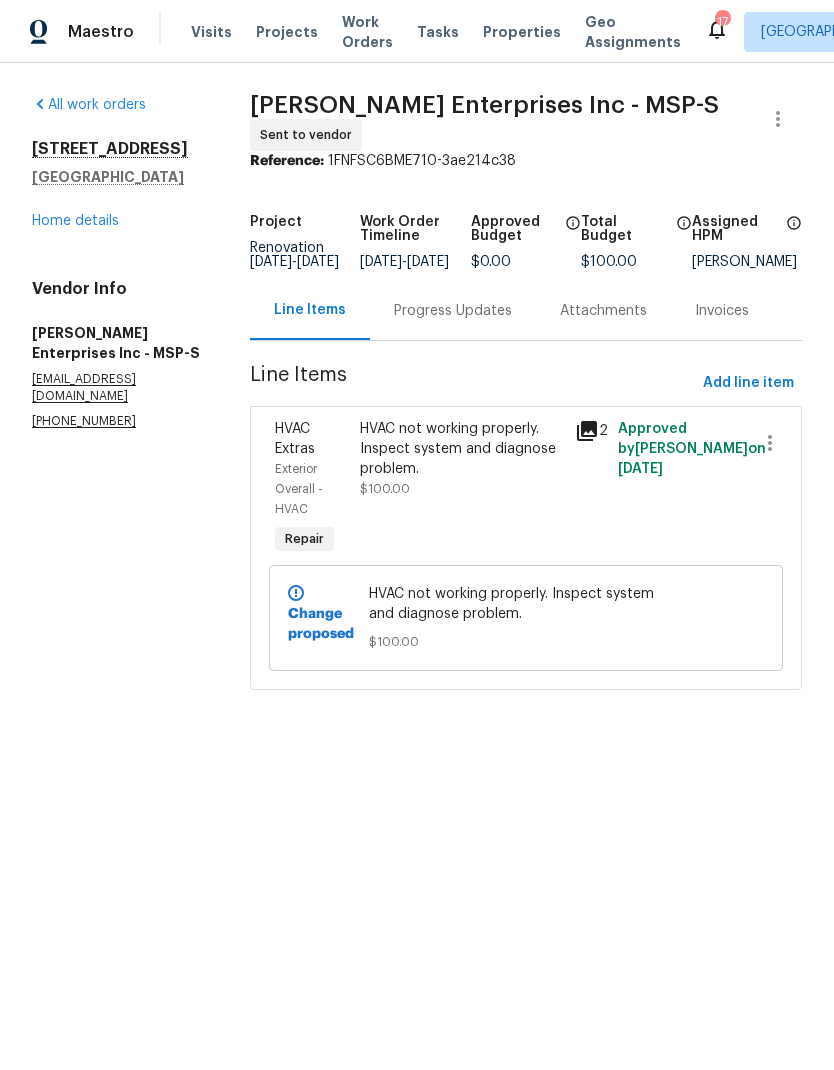 click on "Progress Updates" at bounding box center [453, 311] 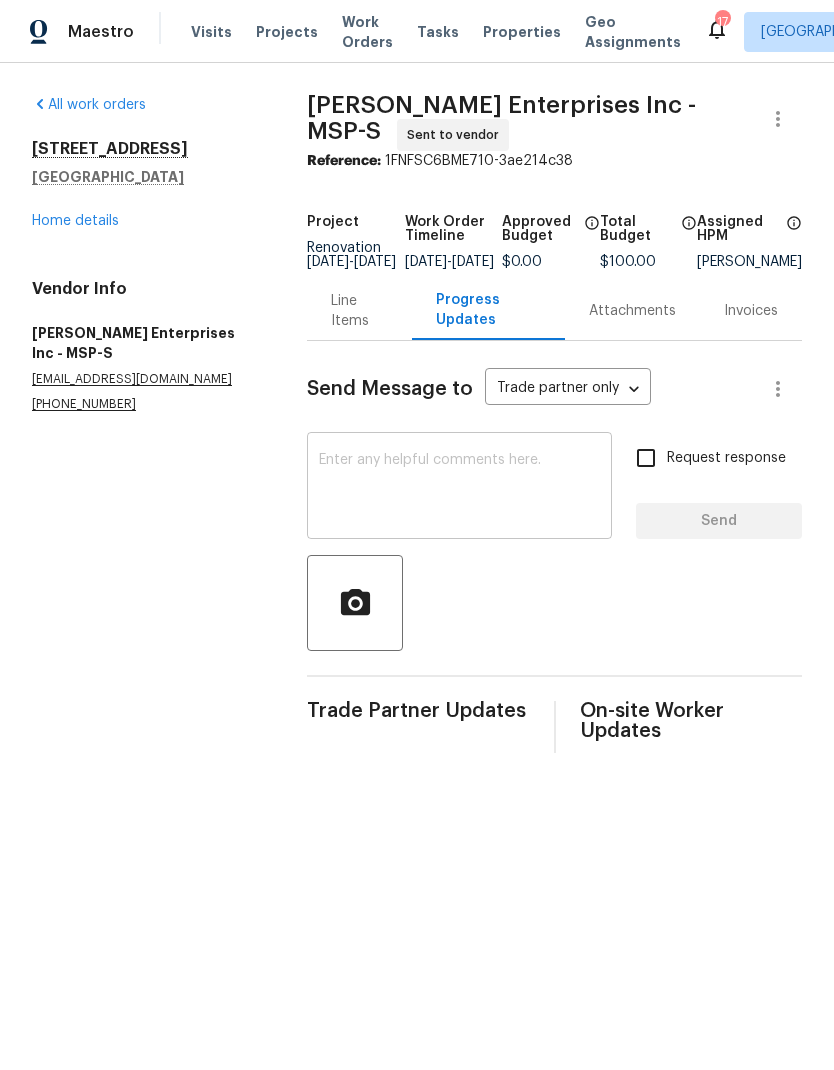 click at bounding box center [459, 488] 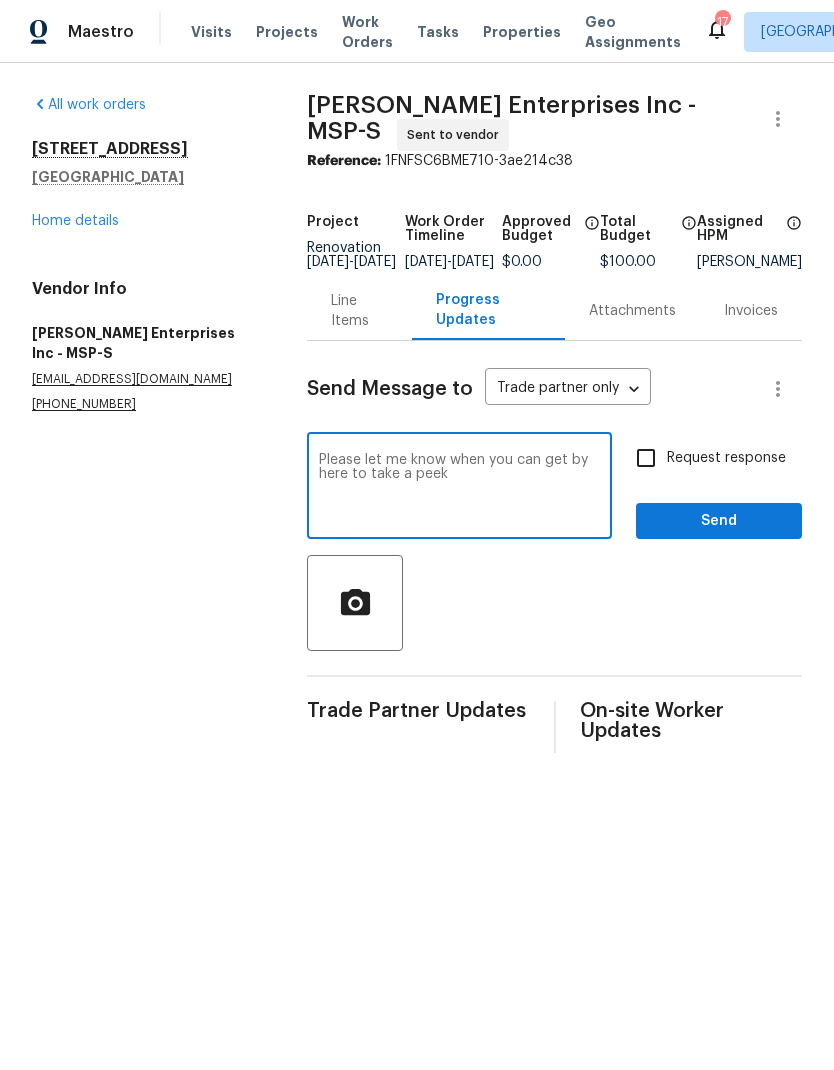 type on "Please let me know when you can get by here to take a peek" 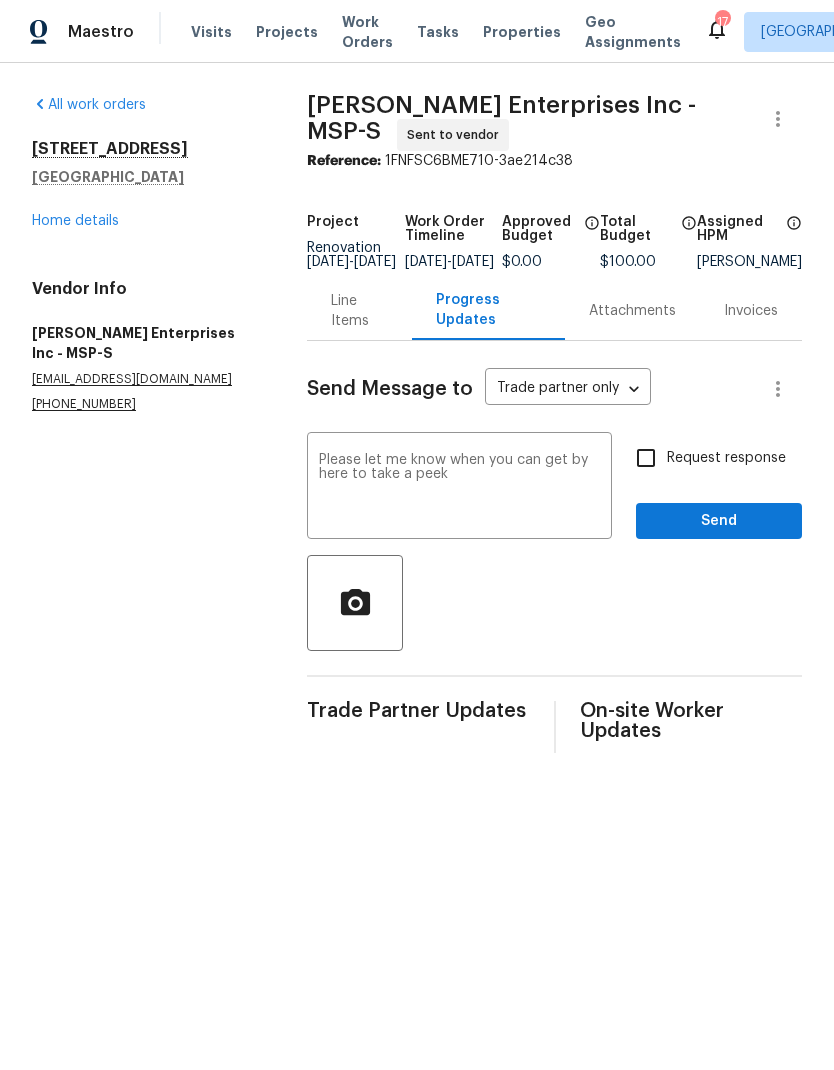 click on "Request response" at bounding box center (646, 458) 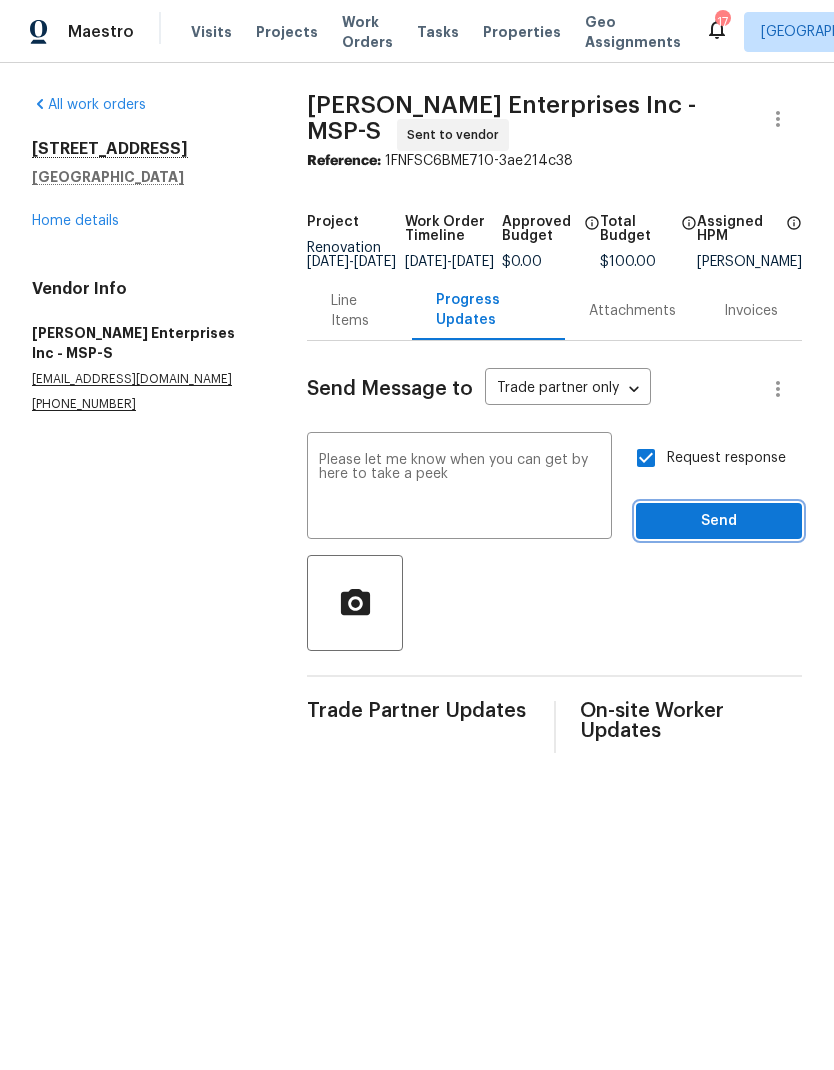 click on "Send" at bounding box center [719, 521] 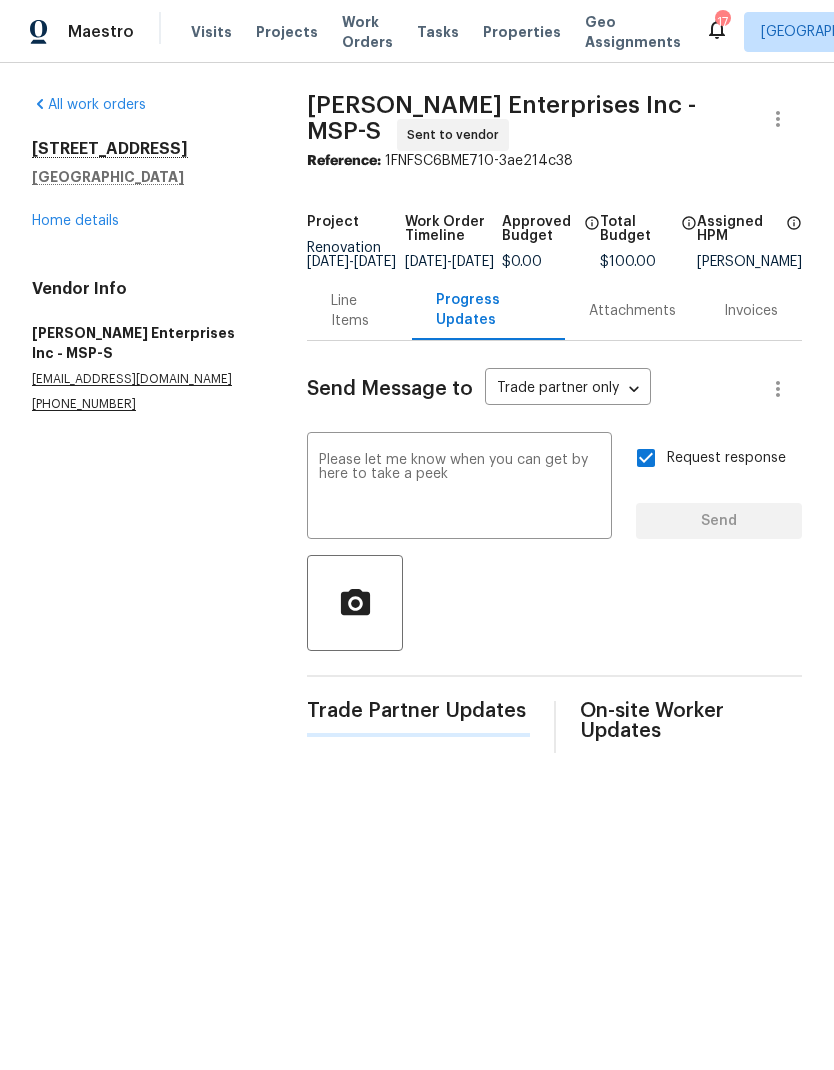 type 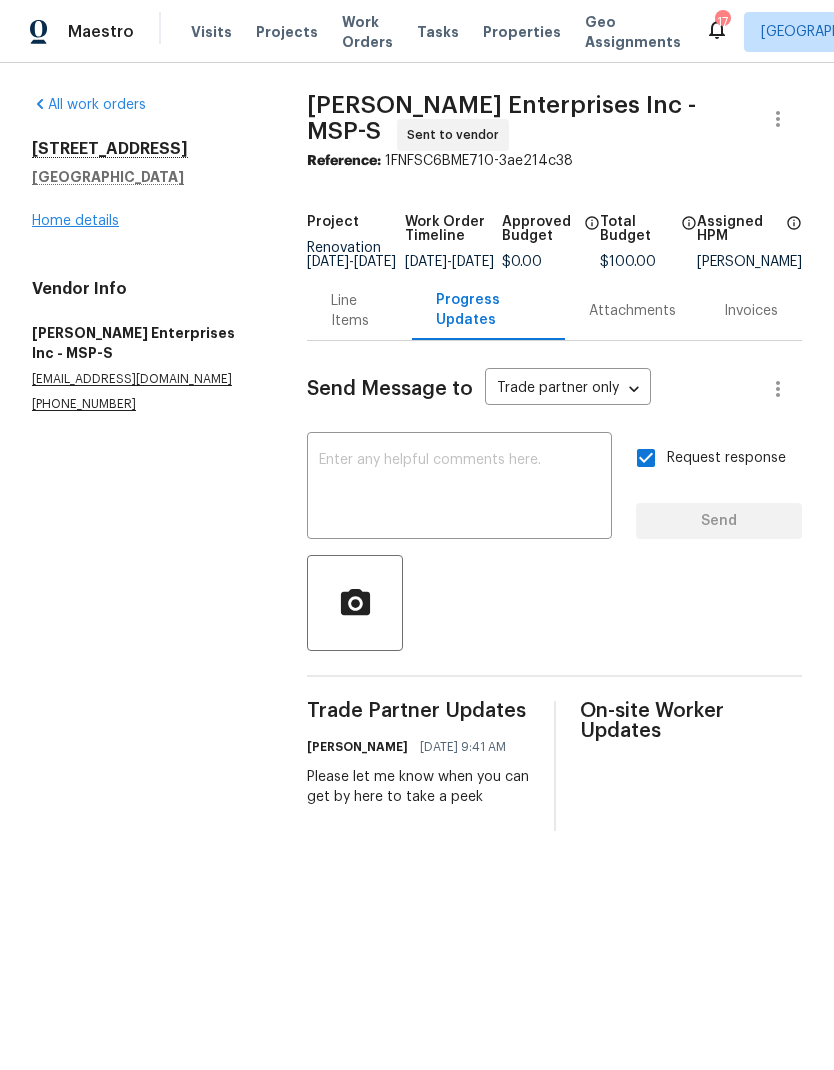 click on "Home details" at bounding box center (75, 221) 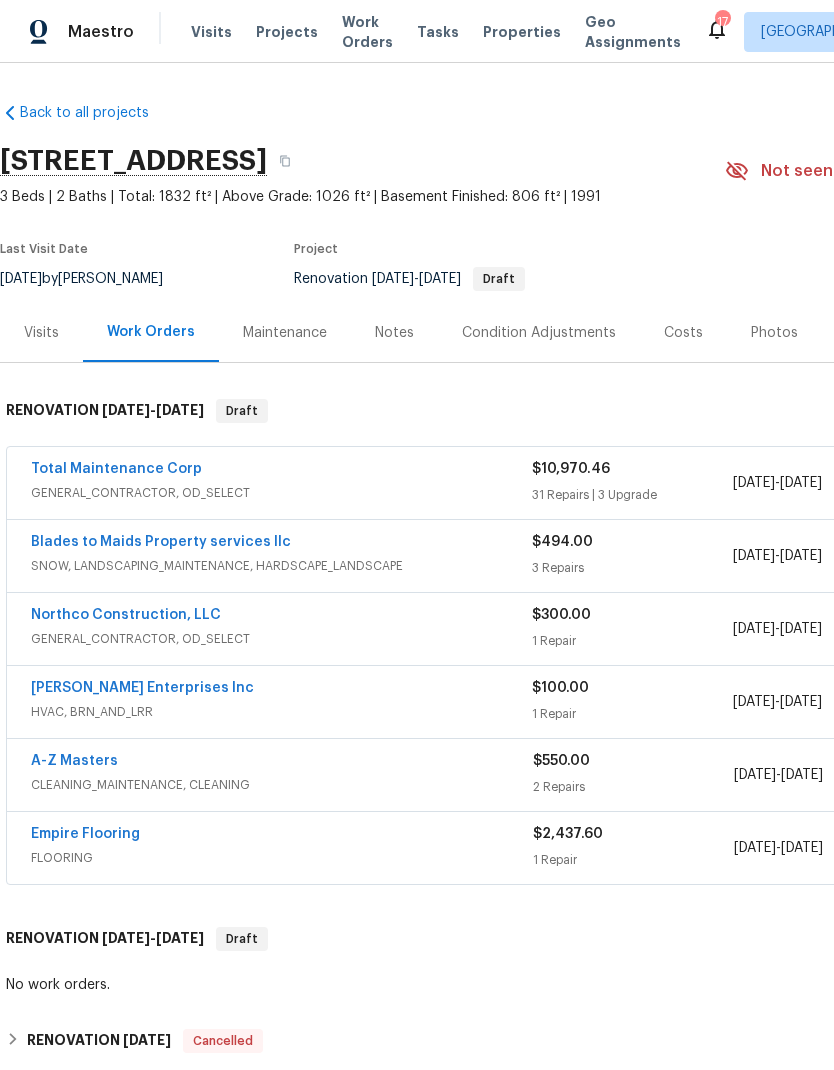 scroll, scrollTop: 0, scrollLeft: 0, axis: both 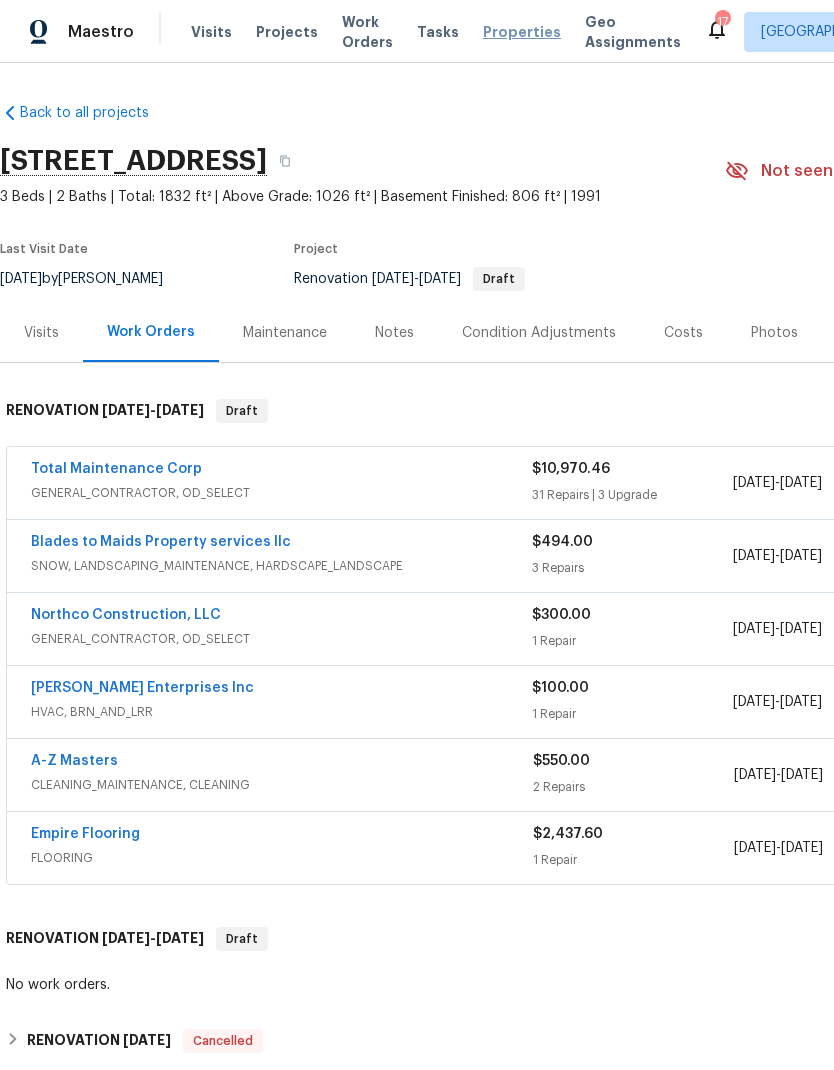 click on "Properties" at bounding box center (522, 32) 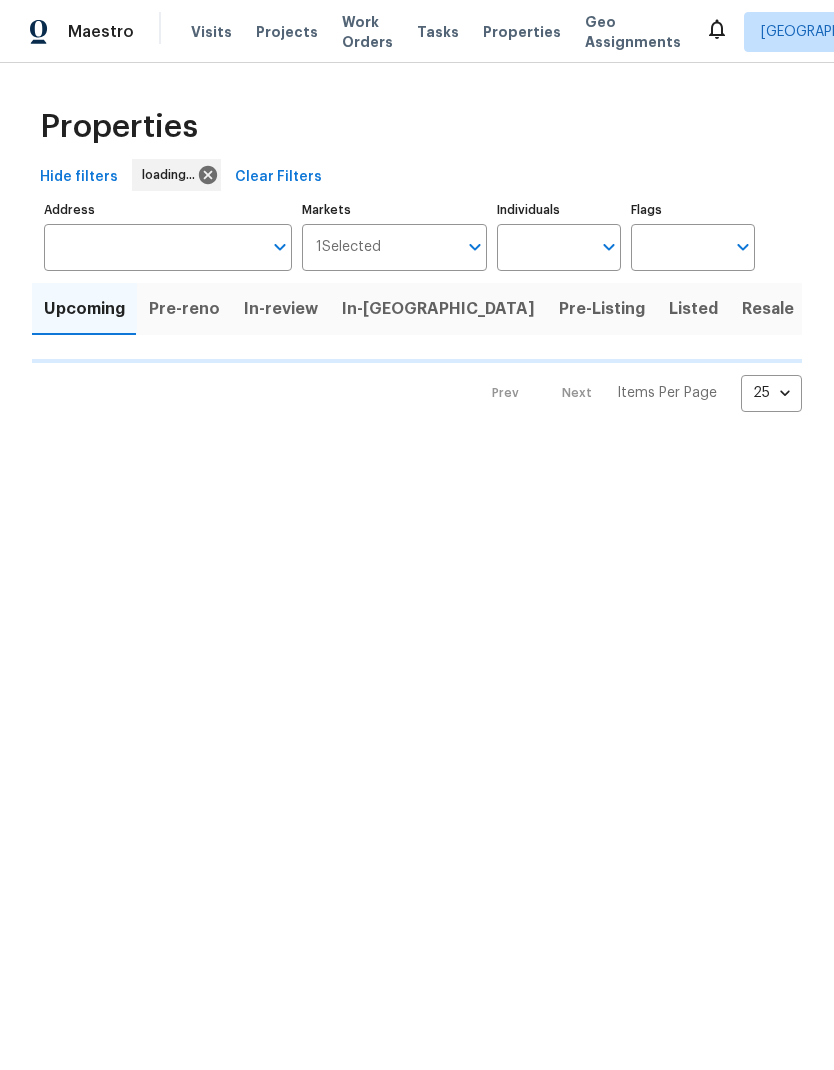 scroll, scrollTop: 0, scrollLeft: 0, axis: both 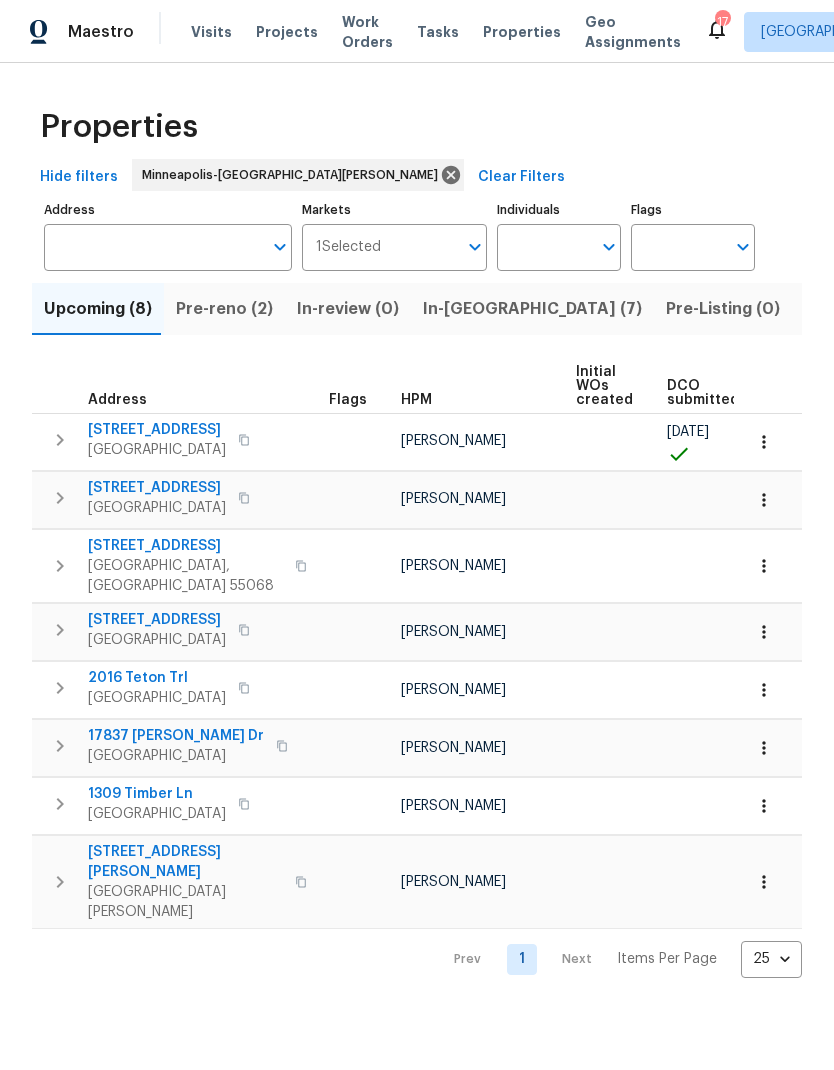 click on "Pre-reno (2)" at bounding box center (224, 309) 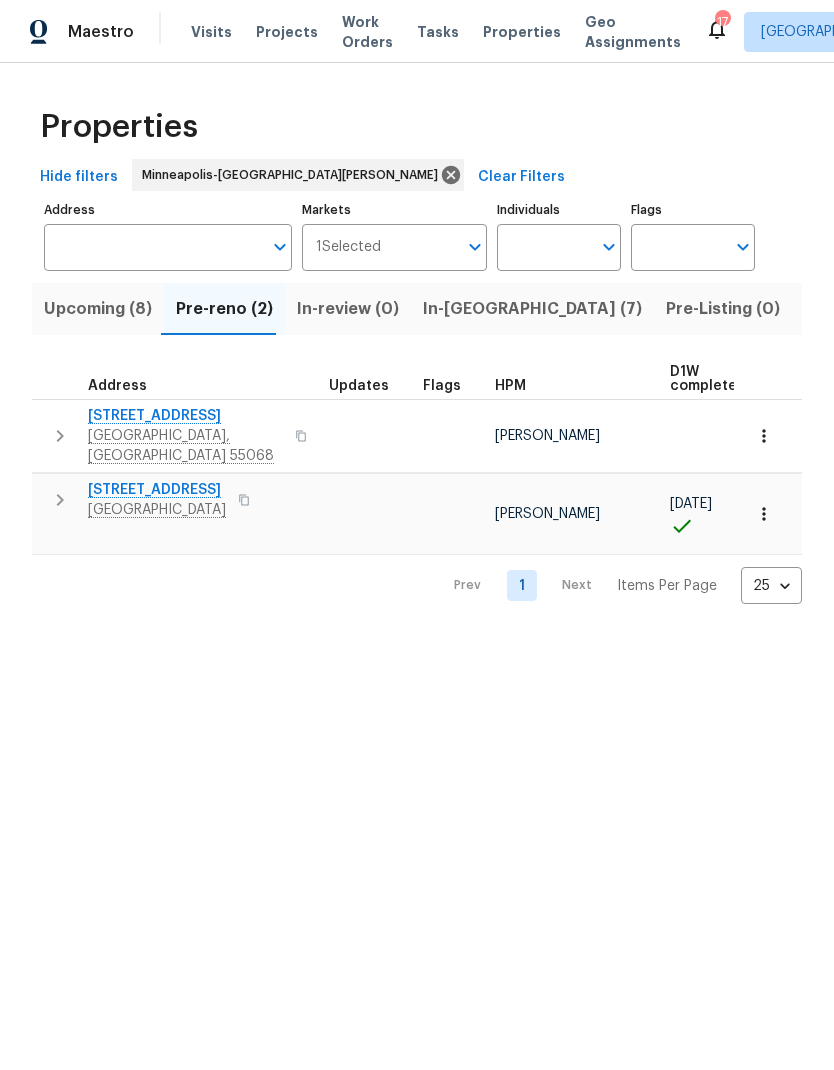 click on "Upcoming (8)" at bounding box center (98, 309) 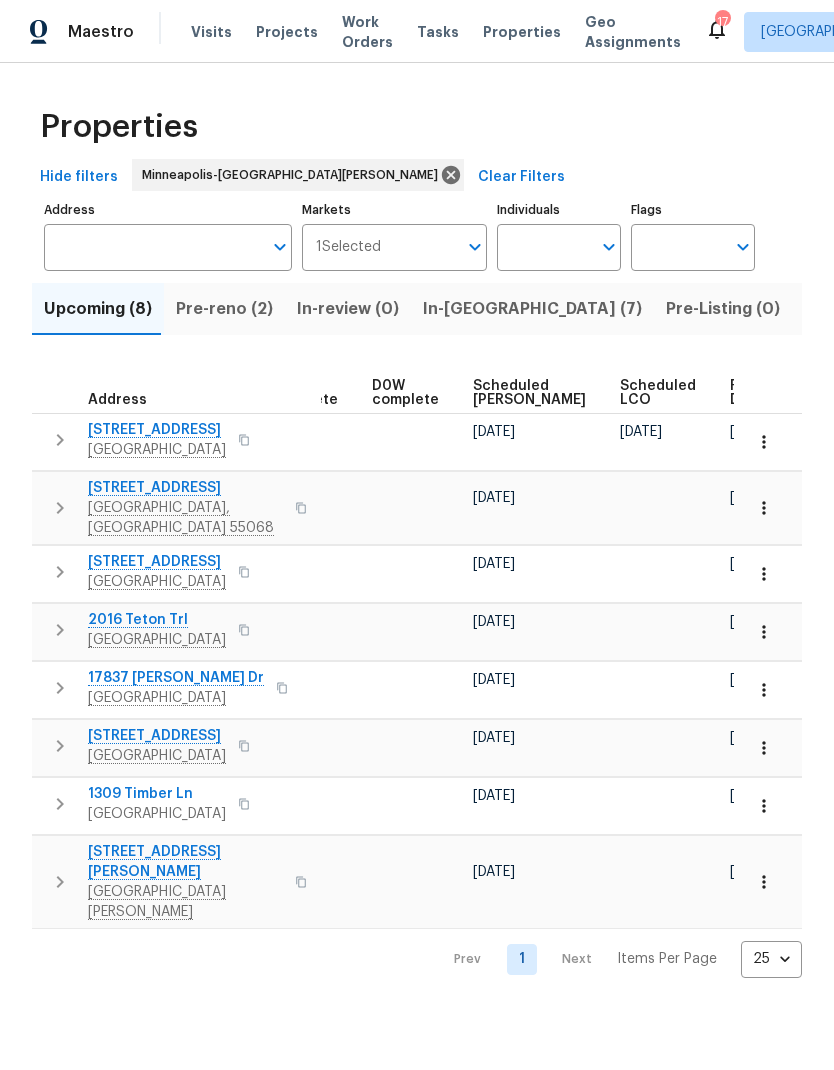 scroll, scrollTop: 0, scrollLeft: 501, axis: horizontal 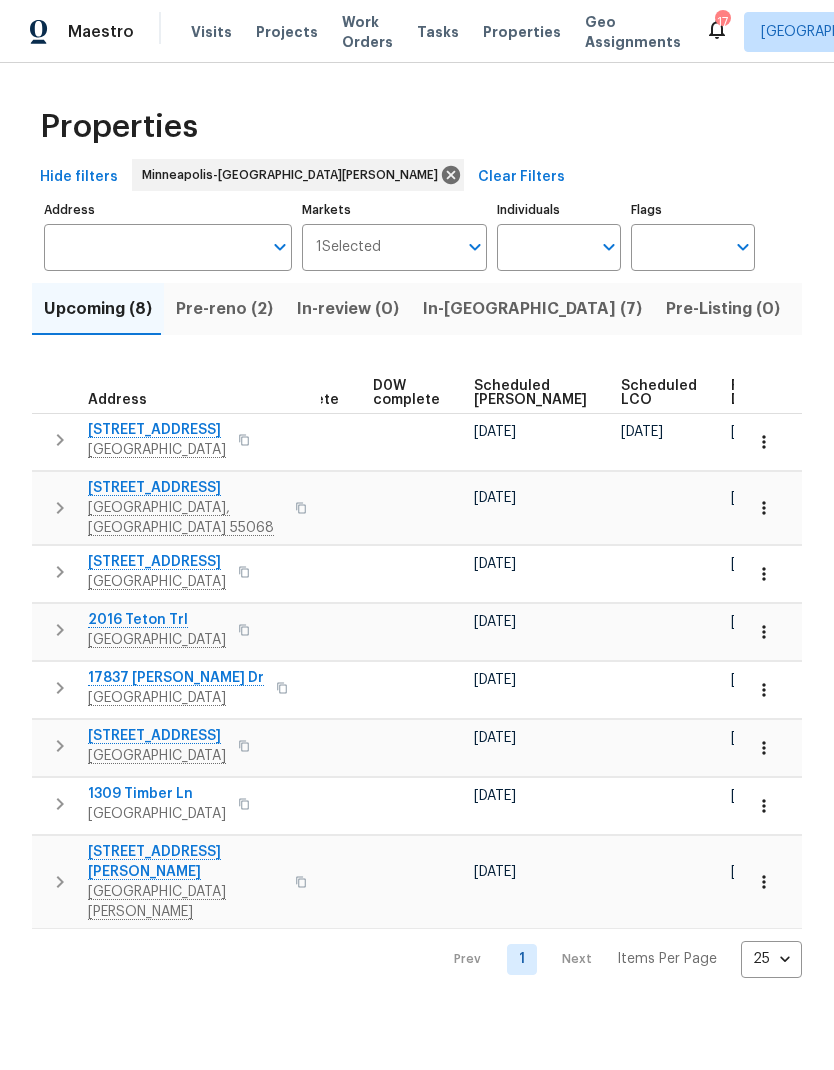 click on "Ready Date" at bounding box center [753, 393] 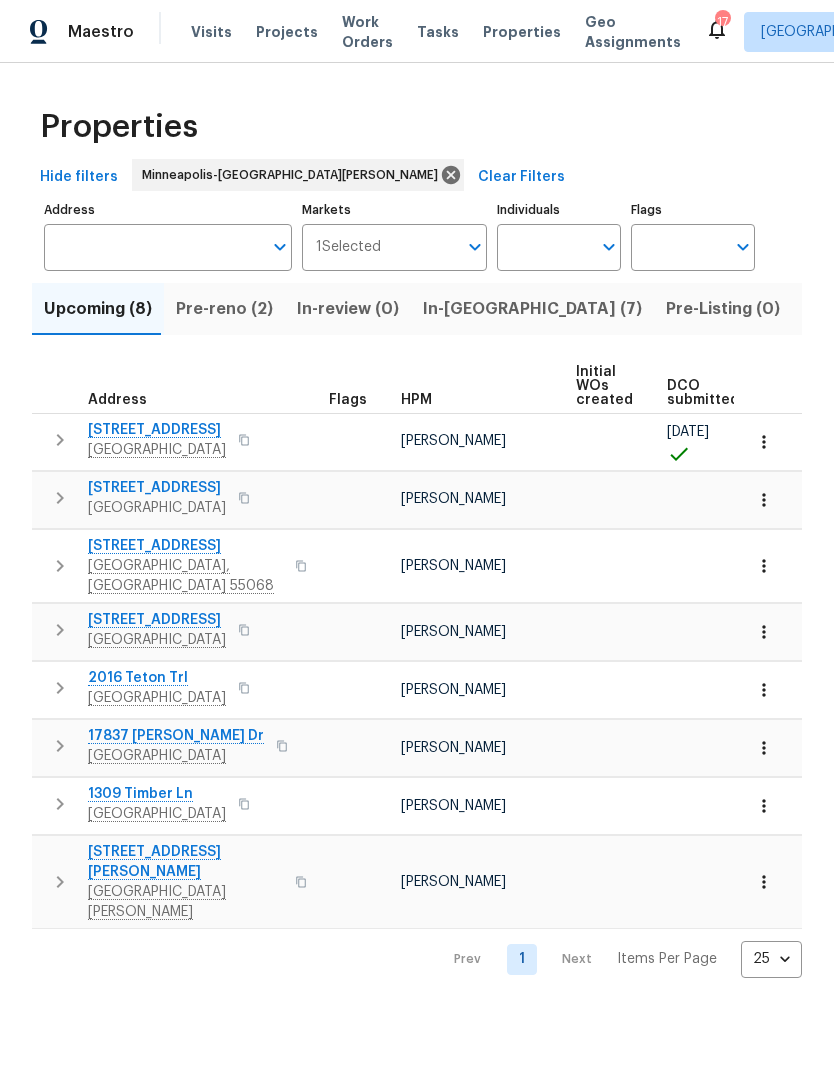 scroll, scrollTop: 0, scrollLeft: 0, axis: both 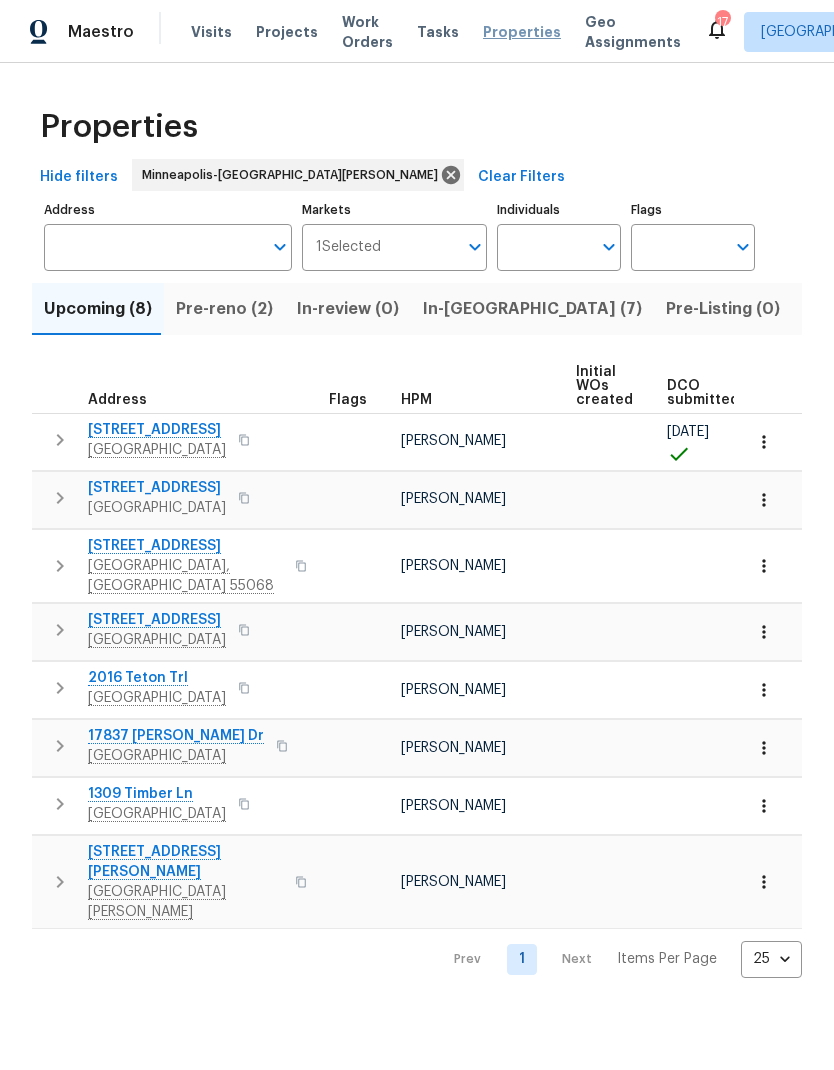 click on "Properties" at bounding box center (522, 32) 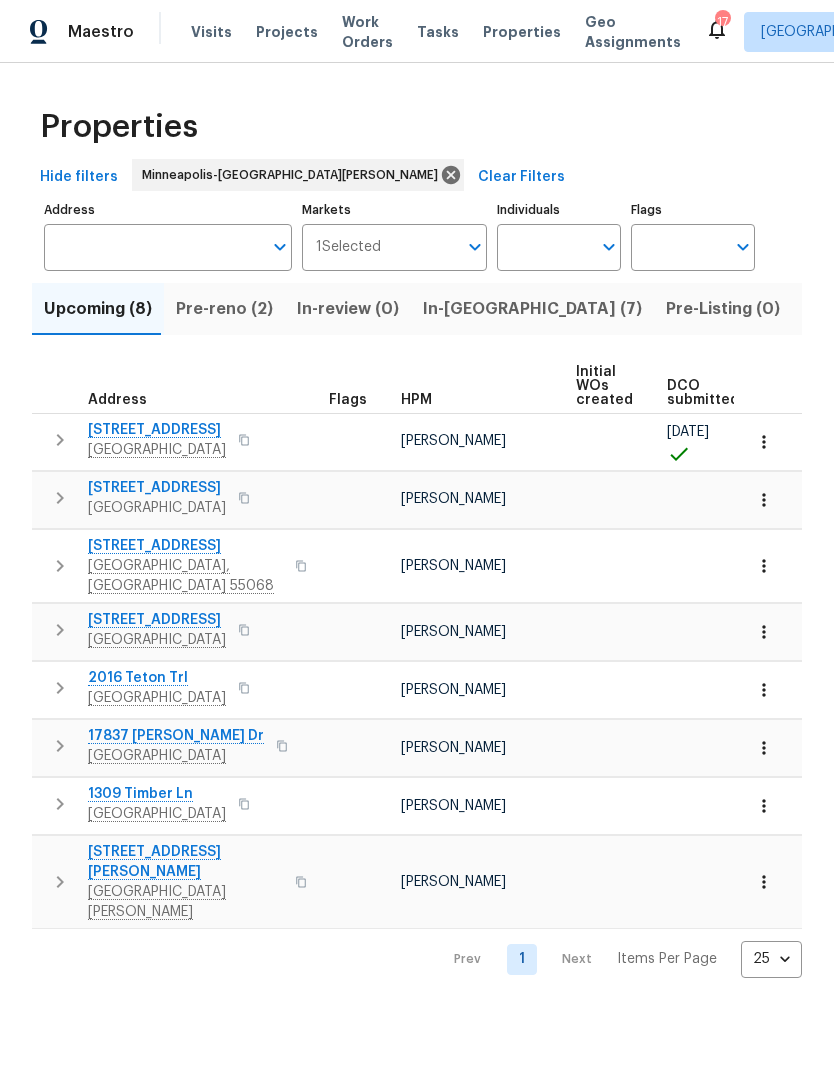 click on "In-reno (7)" at bounding box center (532, 309) 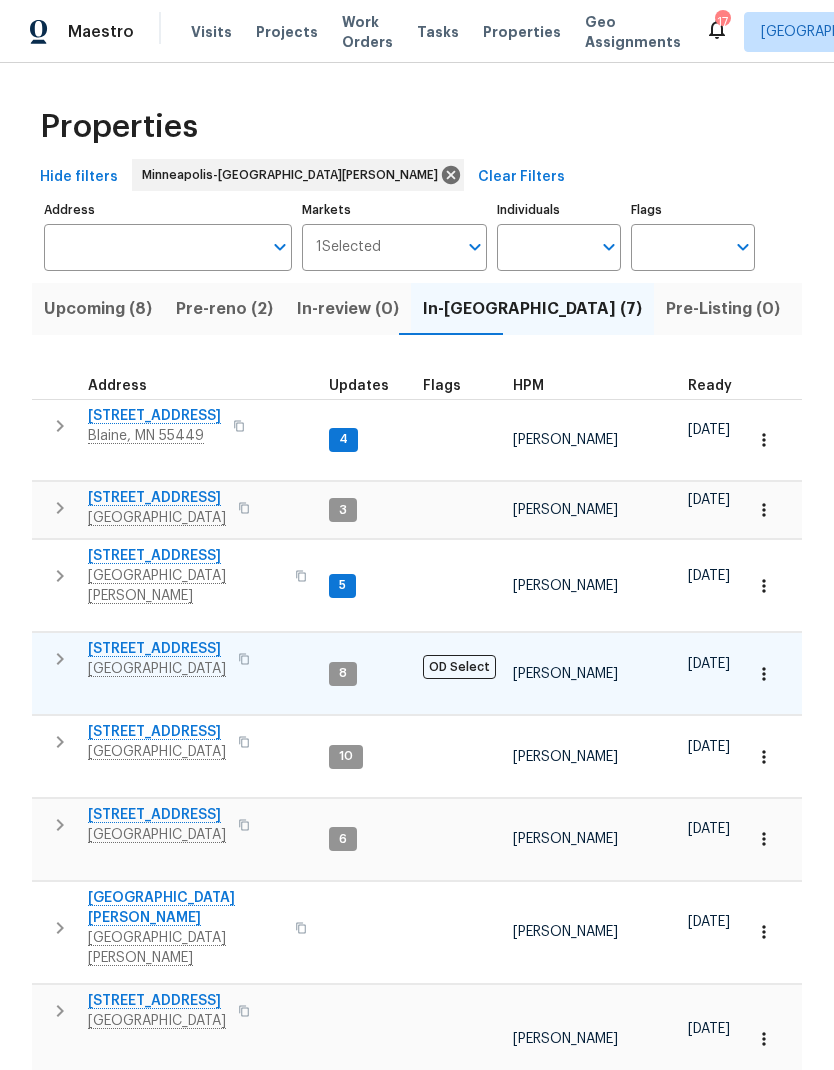 click on "9405 Olympia St" at bounding box center [157, 649] 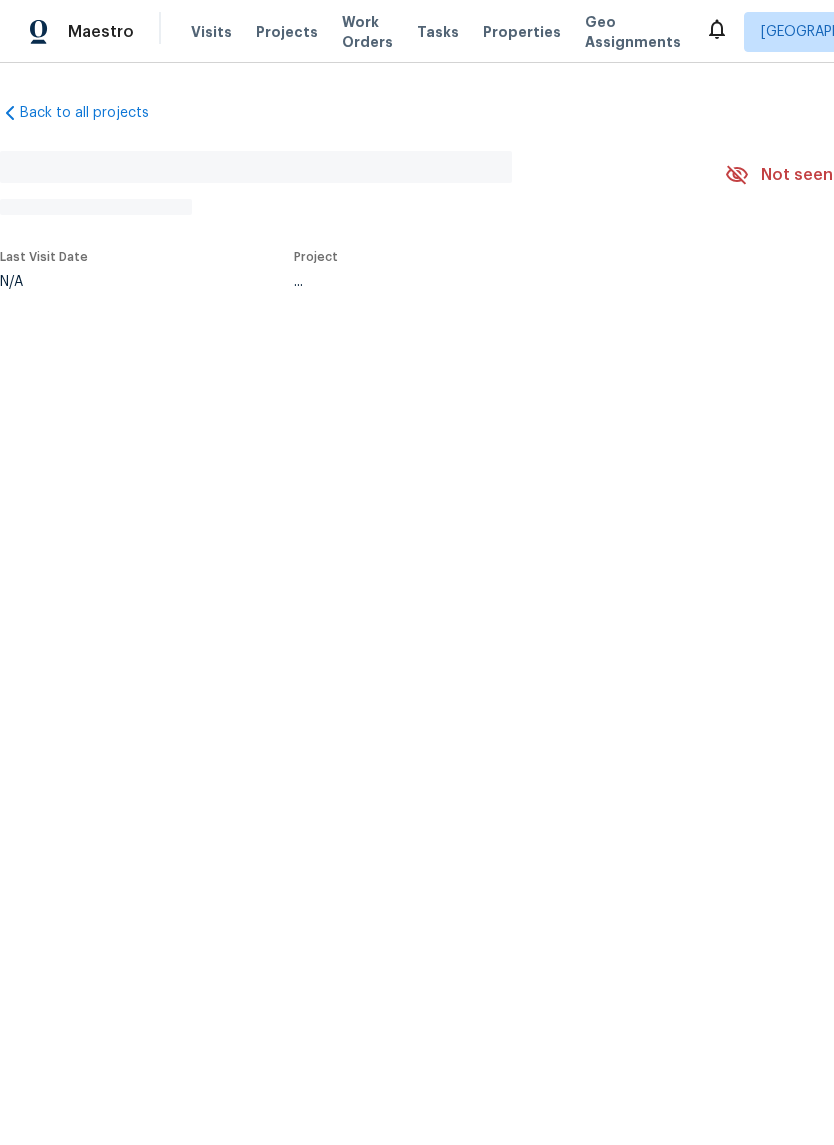 scroll, scrollTop: 0, scrollLeft: 0, axis: both 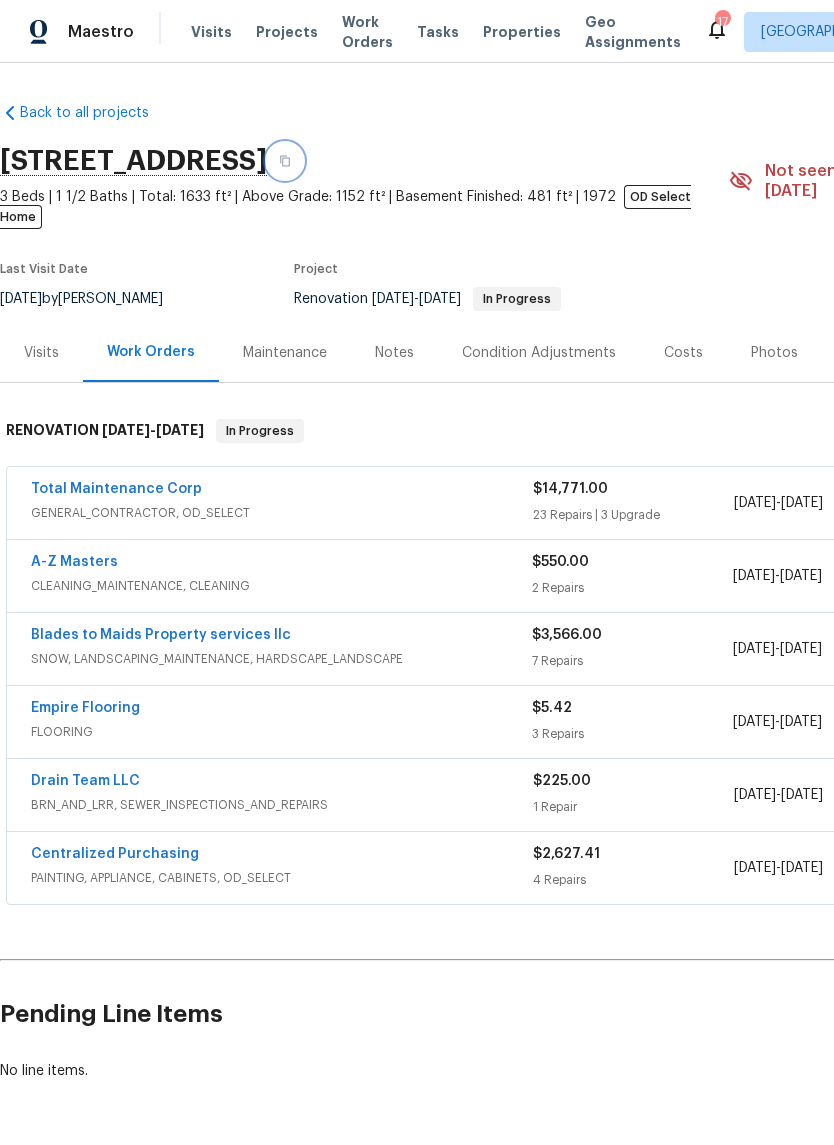 click 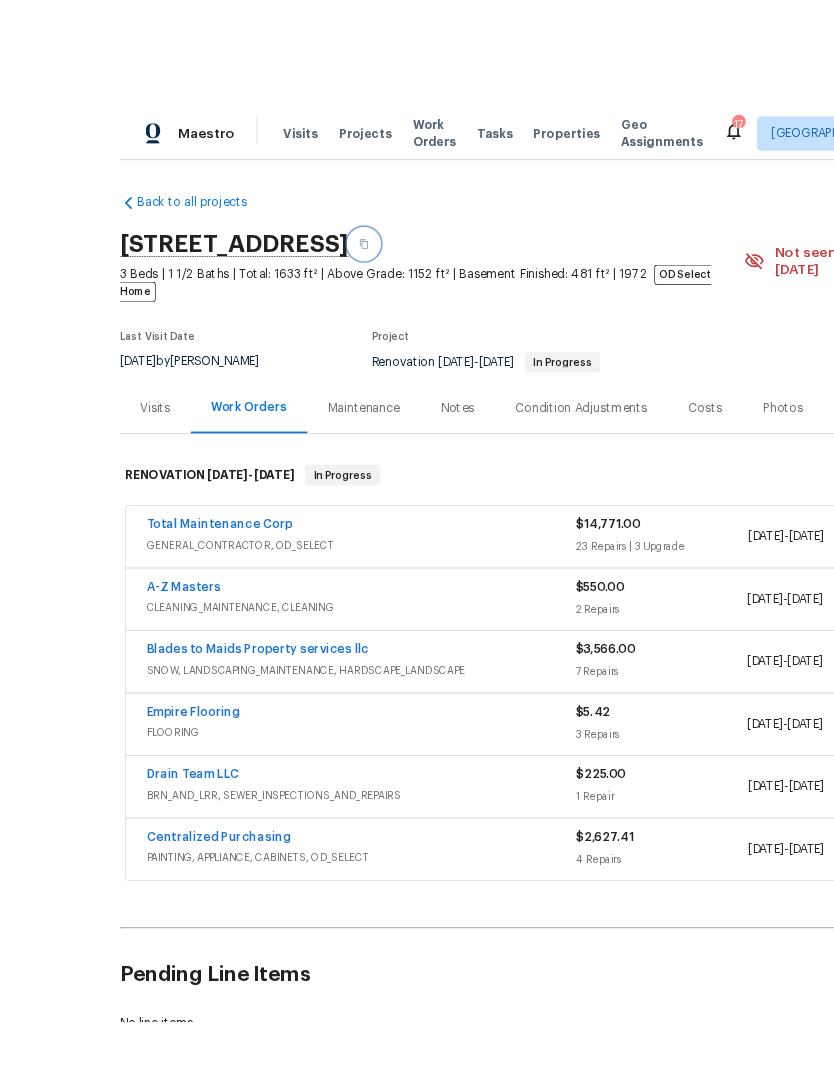 scroll, scrollTop: 2, scrollLeft: 0, axis: vertical 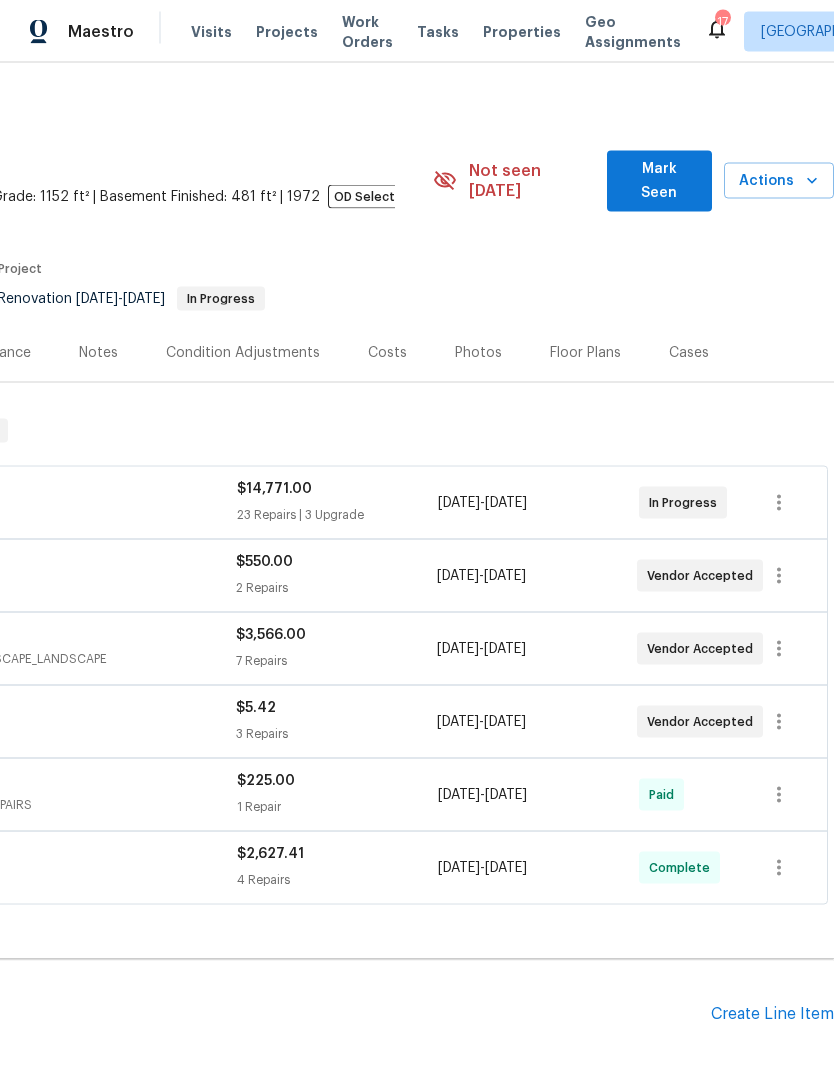 click on "Floor Plans" at bounding box center (585, 353) 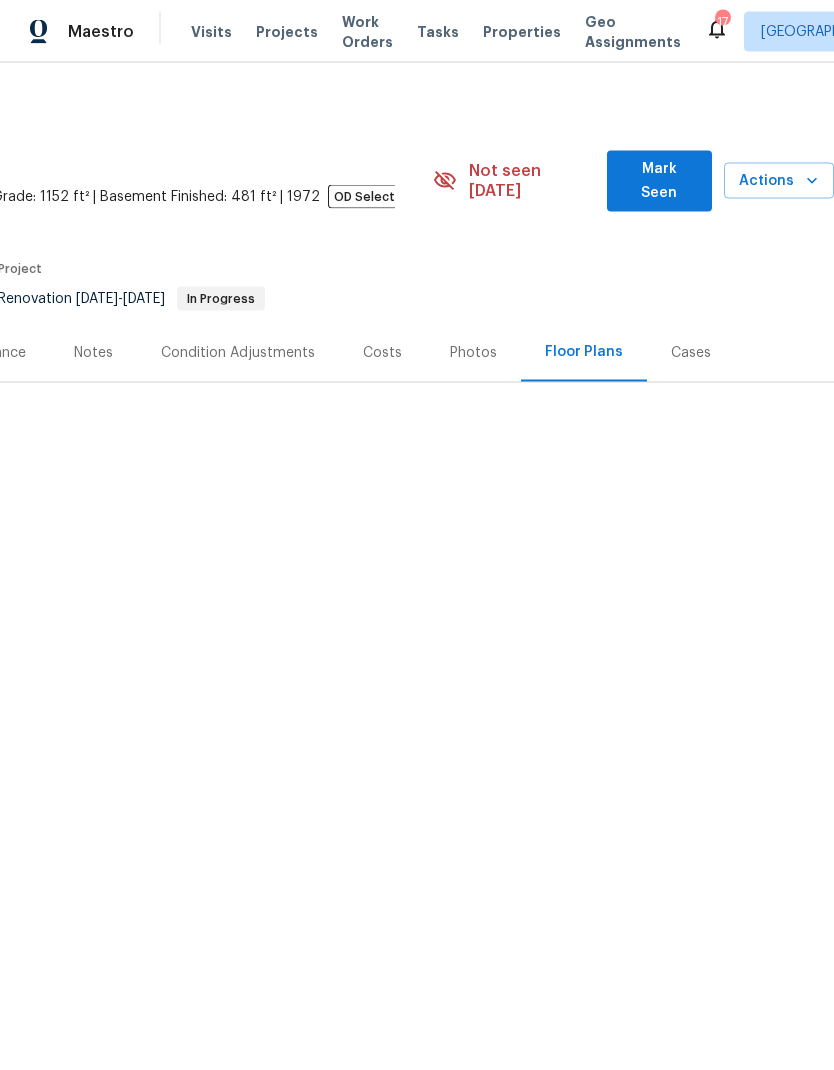 scroll, scrollTop: 0, scrollLeft: 0, axis: both 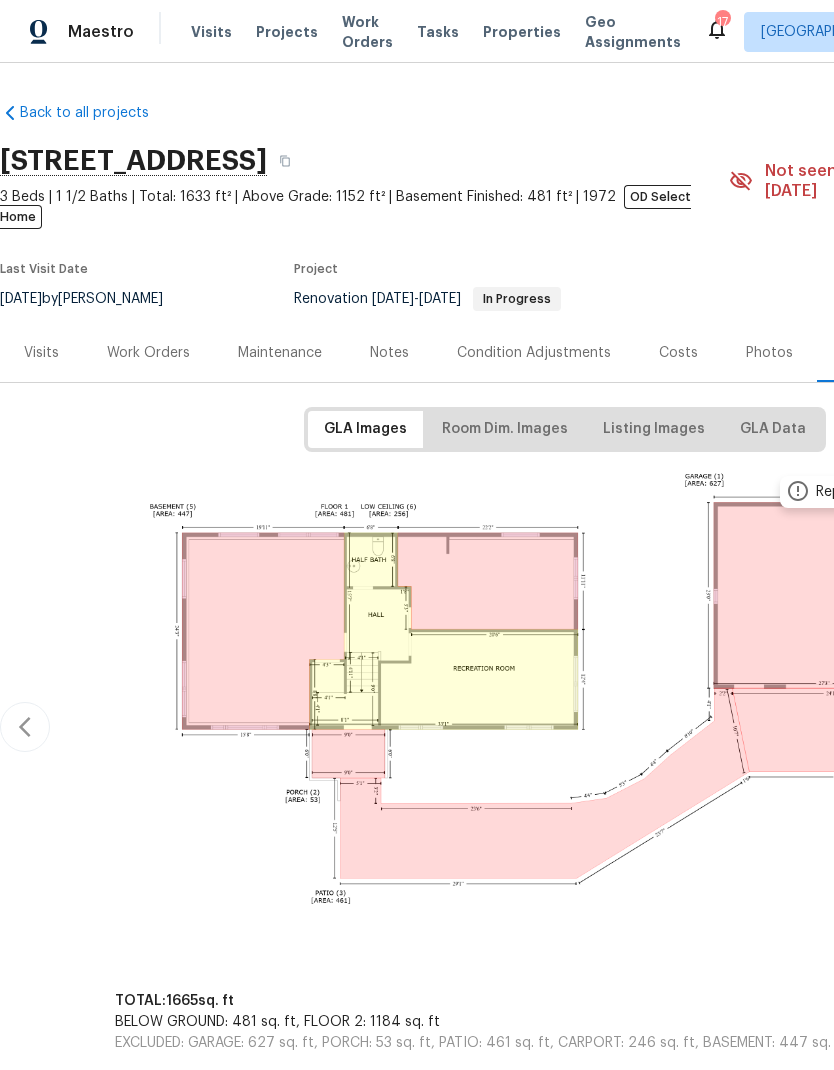 click on "Work Orders" at bounding box center (148, 353) 